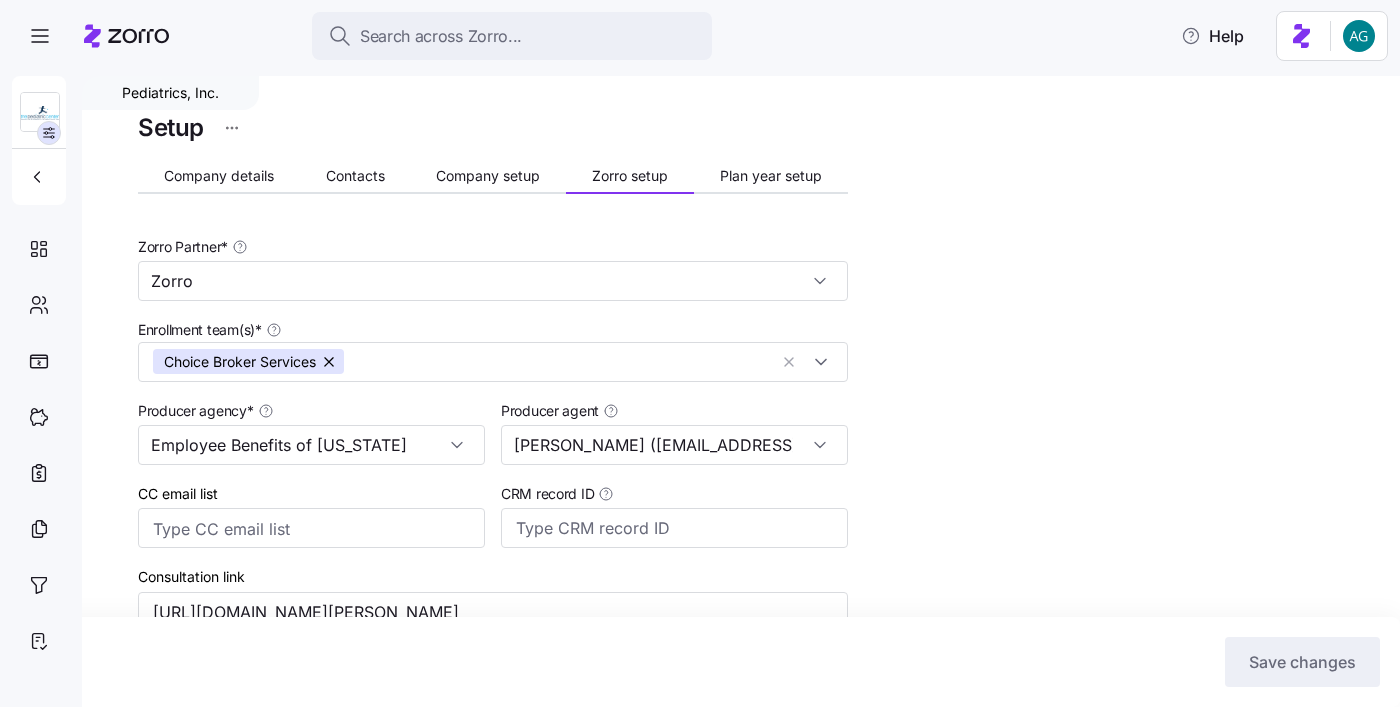 scroll, scrollTop: 0, scrollLeft: 0, axis: both 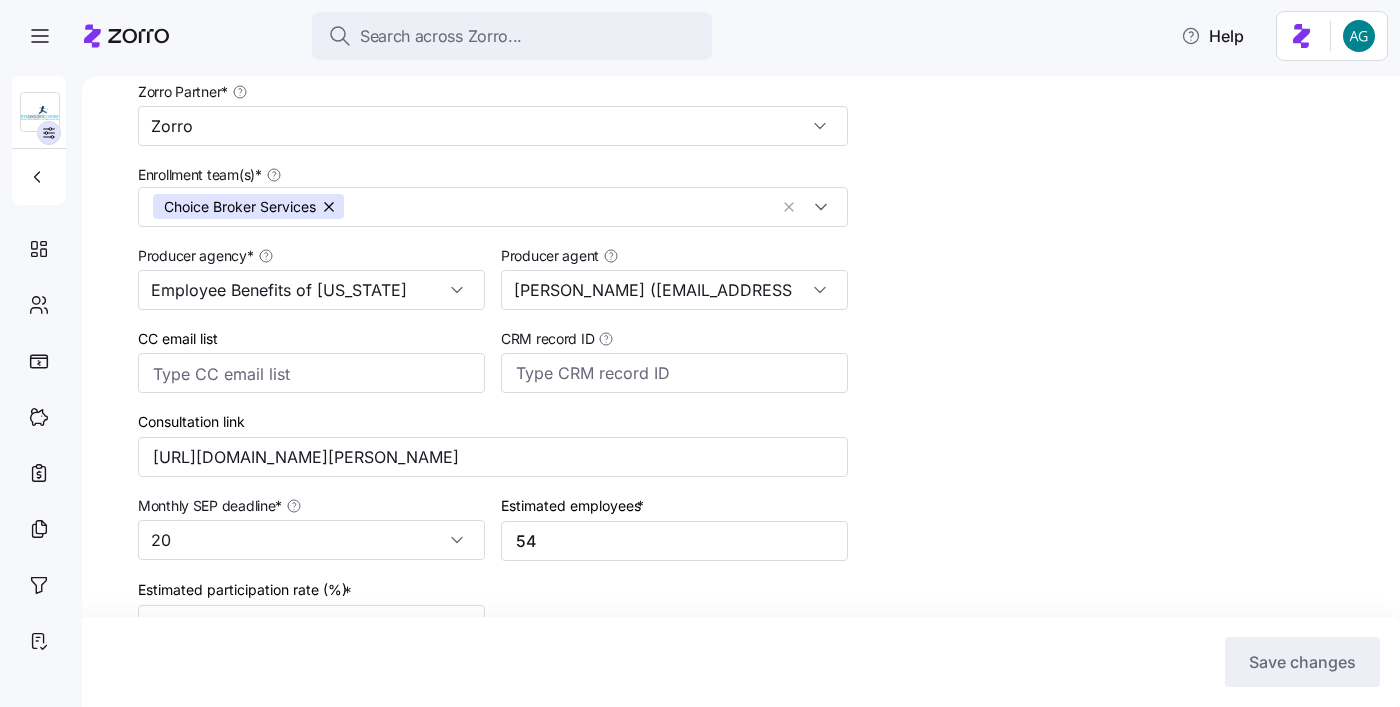 click 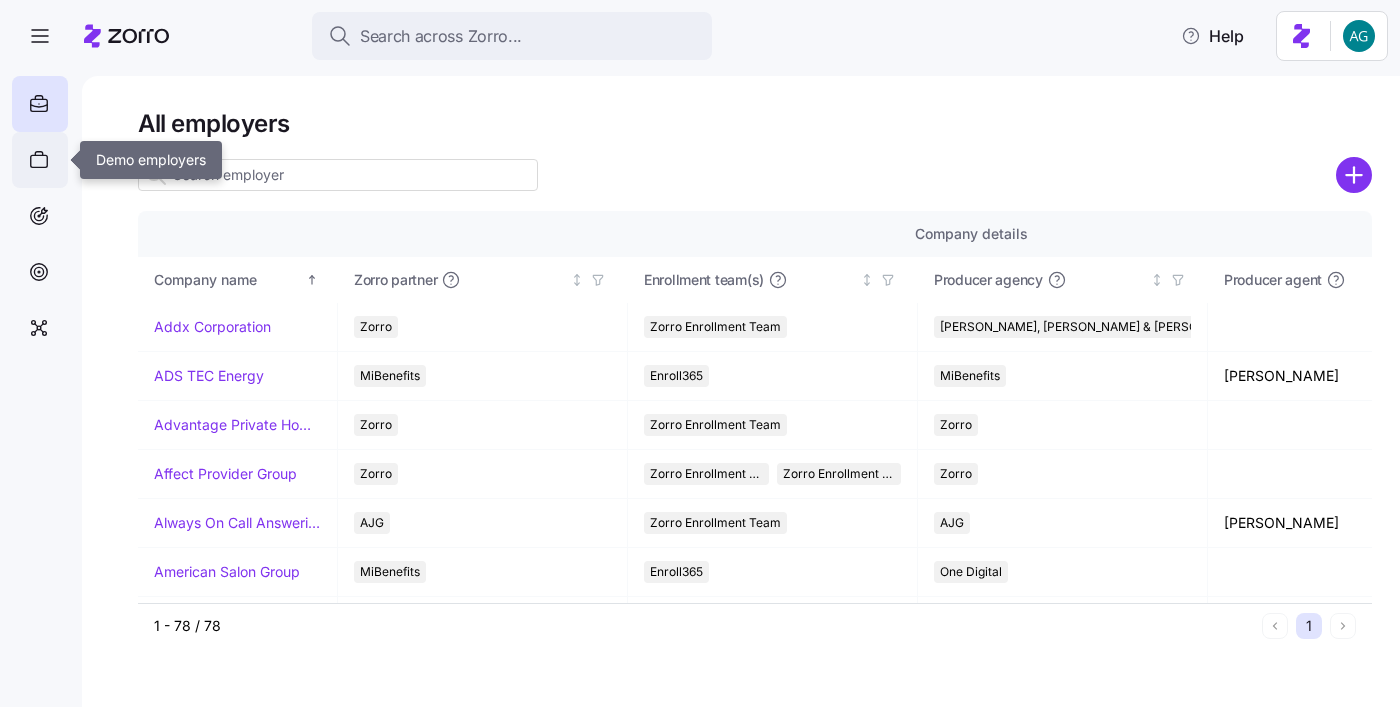 click at bounding box center (40, 160) 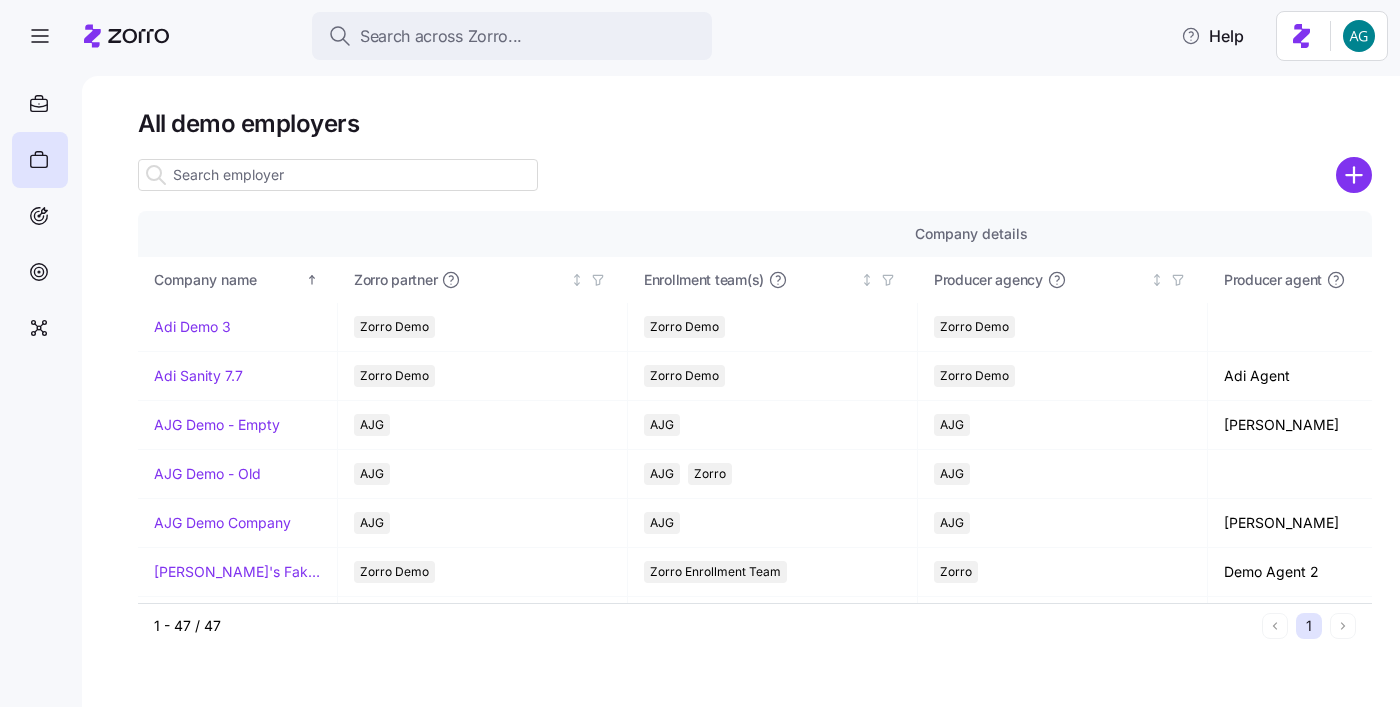 click at bounding box center (338, 175) 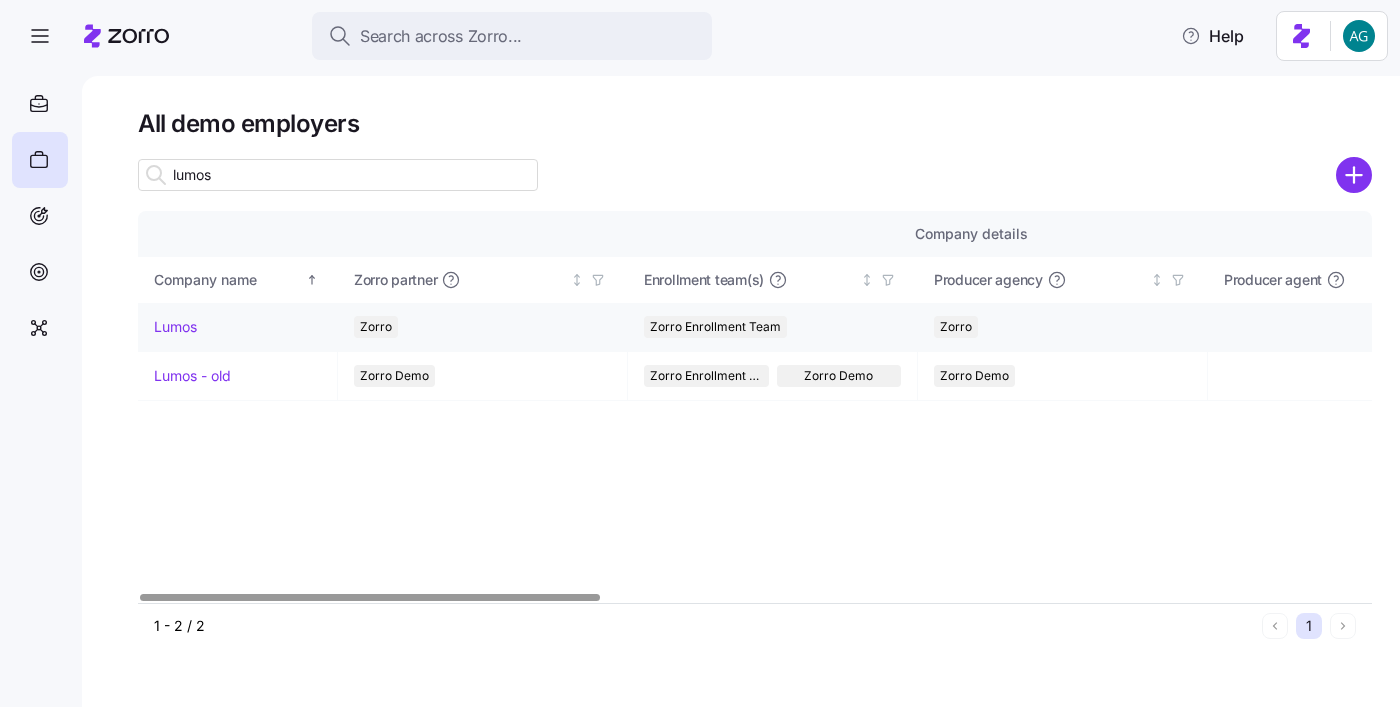 type on "lumos" 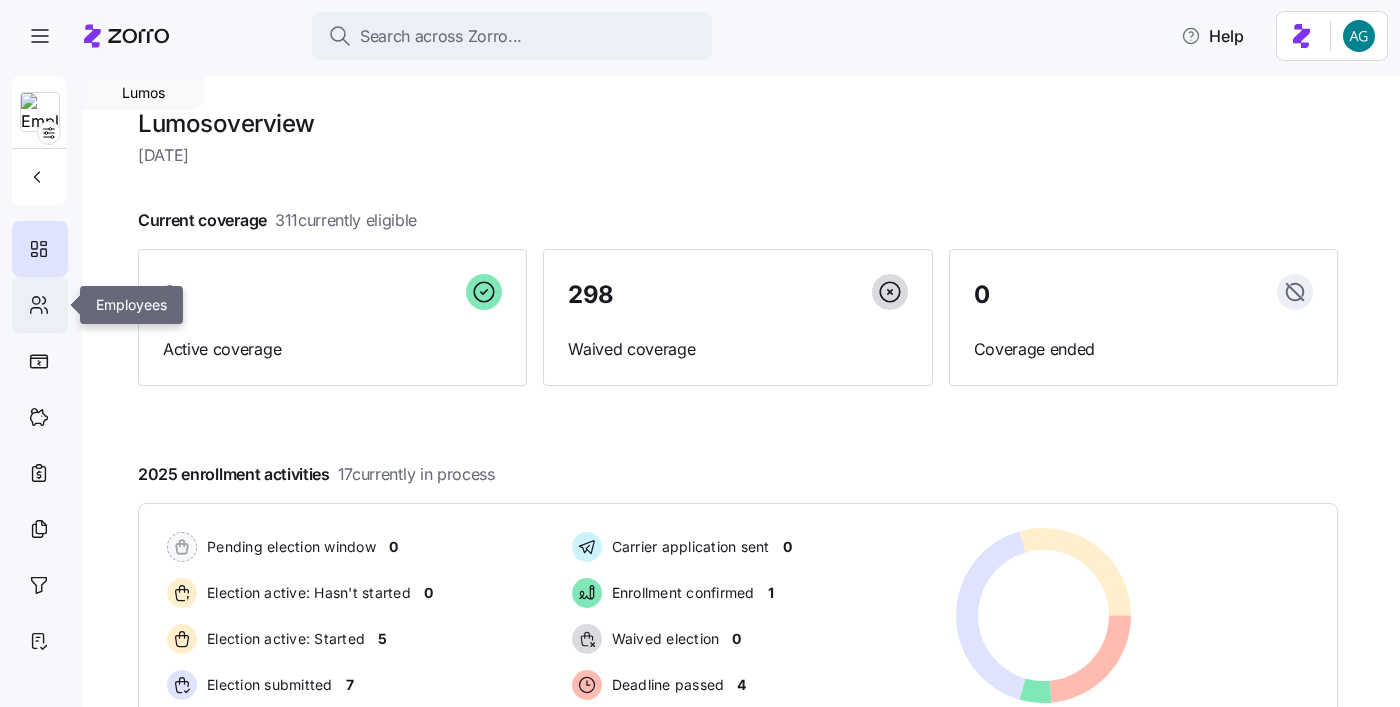click 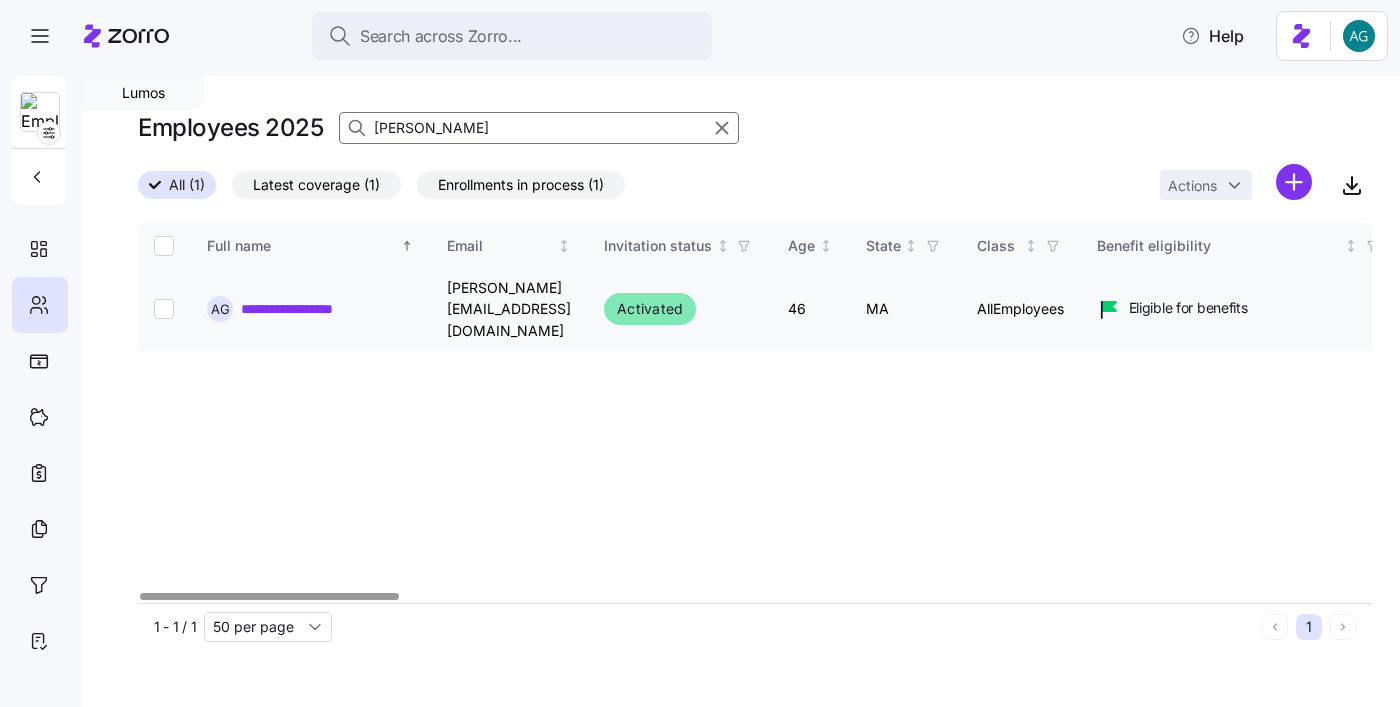 click on "**********" at bounding box center [308, 309] 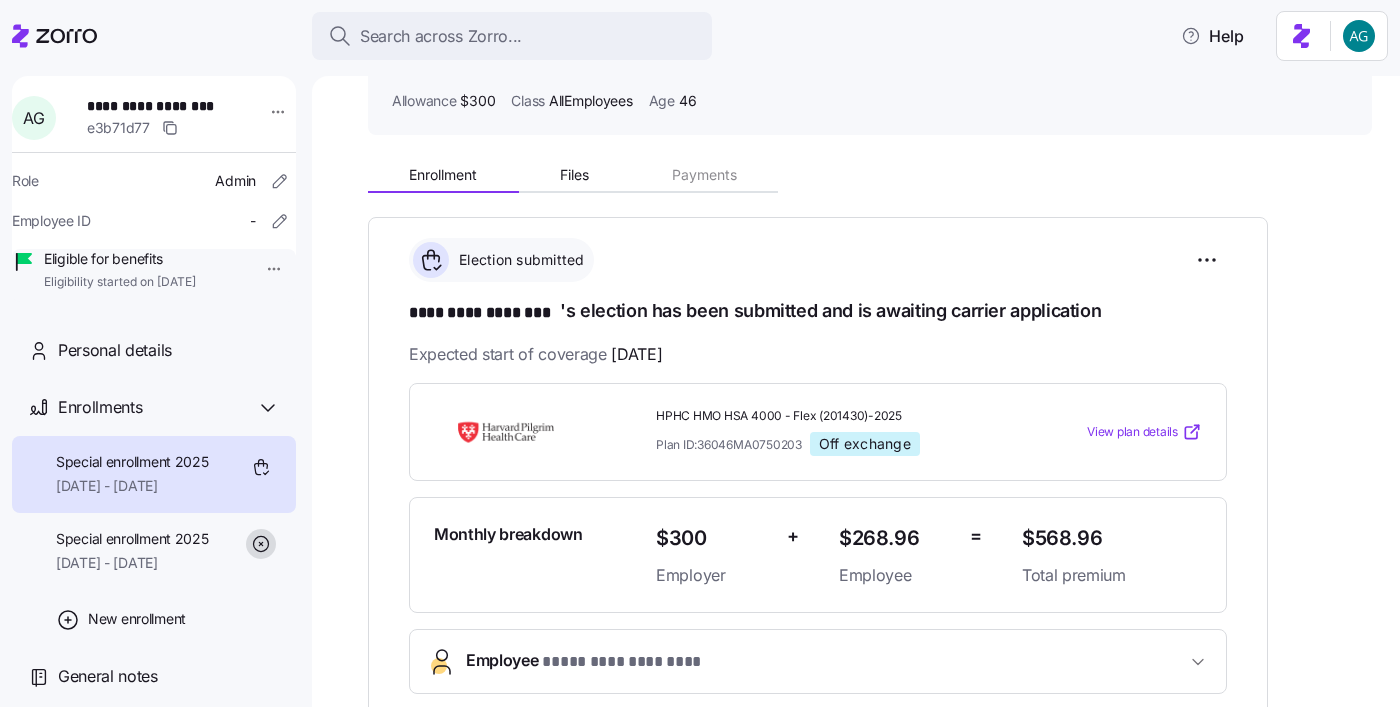 scroll, scrollTop: 144, scrollLeft: 0, axis: vertical 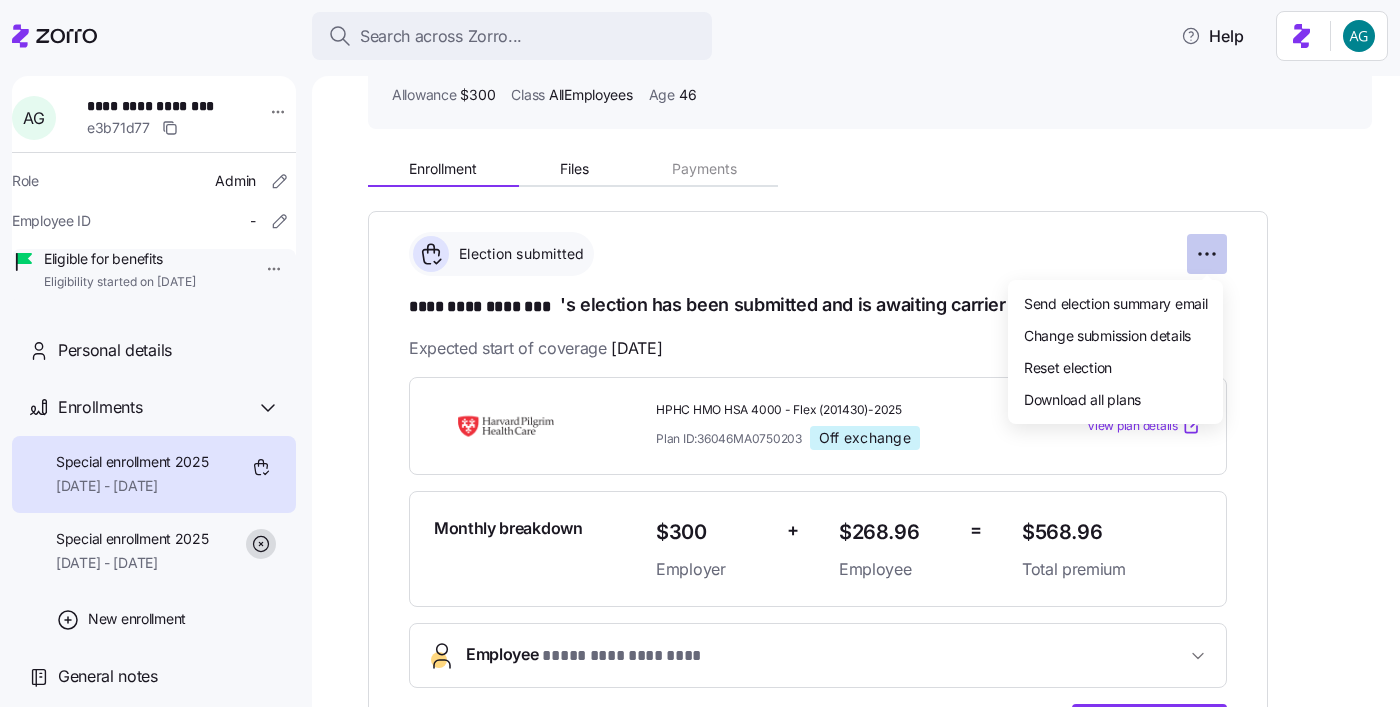 click on "**********" at bounding box center (700, 347) 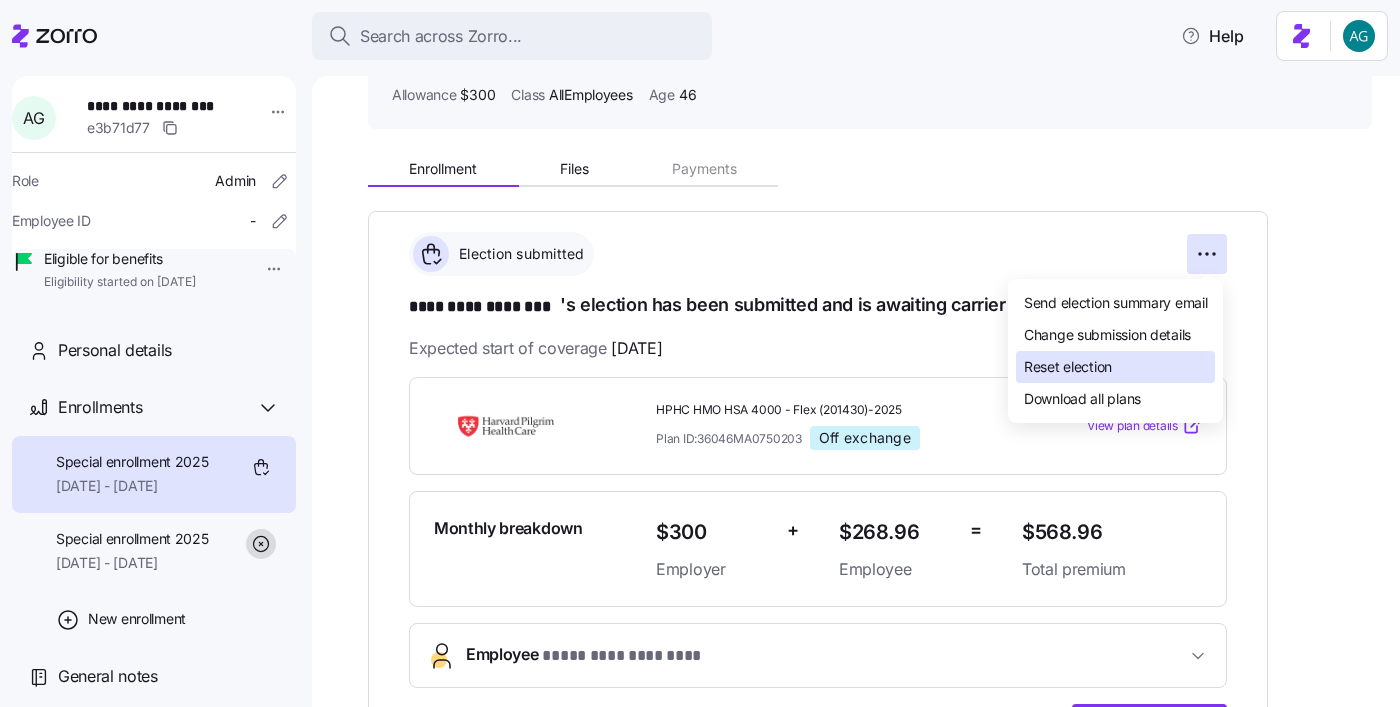 click on "Reset election" at bounding box center [1068, 367] 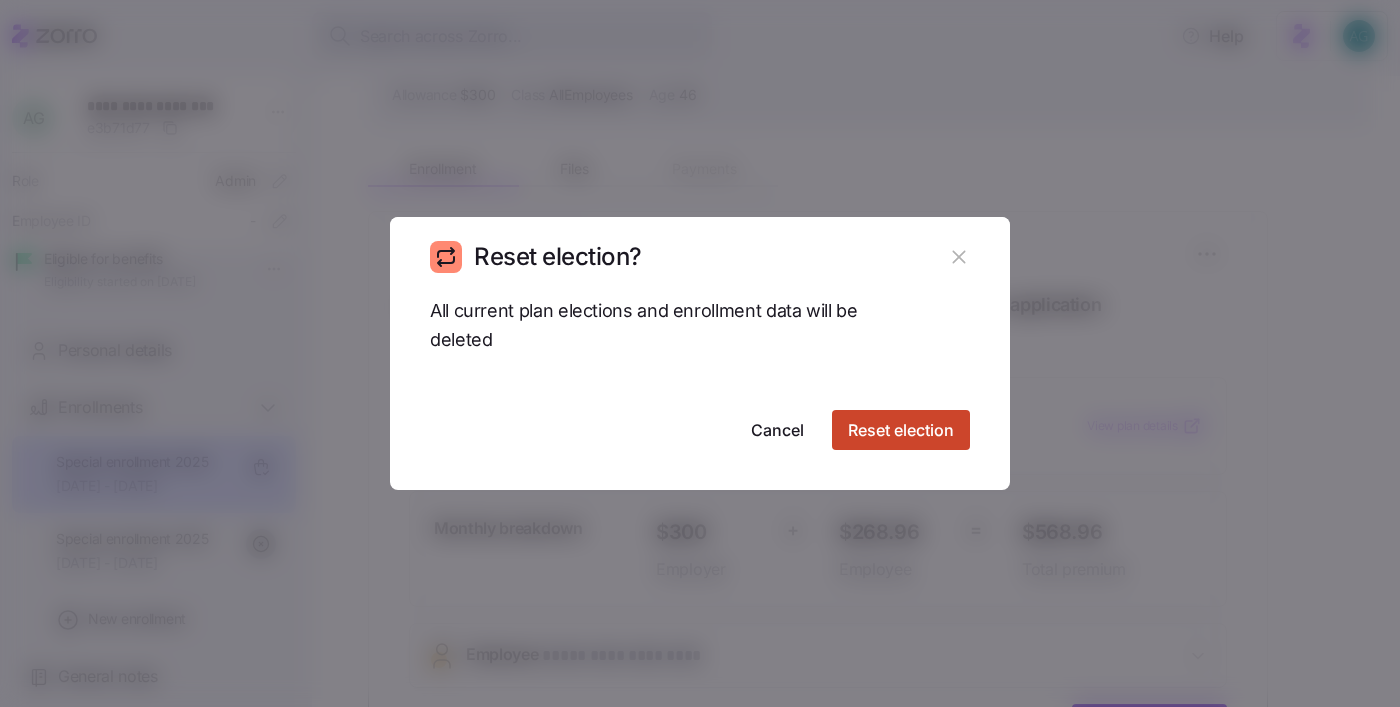 click on "Reset election" at bounding box center (901, 430) 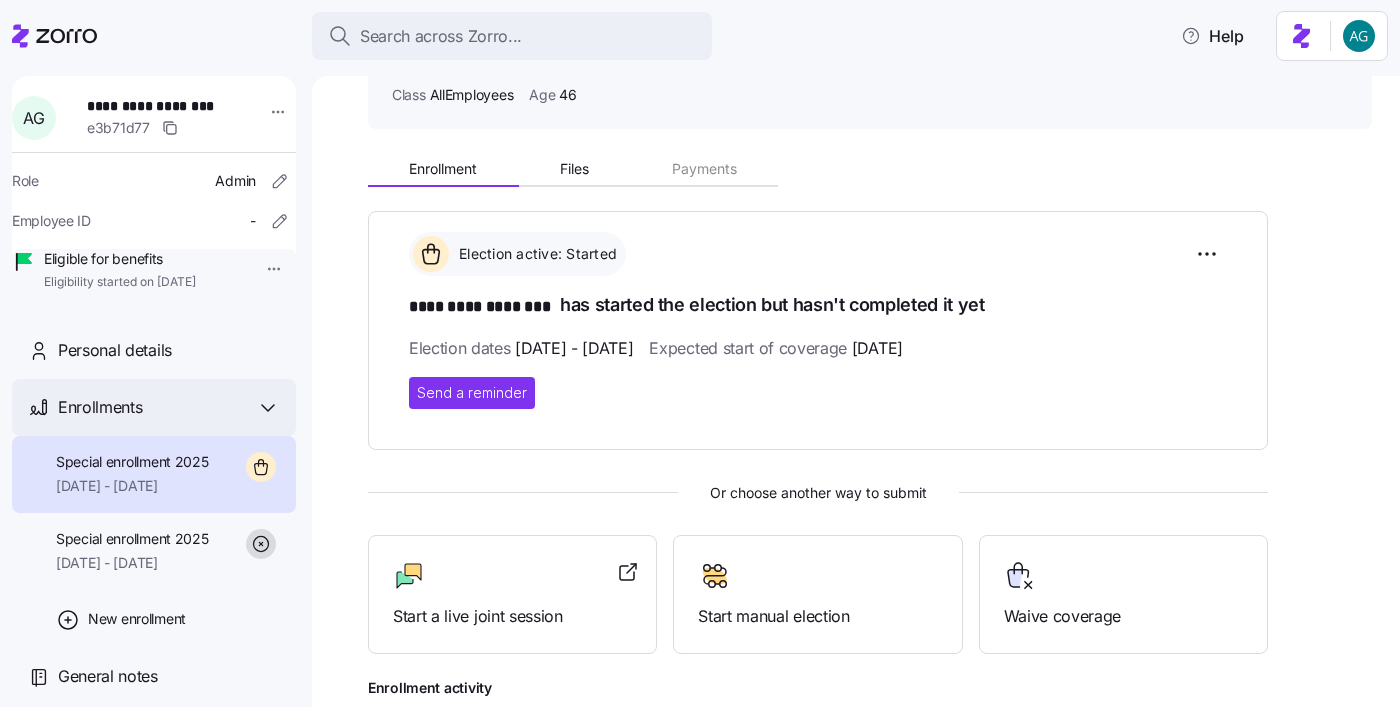 scroll, scrollTop: 20, scrollLeft: 0, axis: vertical 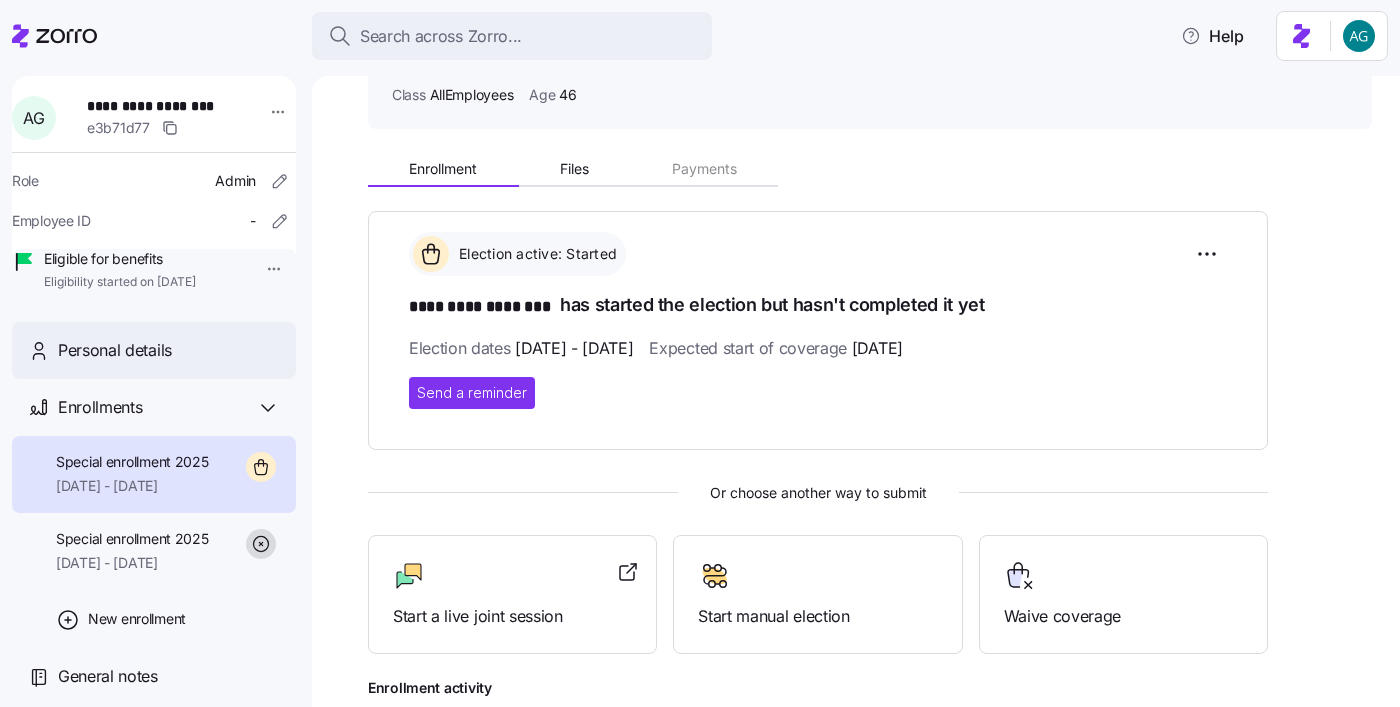click on "Personal details" at bounding box center (115, 350) 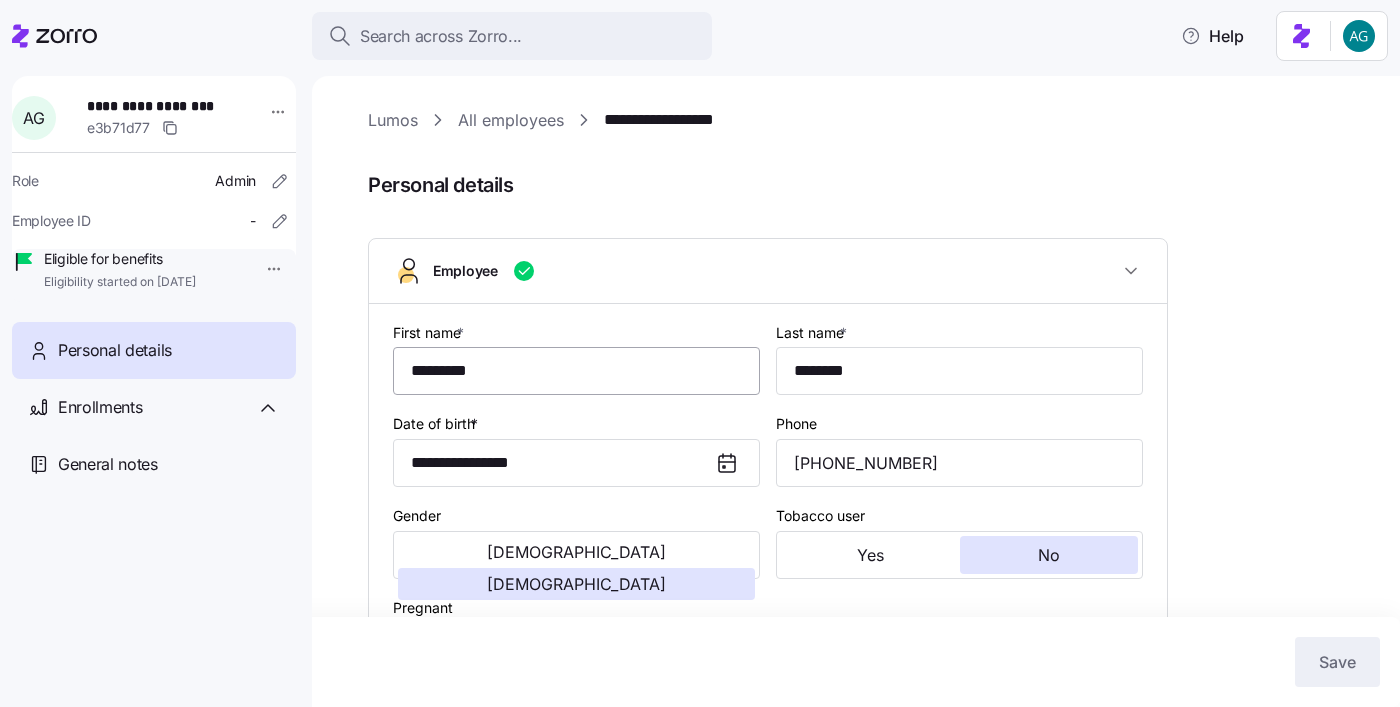 type on "AllEmployees" 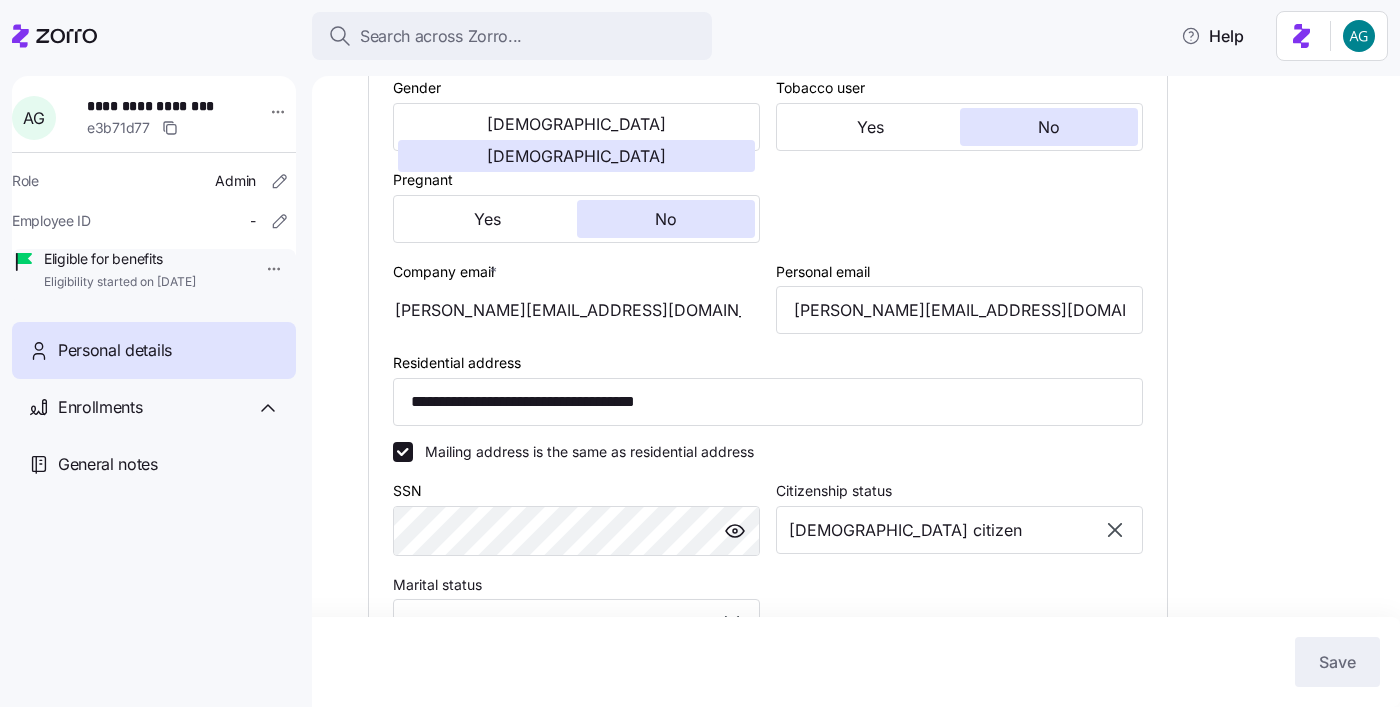 scroll, scrollTop: 432, scrollLeft: 0, axis: vertical 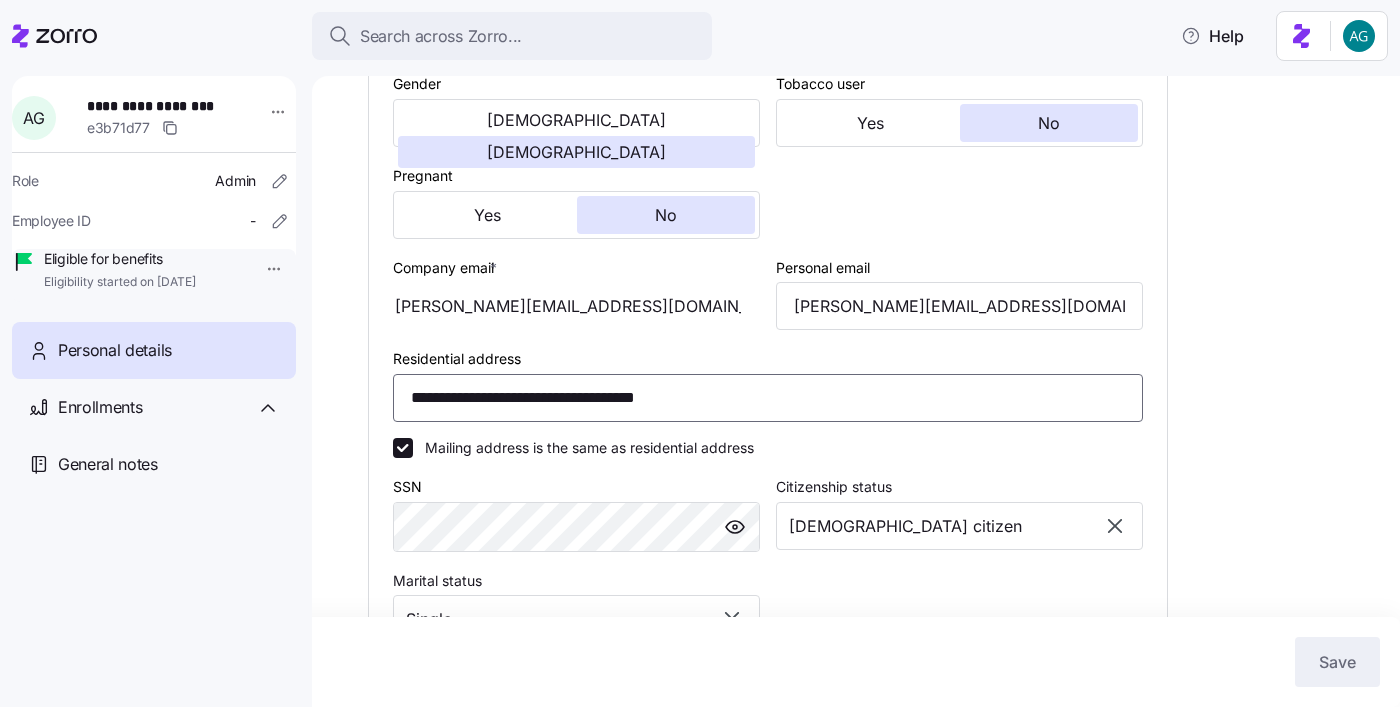 click on "**********" at bounding box center (768, 398) 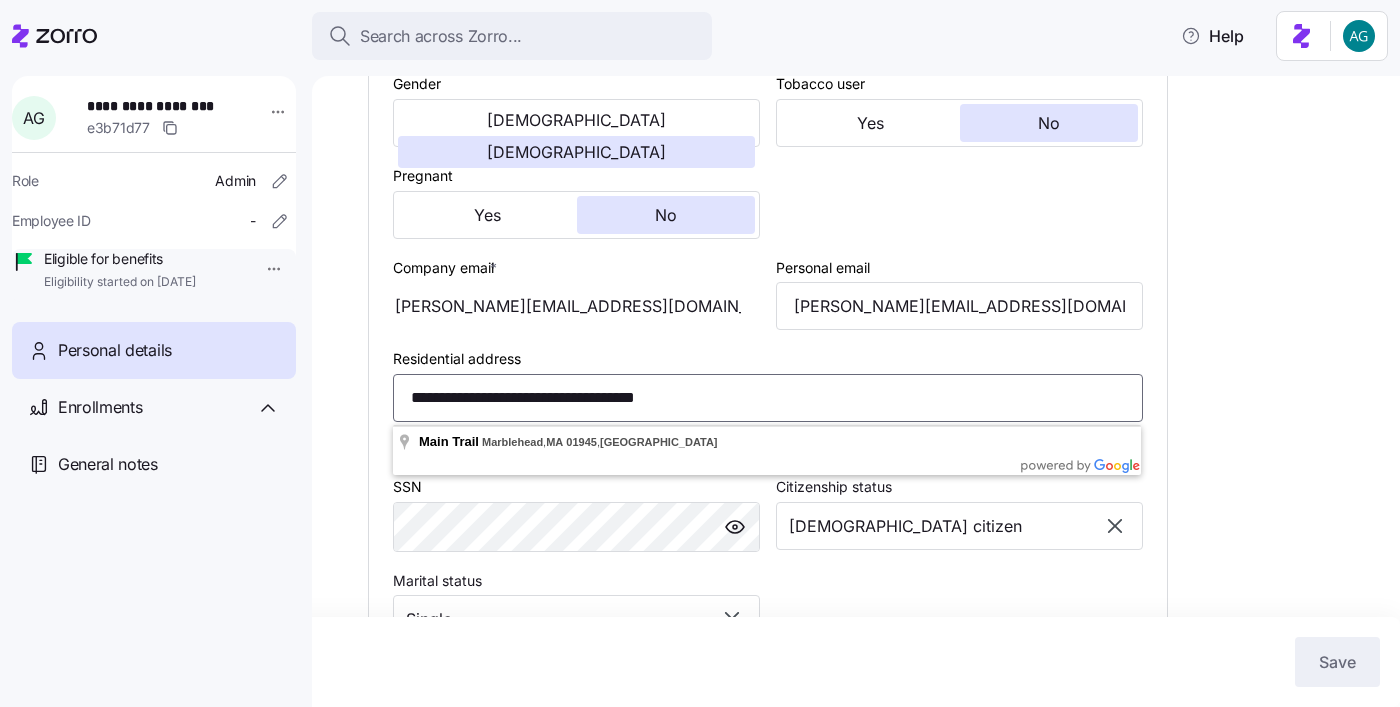 click on "**********" at bounding box center [768, 398] 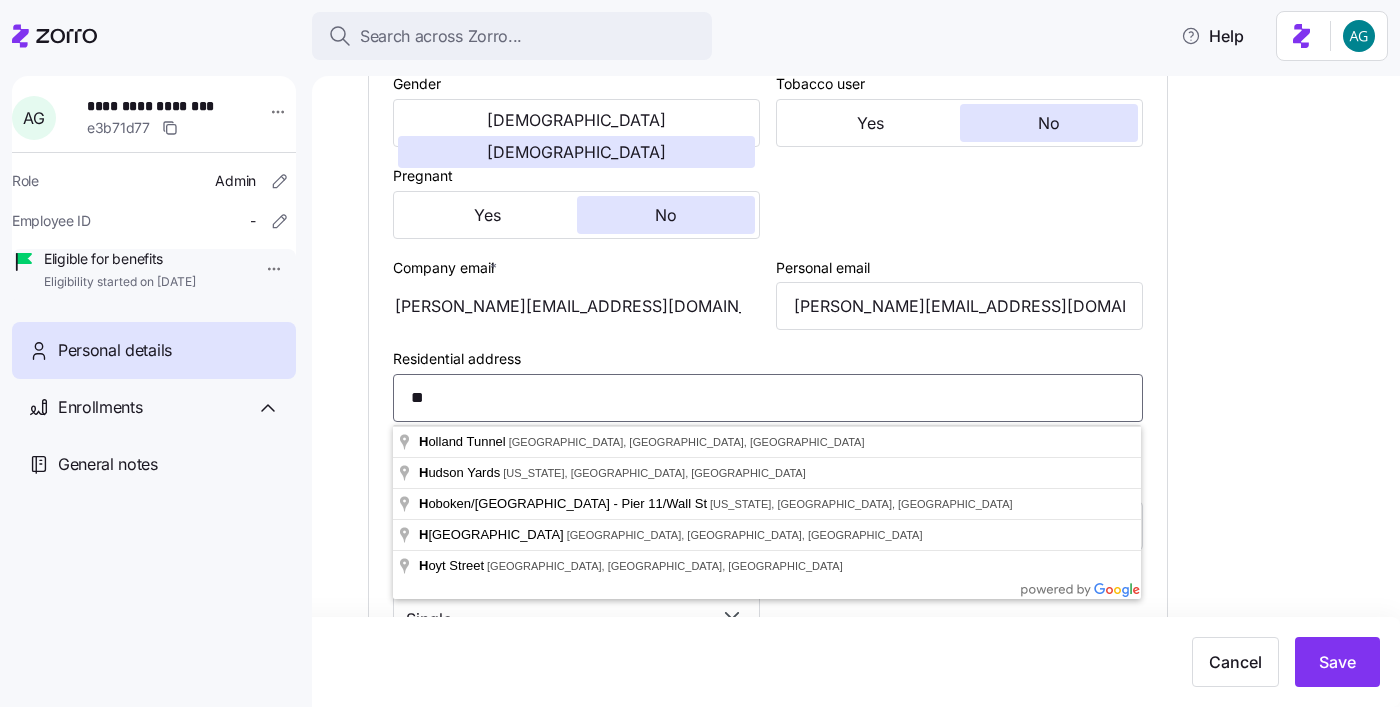 type on "*" 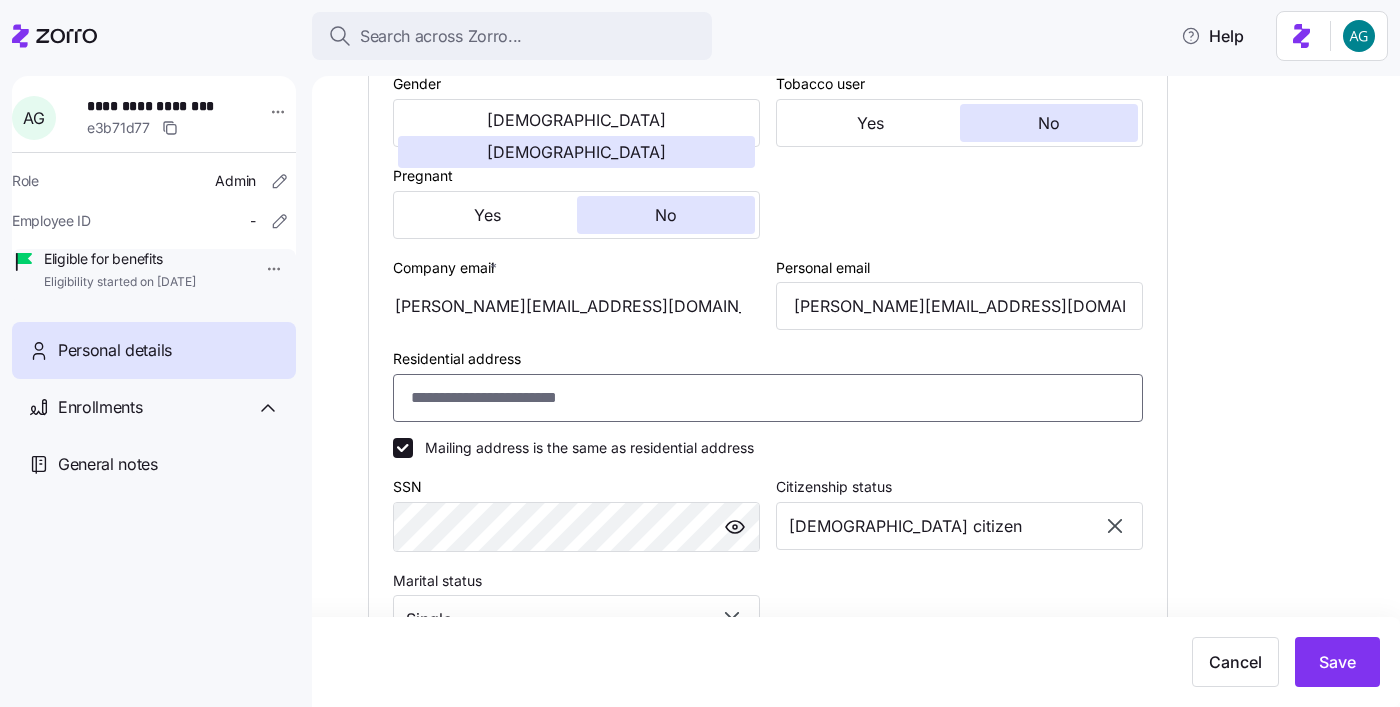 type on "*" 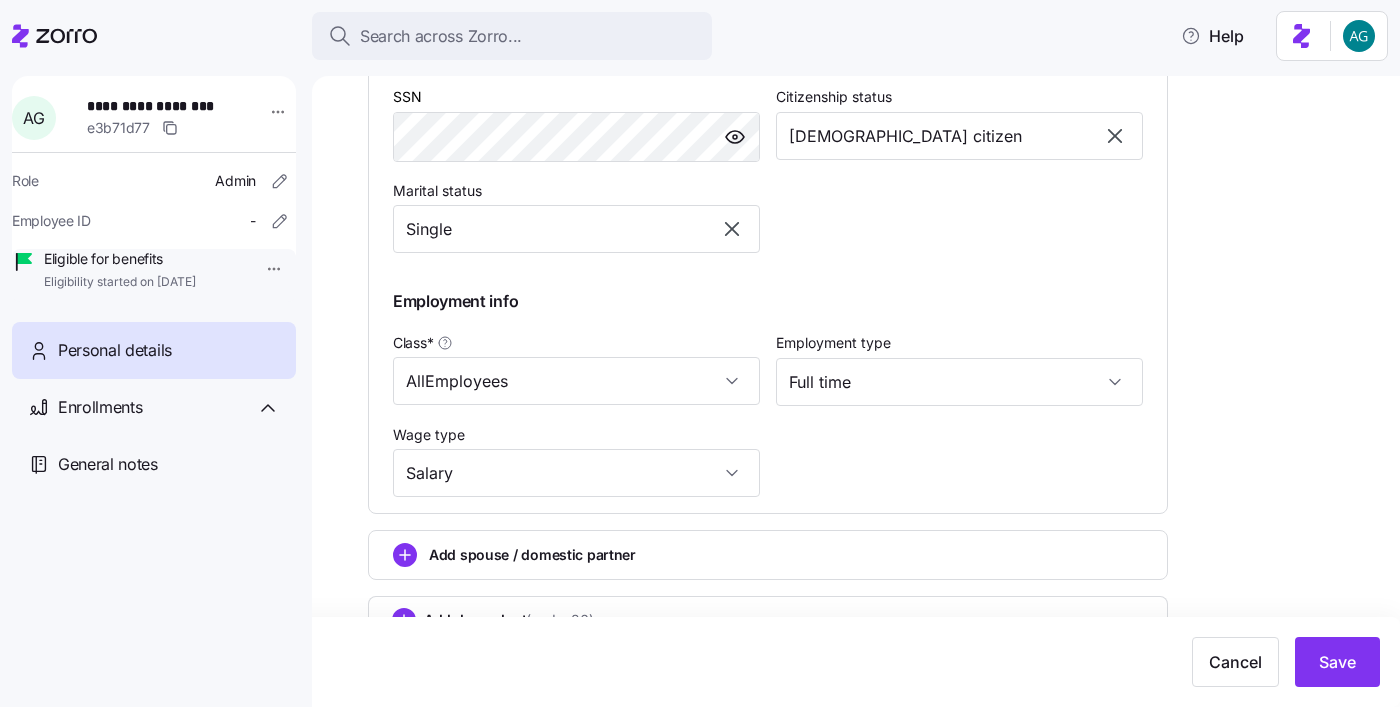 scroll, scrollTop: 868, scrollLeft: 0, axis: vertical 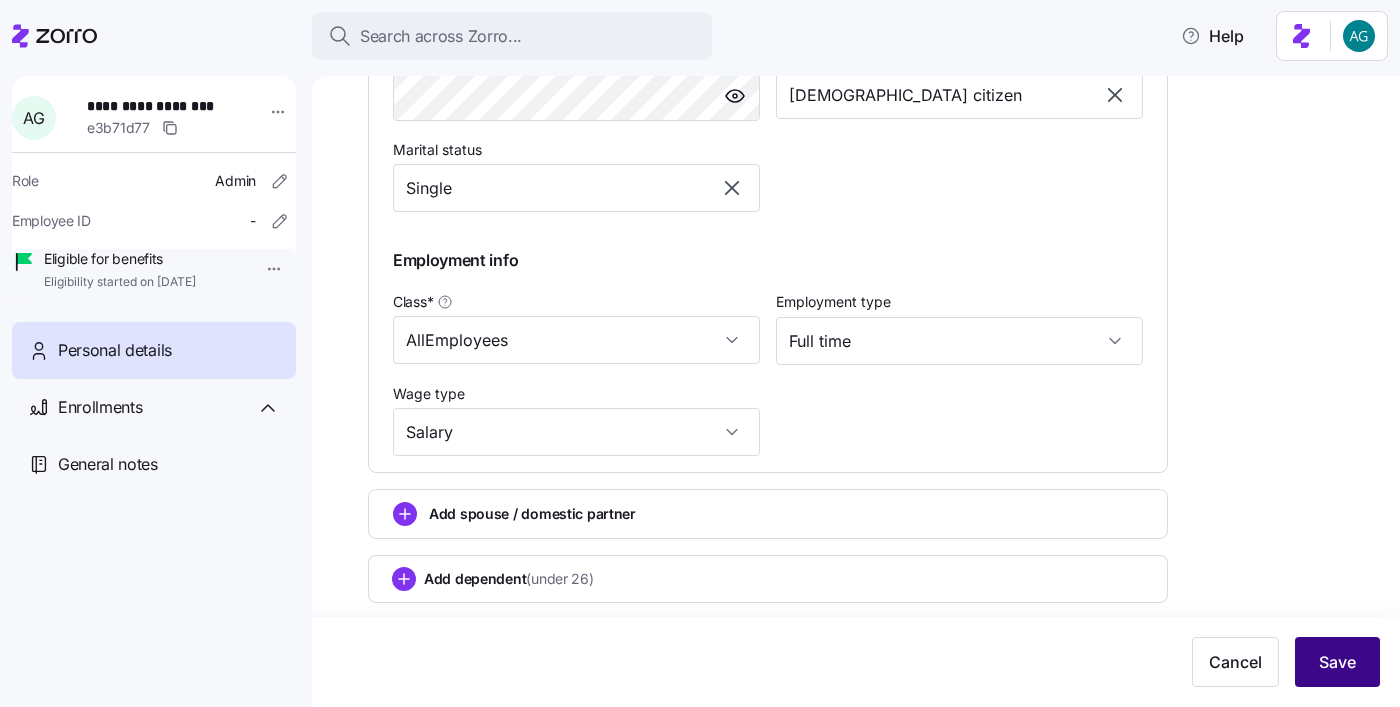 click on "Save" at bounding box center (1337, 662) 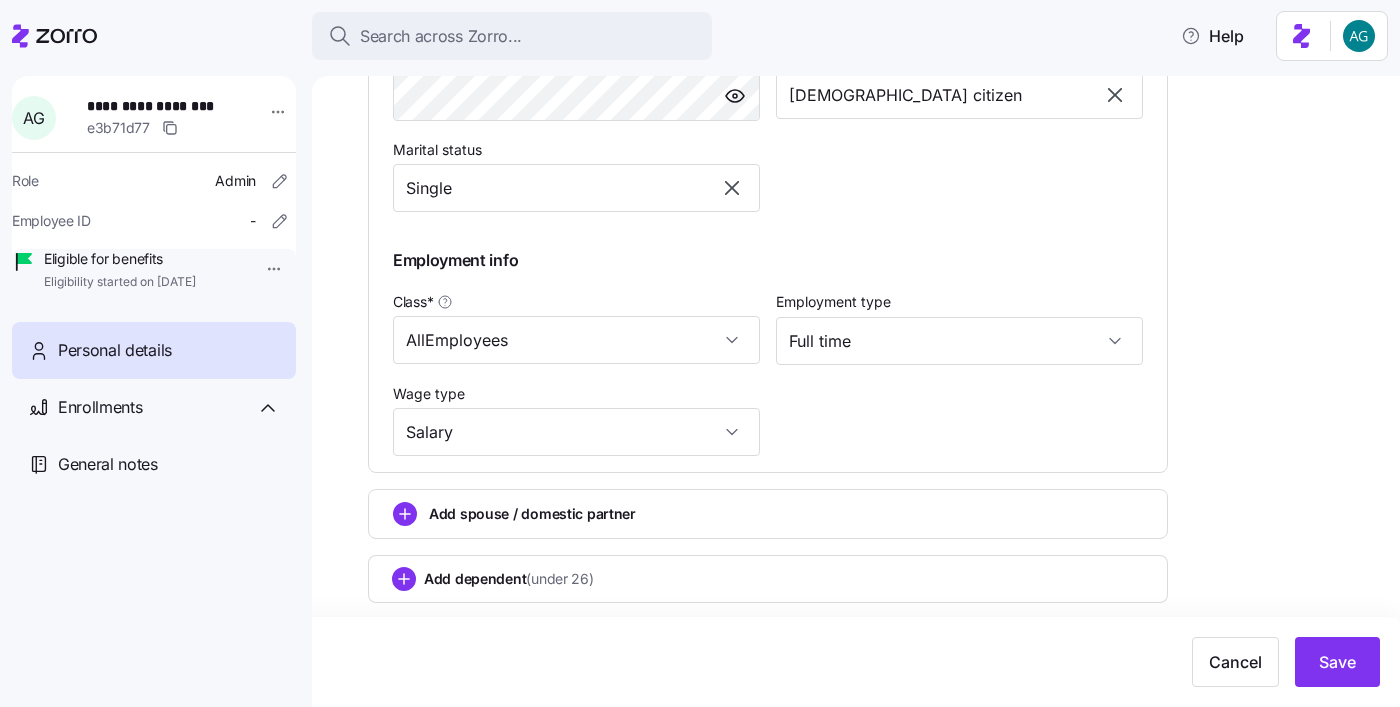 type on "**********" 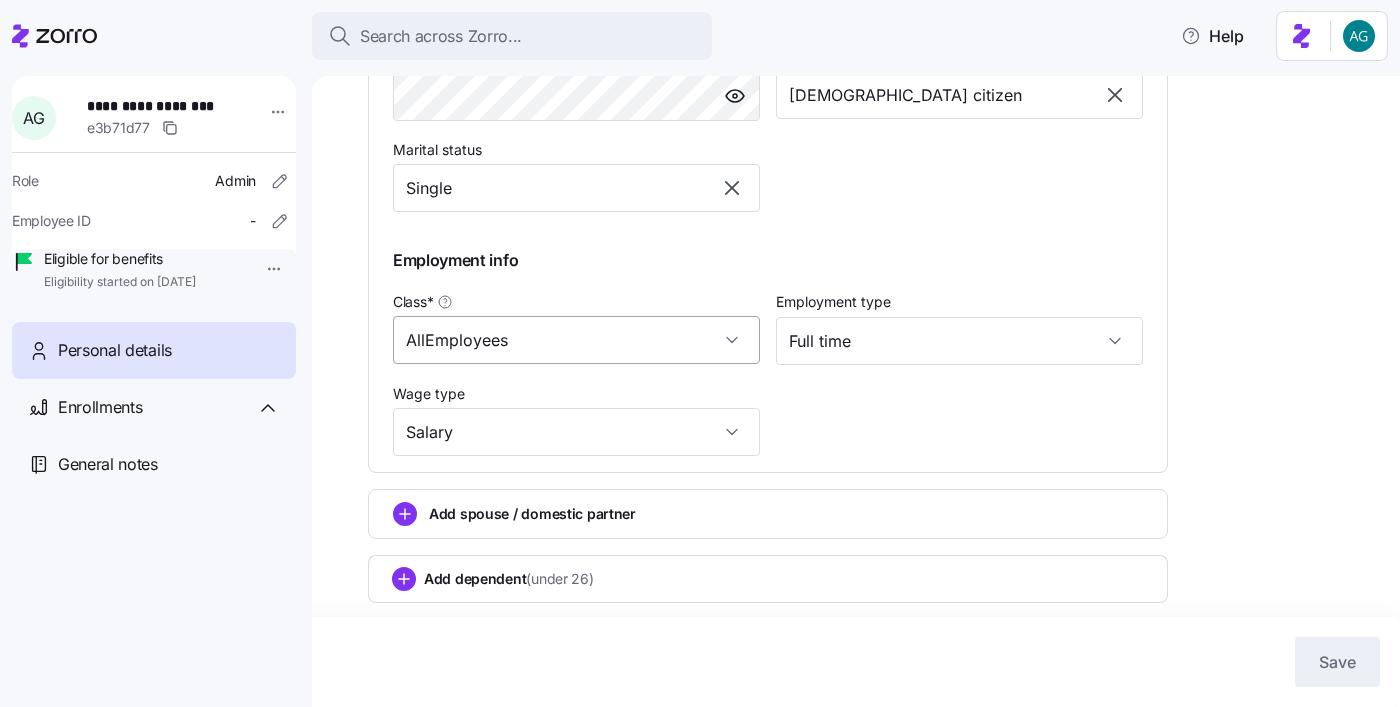 scroll, scrollTop: 0, scrollLeft: 0, axis: both 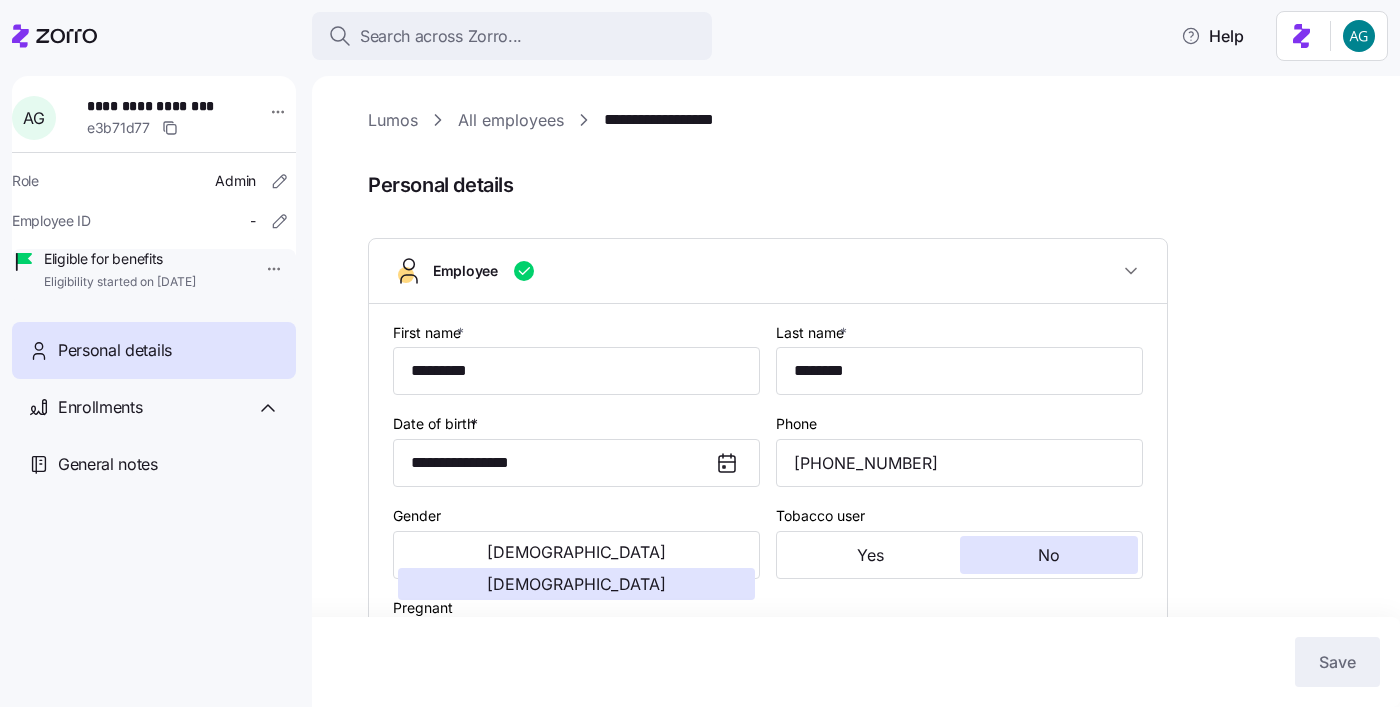 click 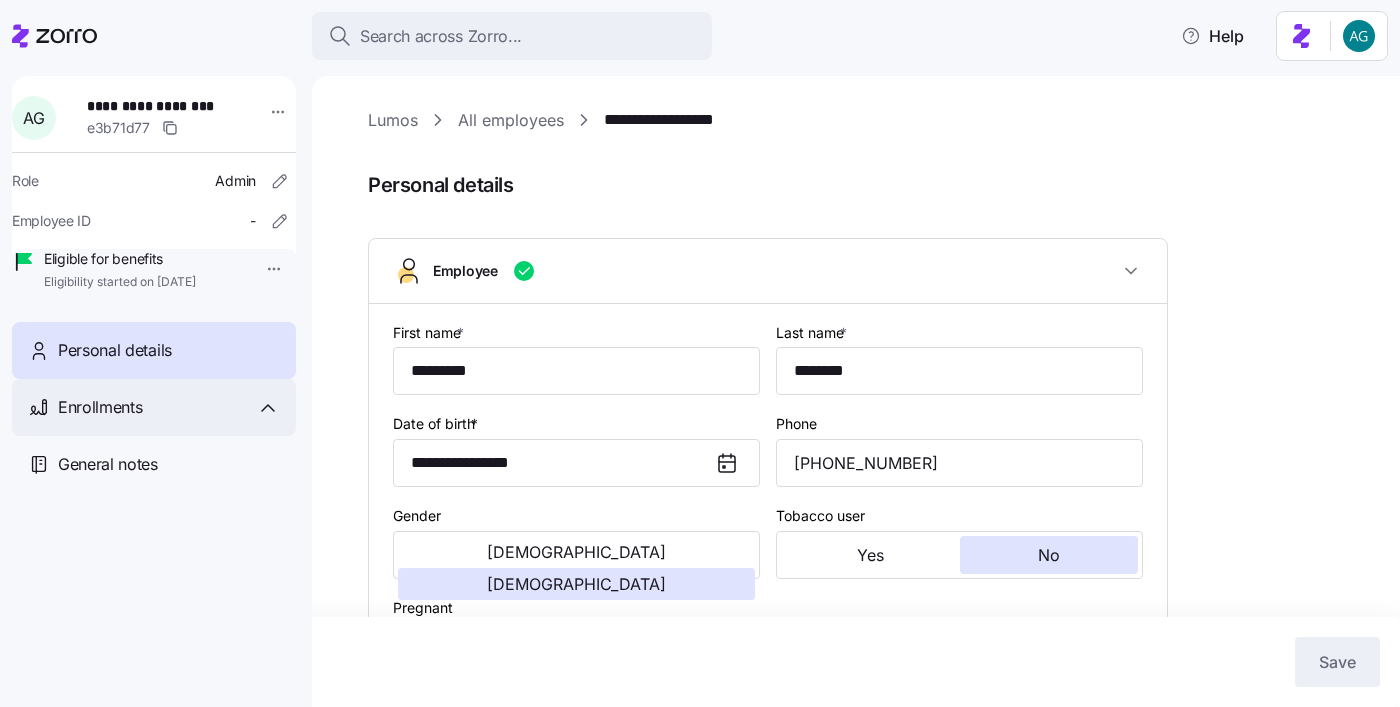 click on "Enrollments" at bounding box center [154, 407] 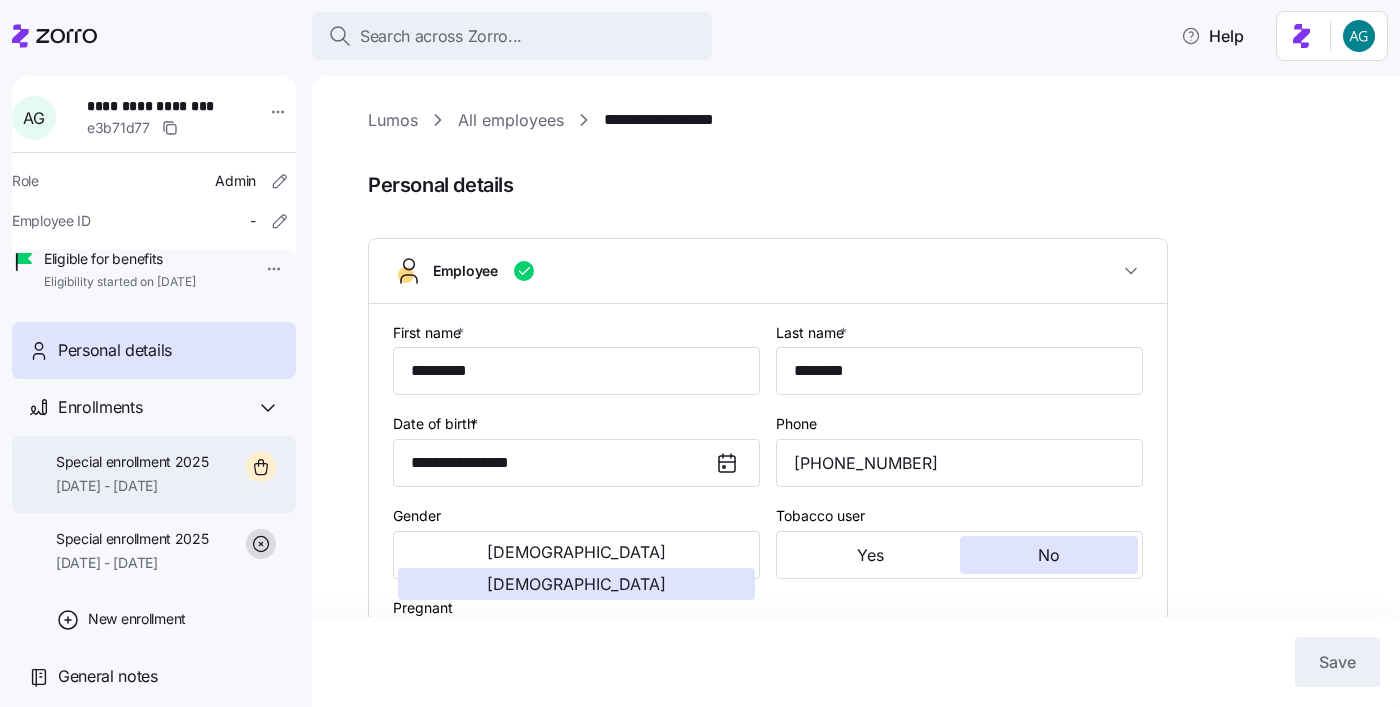 click on "Special enrollment 2025 08/01/2025 - 12/31/2025" at bounding box center (154, 474) 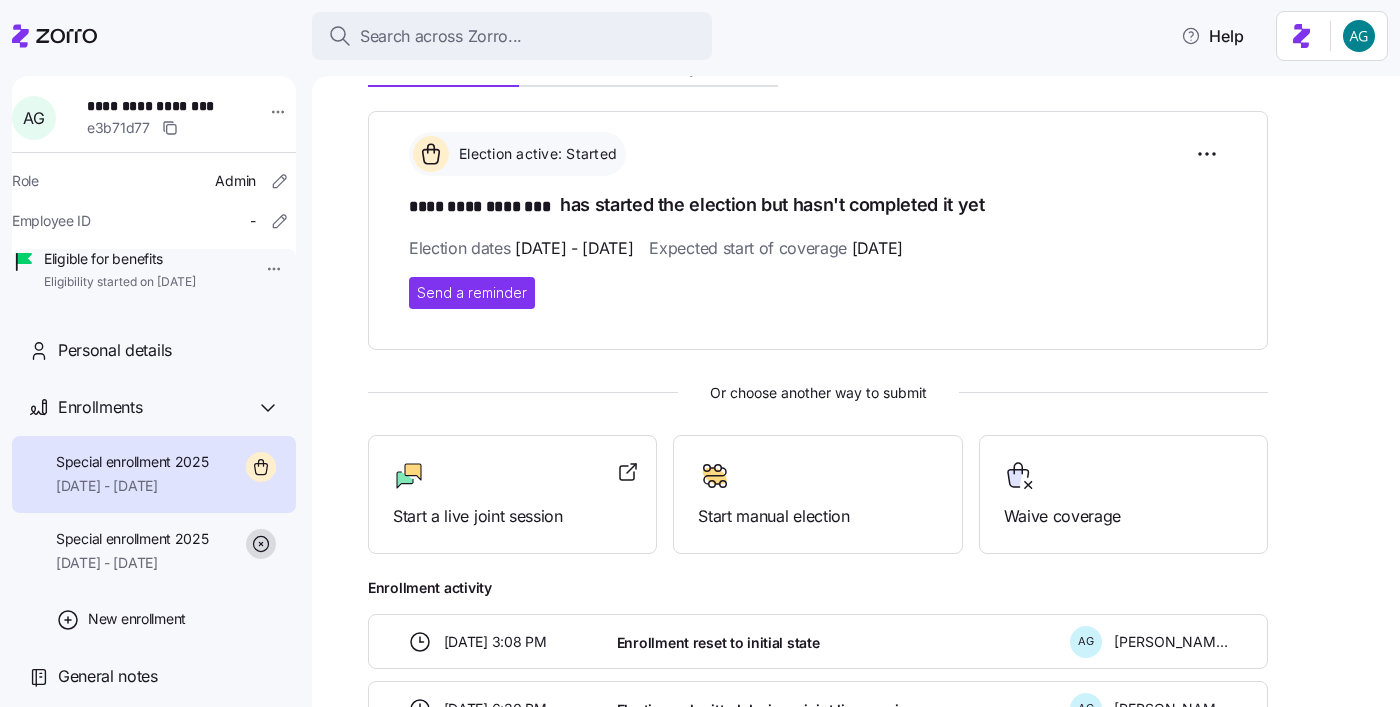 scroll, scrollTop: 250, scrollLeft: 0, axis: vertical 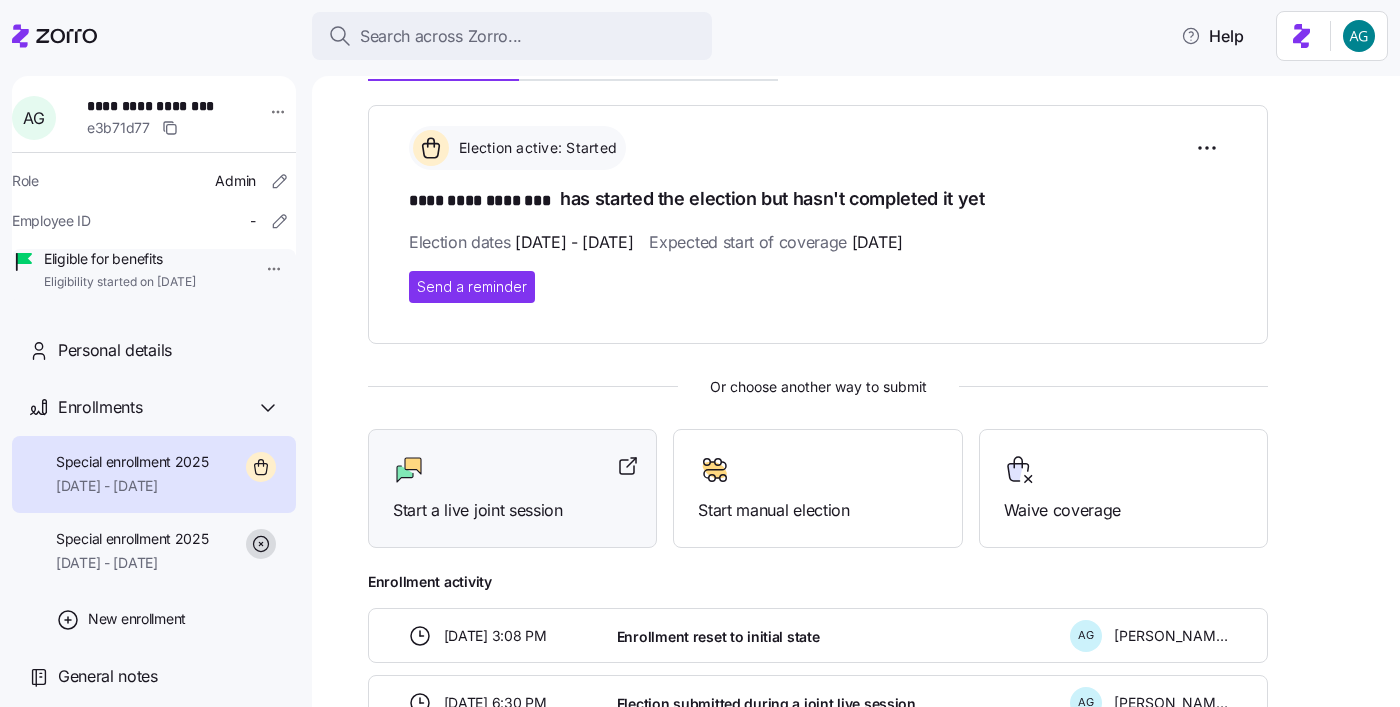 click at bounding box center (512, 470) 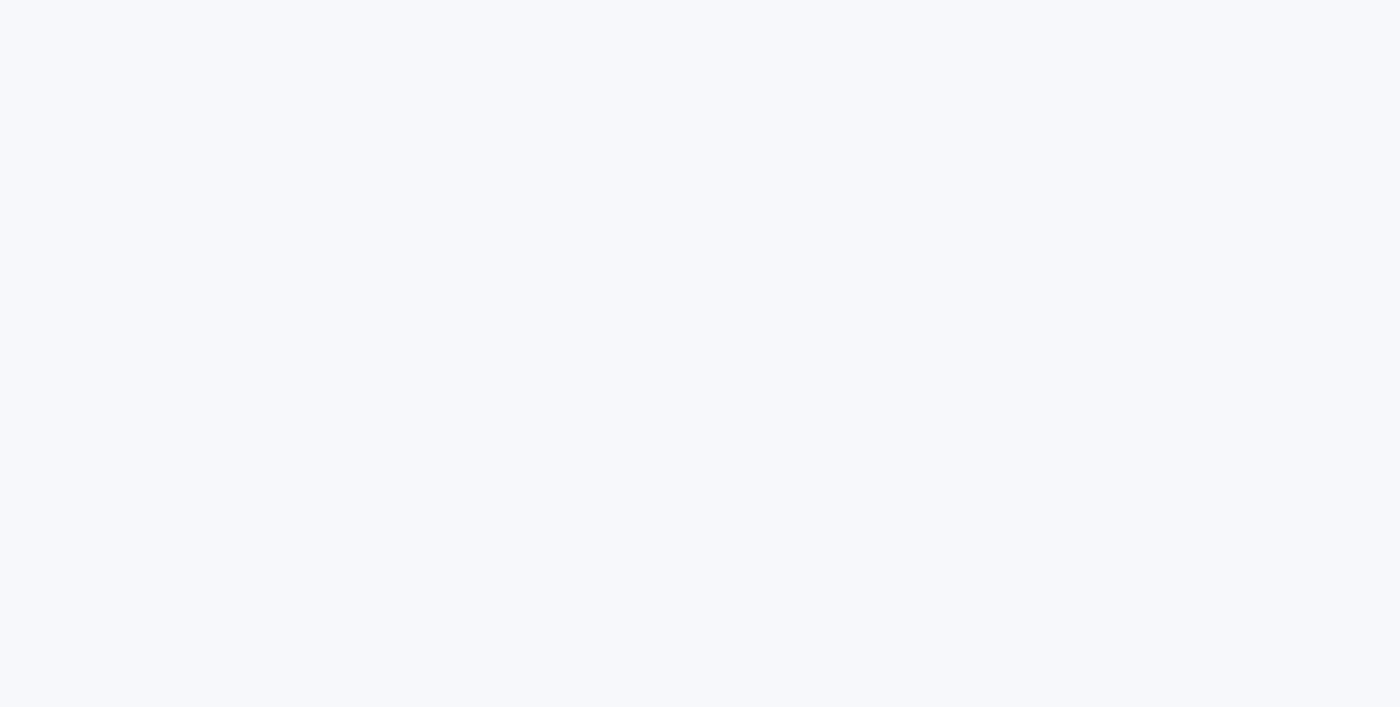 scroll, scrollTop: 0, scrollLeft: 0, axis: both 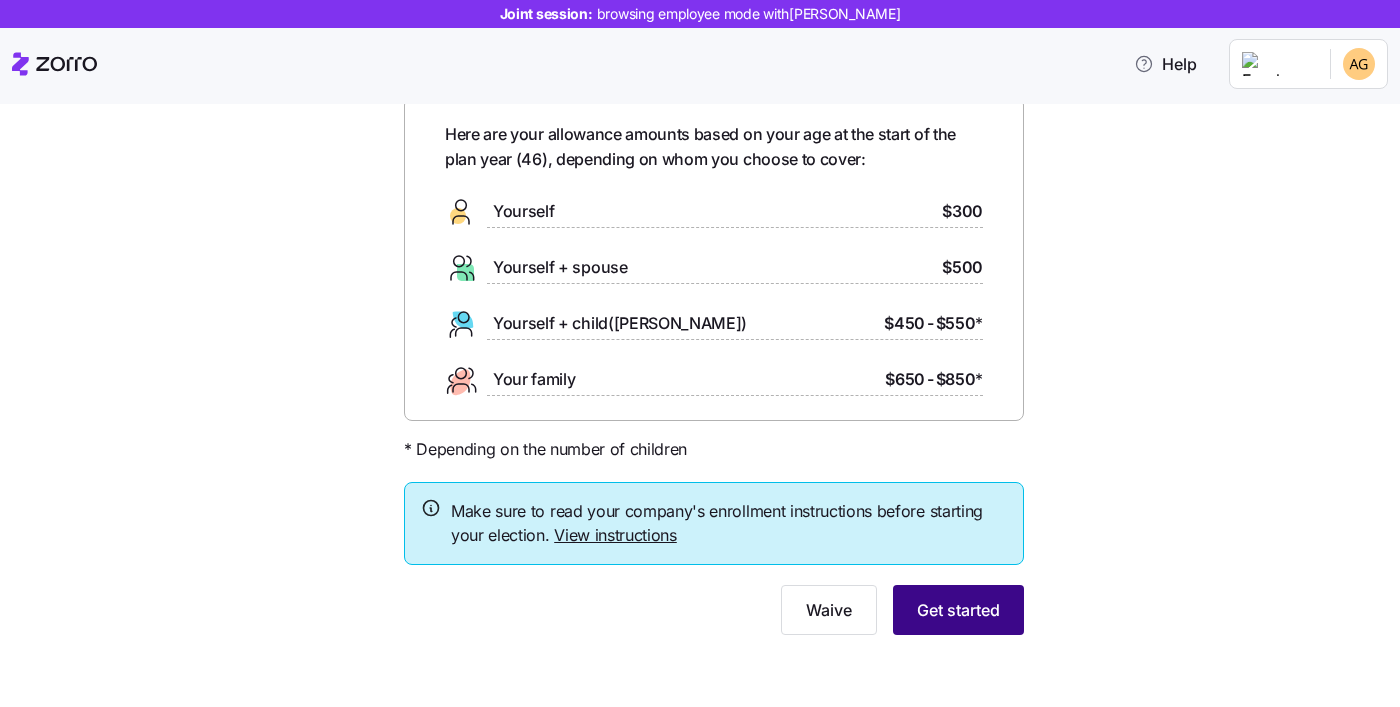 click on "Get started" at bounding box center (958, 610) 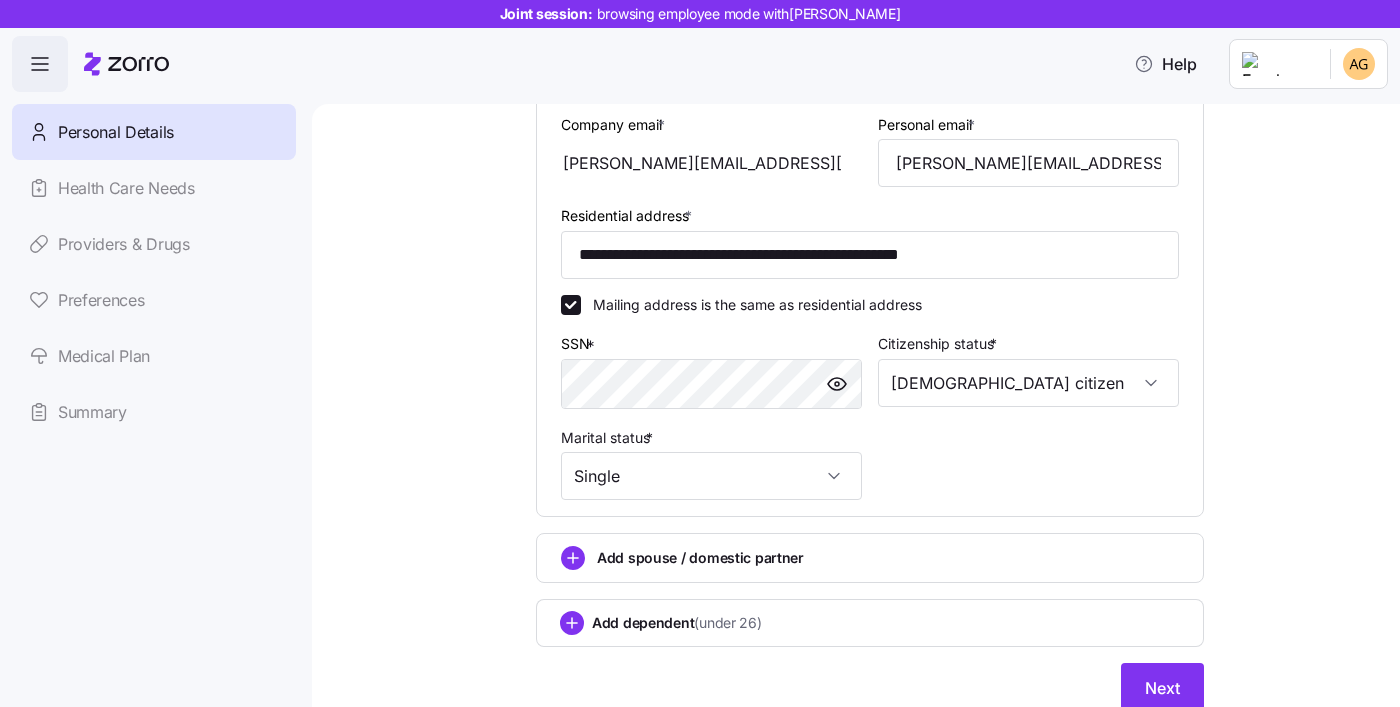 scroll, scrollTop: 651, scrollLeft: 0, axis: vertical 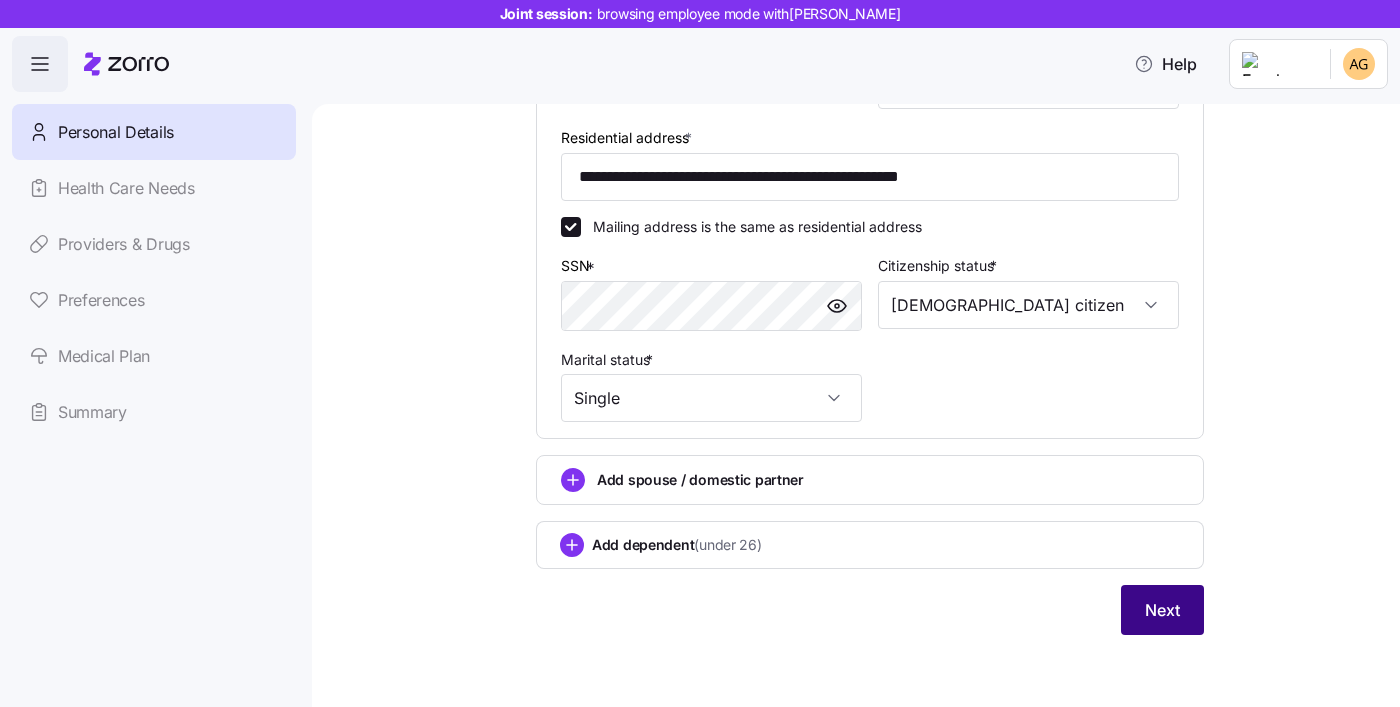 click on "Next" at bounding box center (1162, 610) 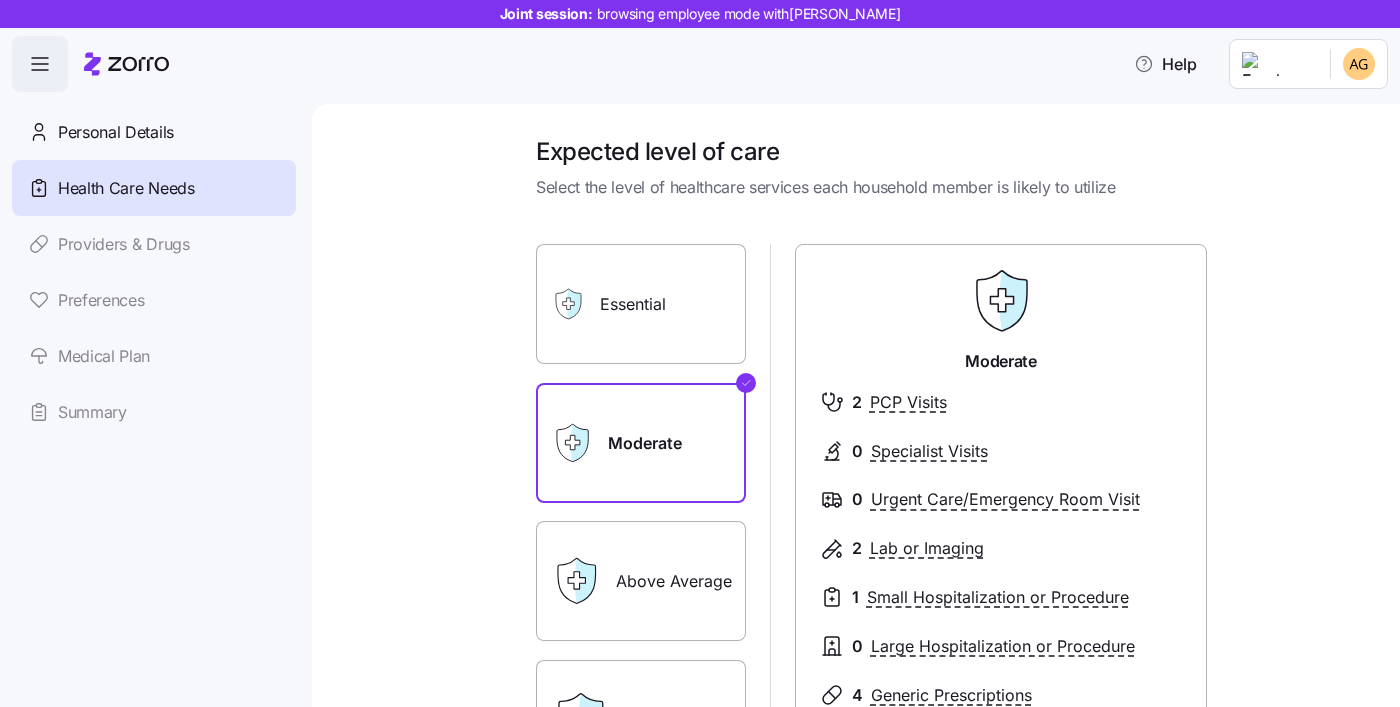 scroll, scrollTop: 330, scrollLeft: 0, axis: vertical 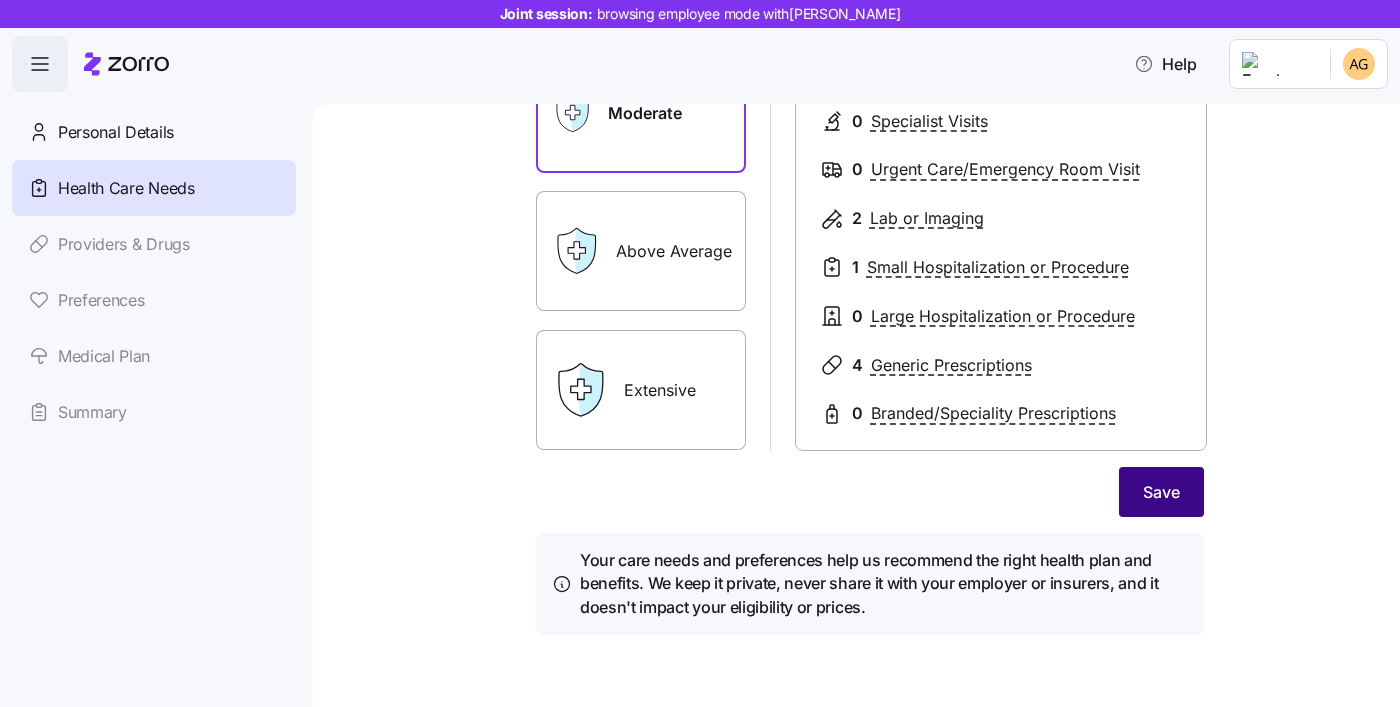 click on "Save" at bounding box center (1161, 492) 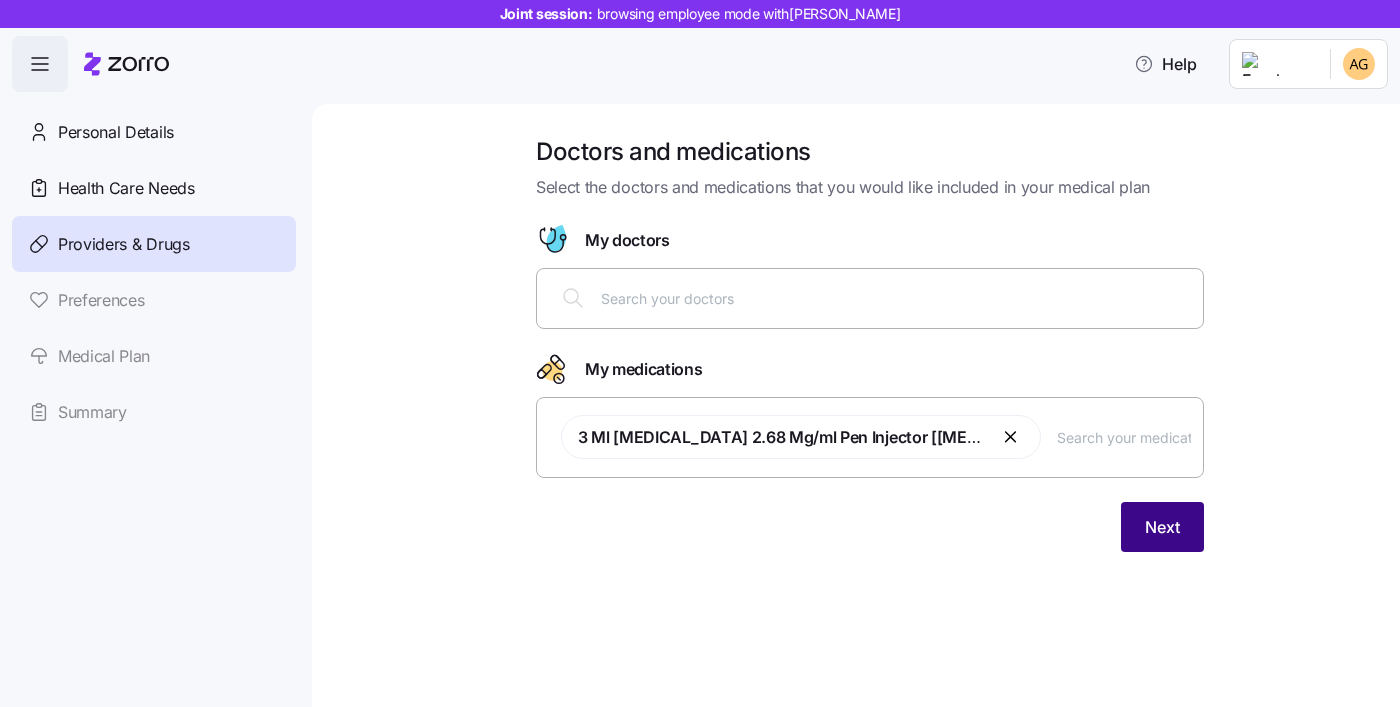 click on "Next" at bounding box center (1162, 527) 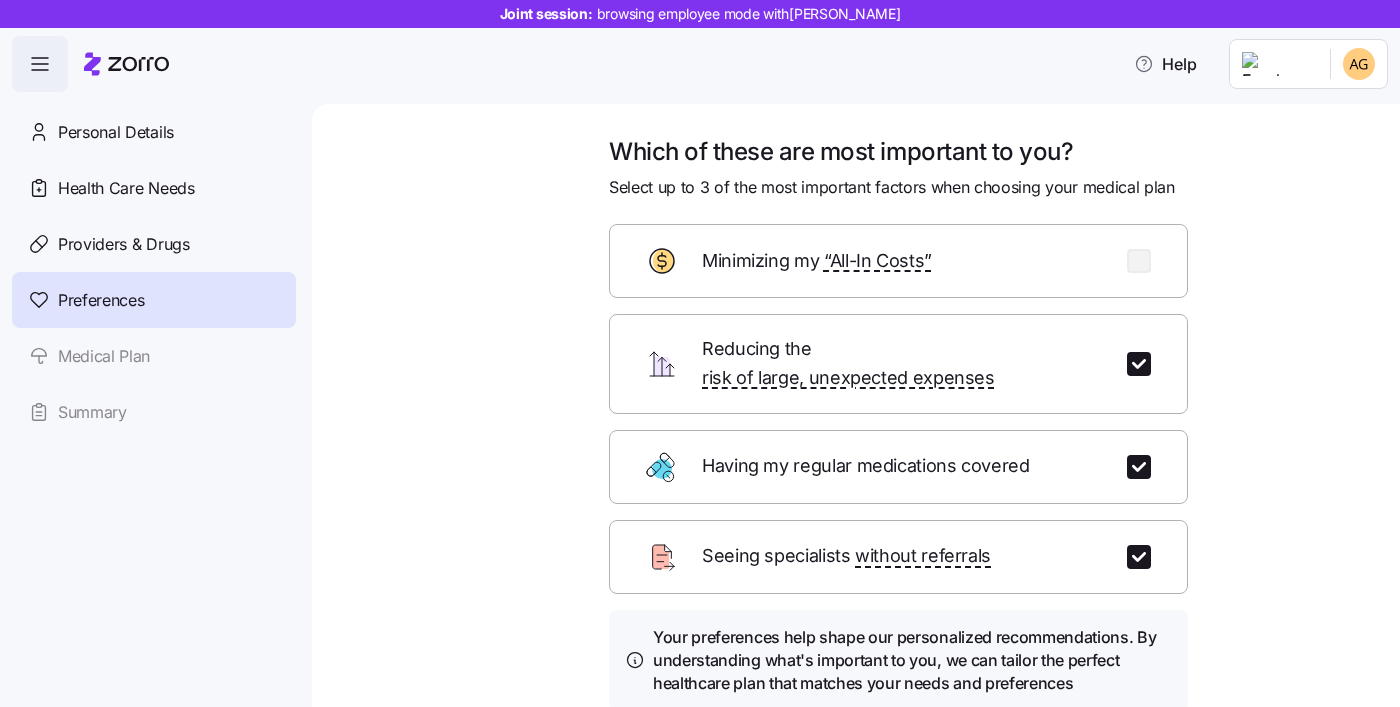scroll, scrollTop: 144, scrollLeft: 0, axis: vertical 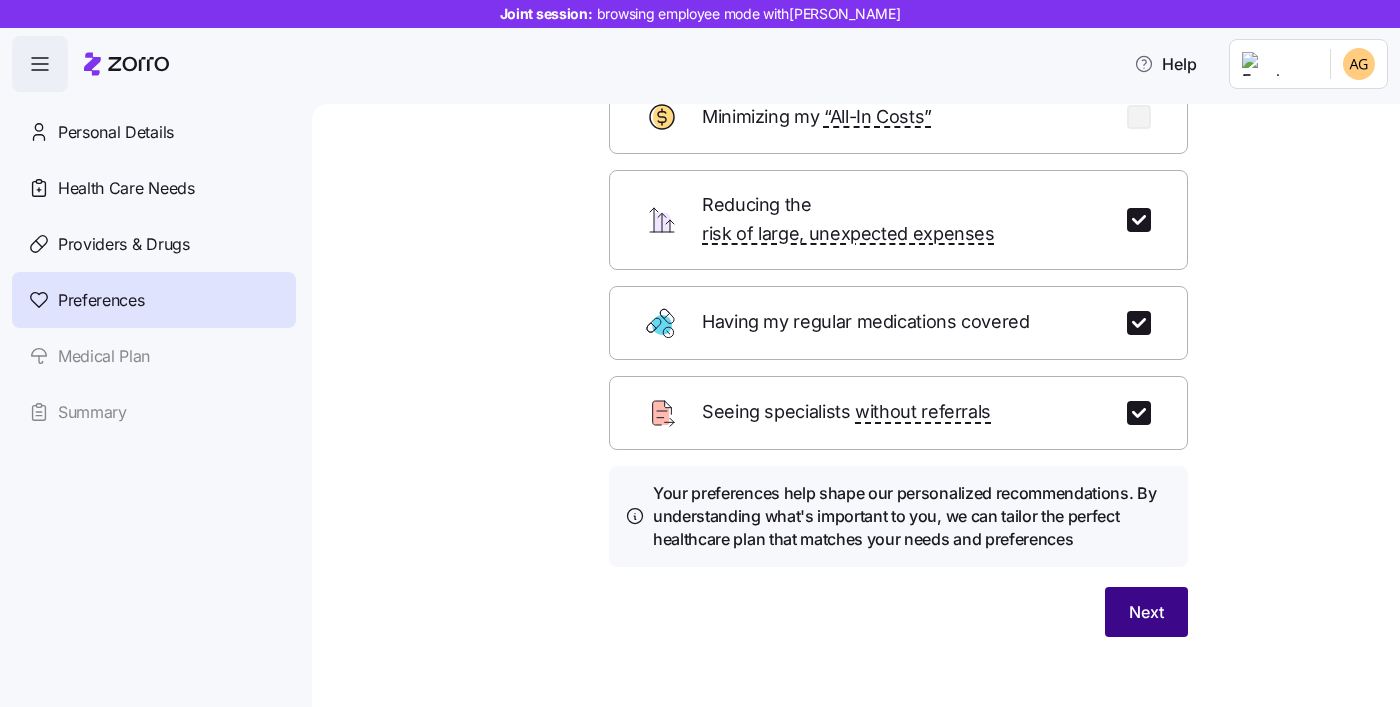 click on "Next" at bounding box center [1146, 612] 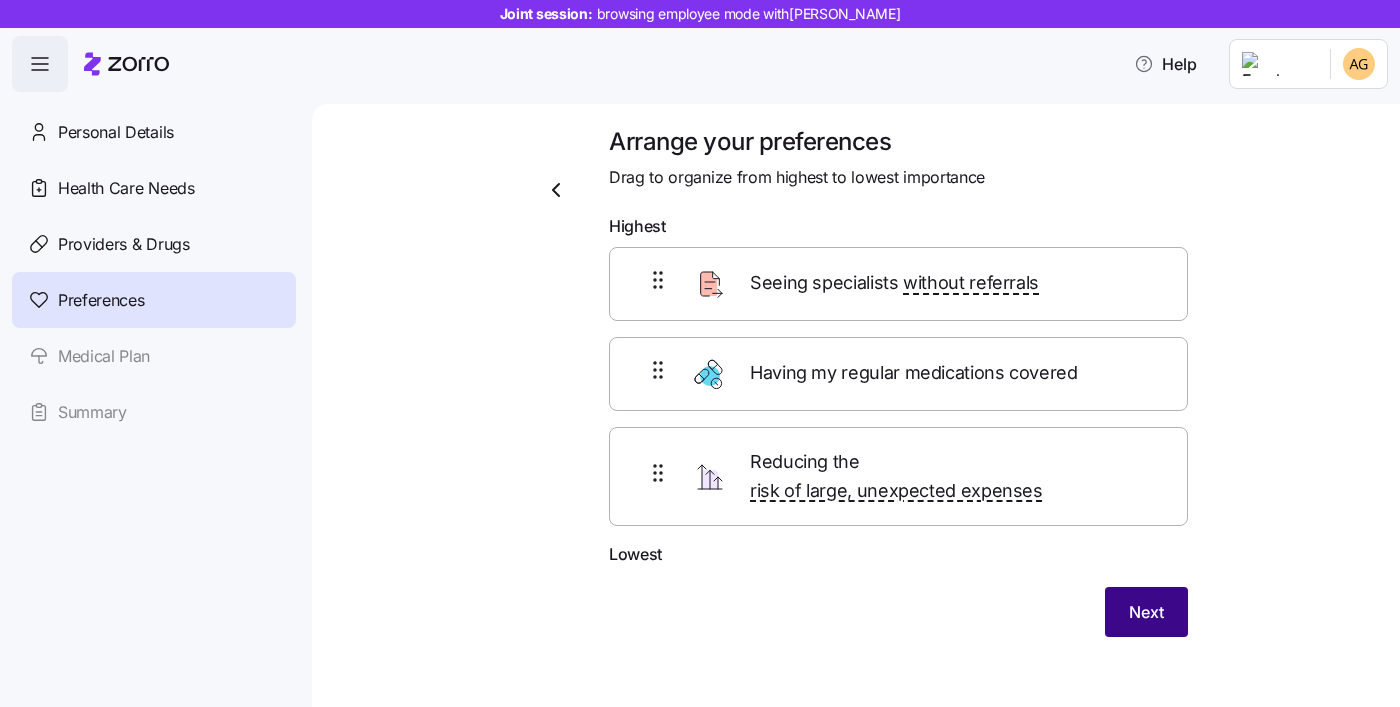 click on "Next" at bounding box center [1146, 612] 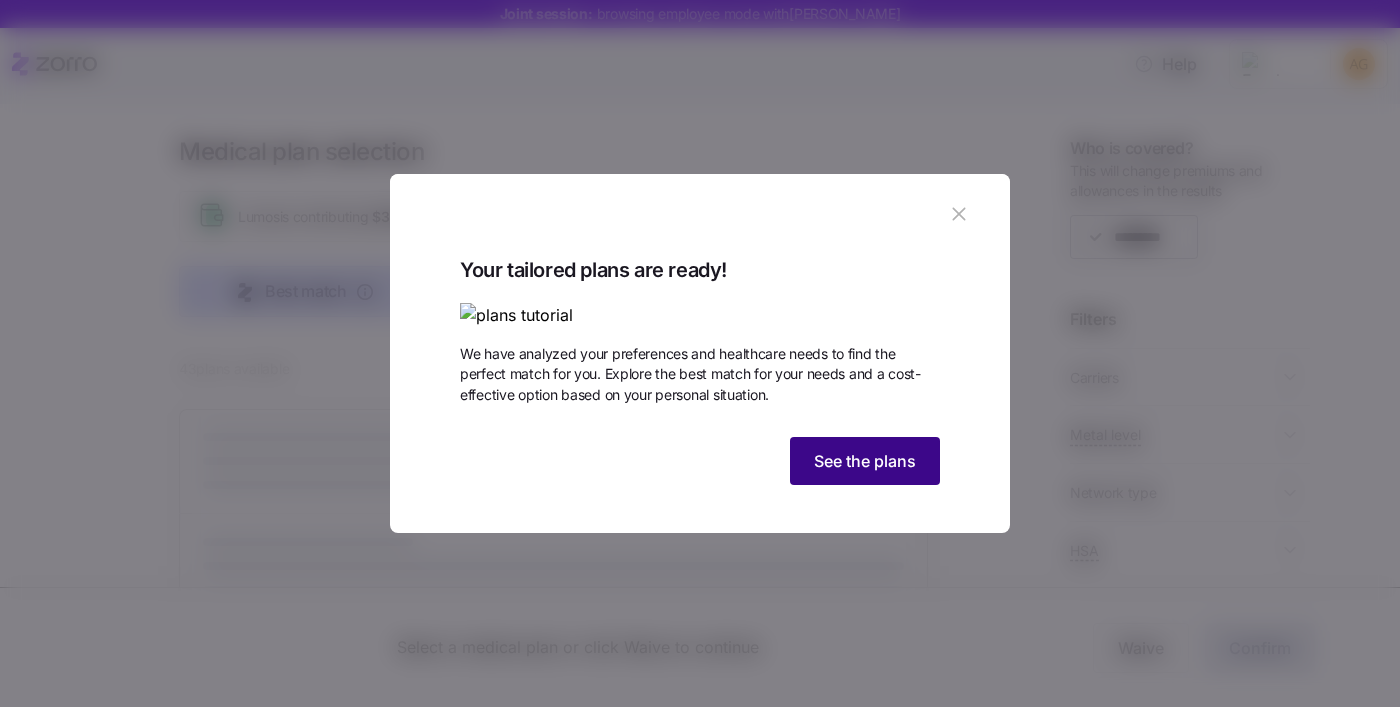 click on "See the plans" at bounding box center (865, 461) 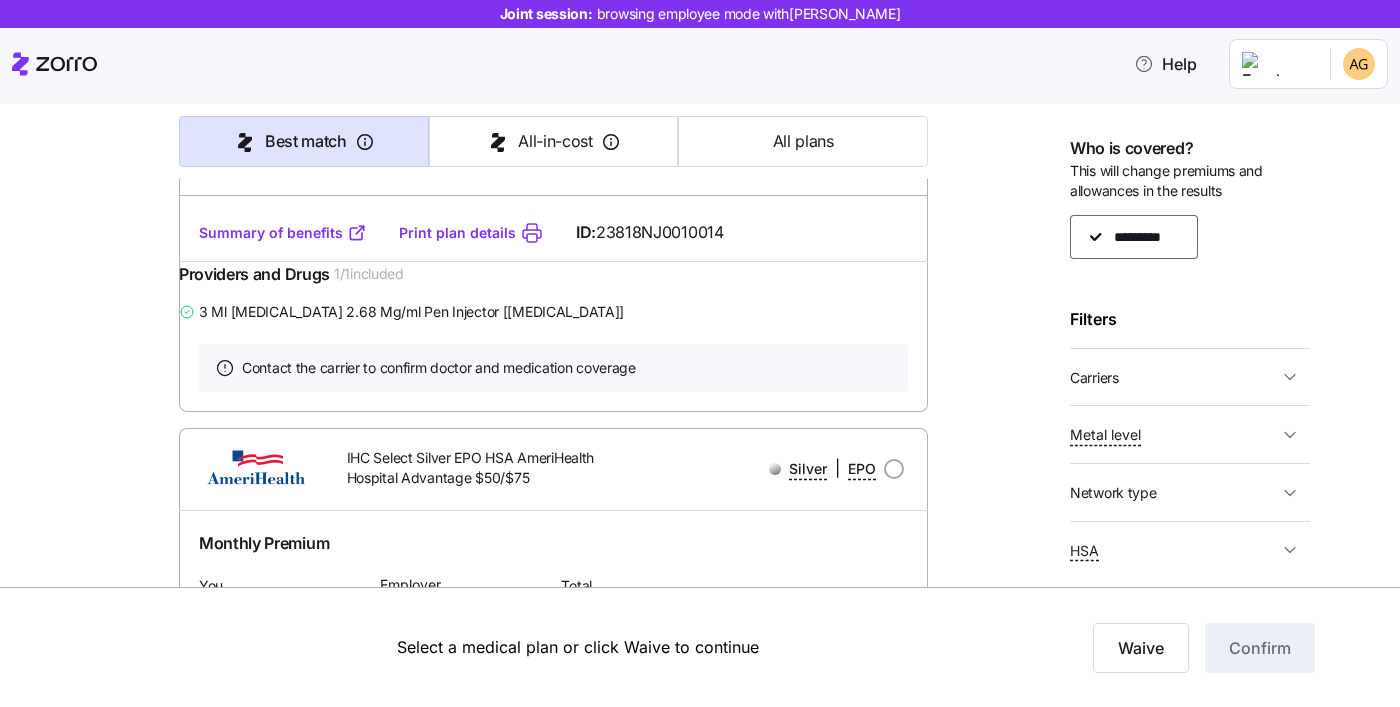 scroll, scrollTop: 0, scrollLeft: 0, axis: both 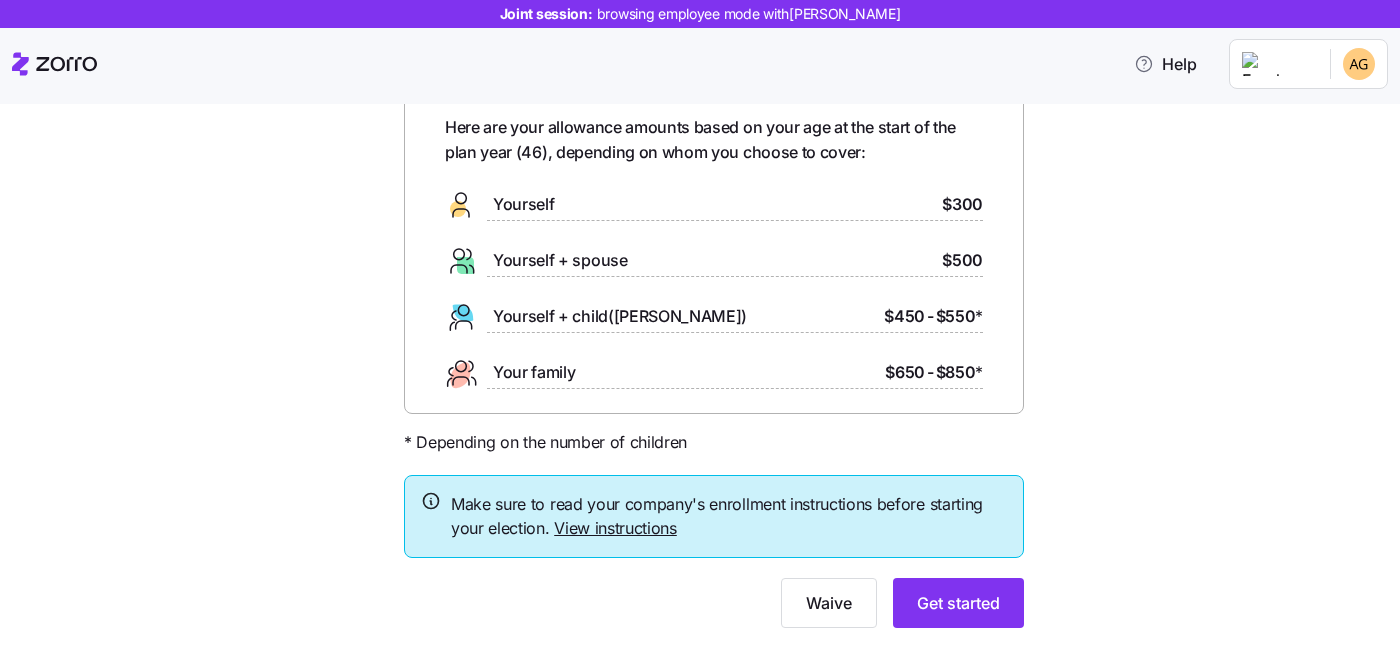 click on "View instructions" at bounding box center (615, 528) 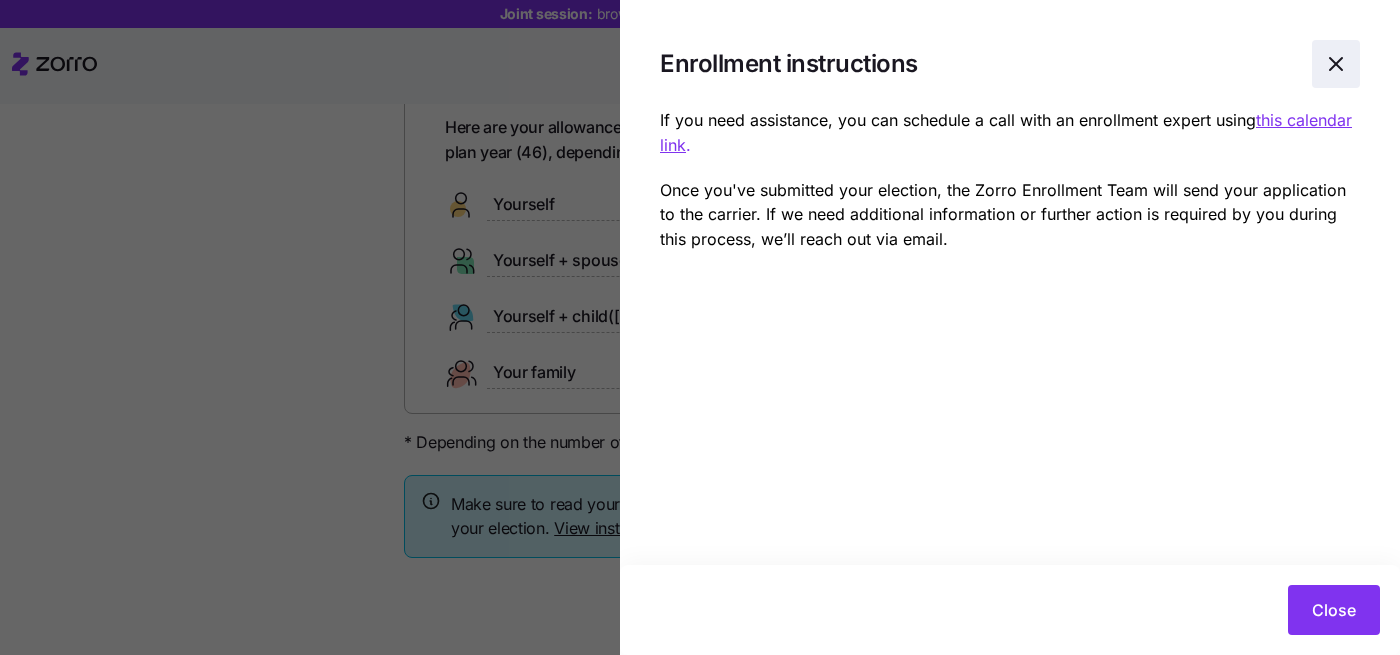 click 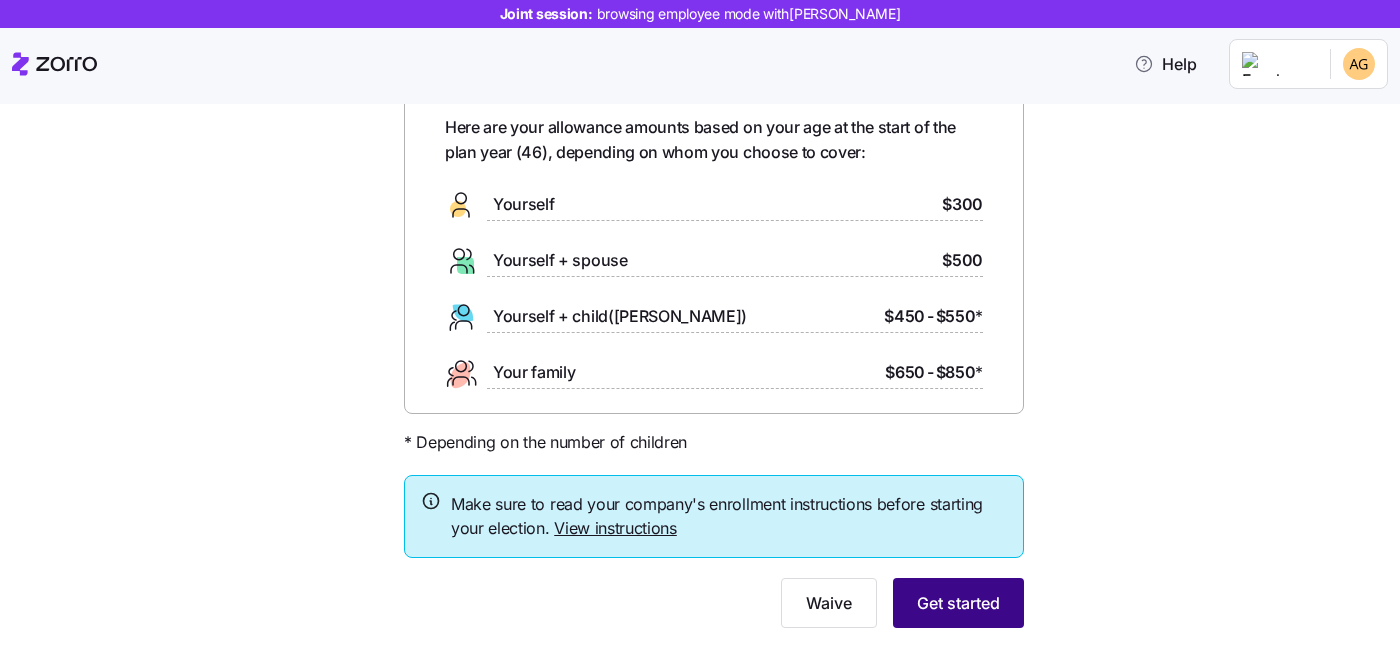 click on "Get started" at bounding box center [958, 603] 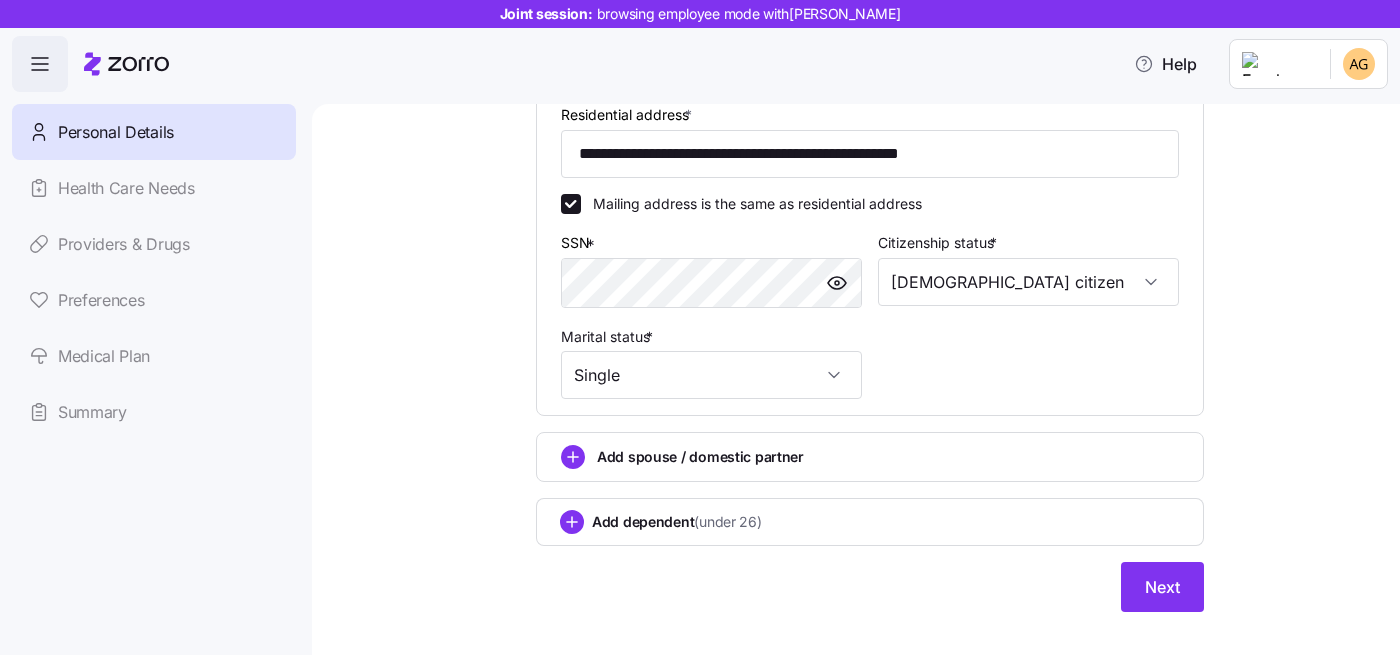 scroll, scrollTop: 703, scrollLeft: 0, axis: vertical 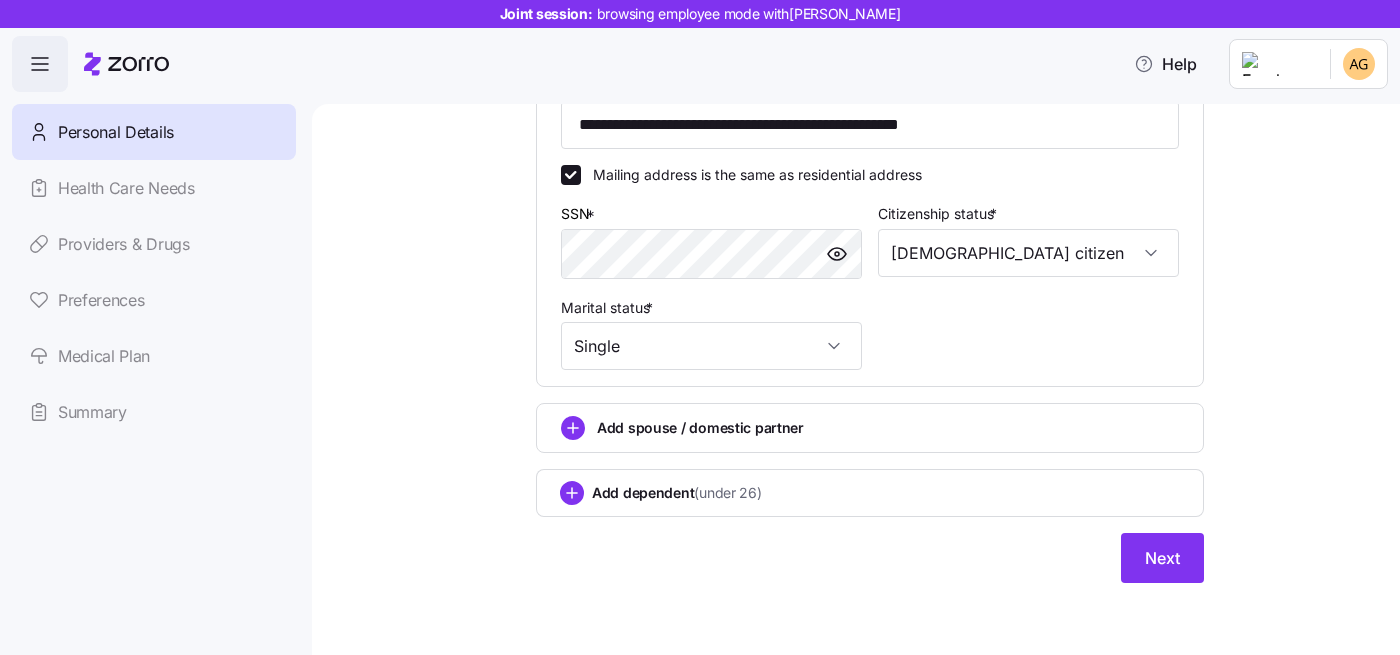 click on "Add spouse / domestic partner" at bounding box center (870, 428) 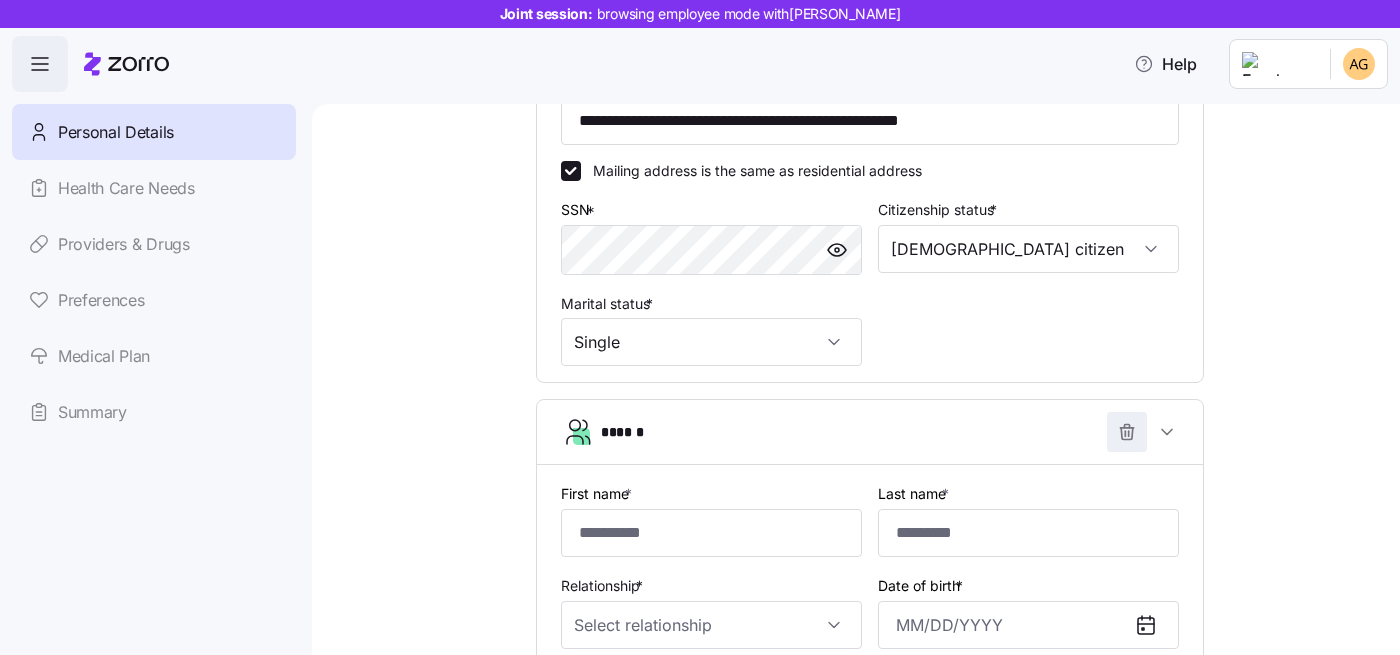 click 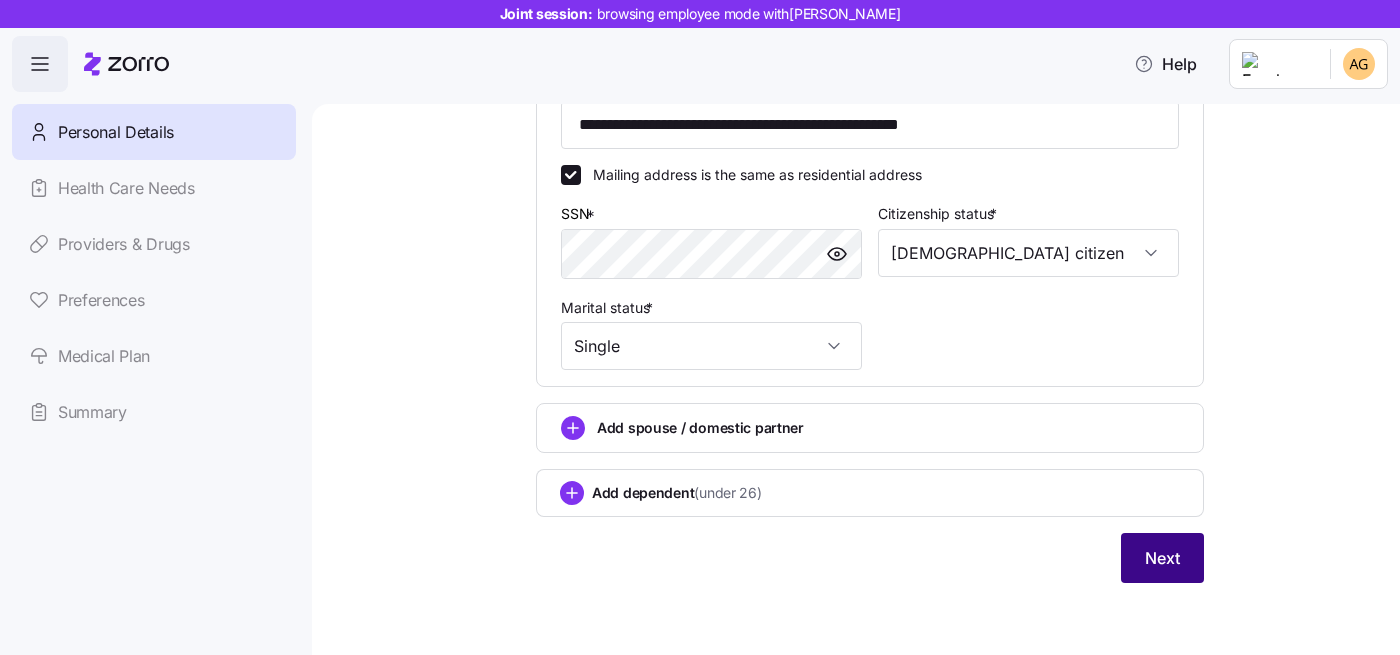 click on "Next" at bounding box center (1162, 558) 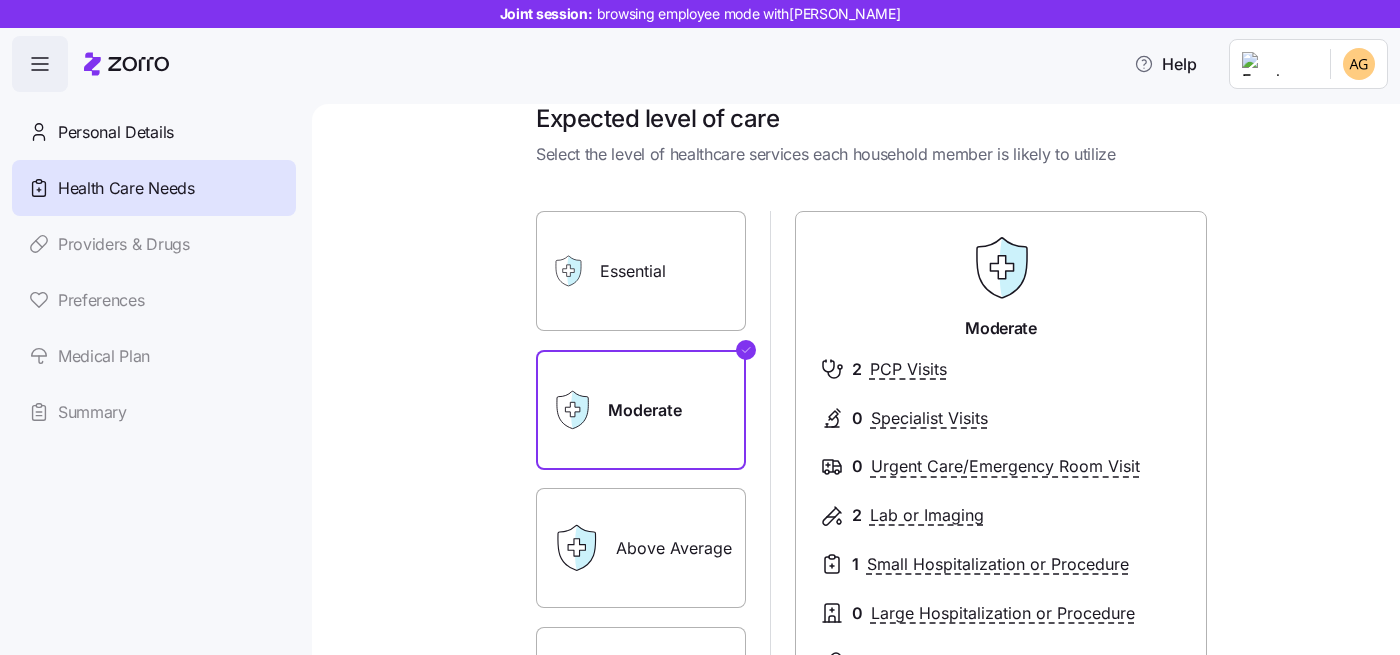 scroll, scrollTop: 34, scrollLeft: 0, axis: vertical 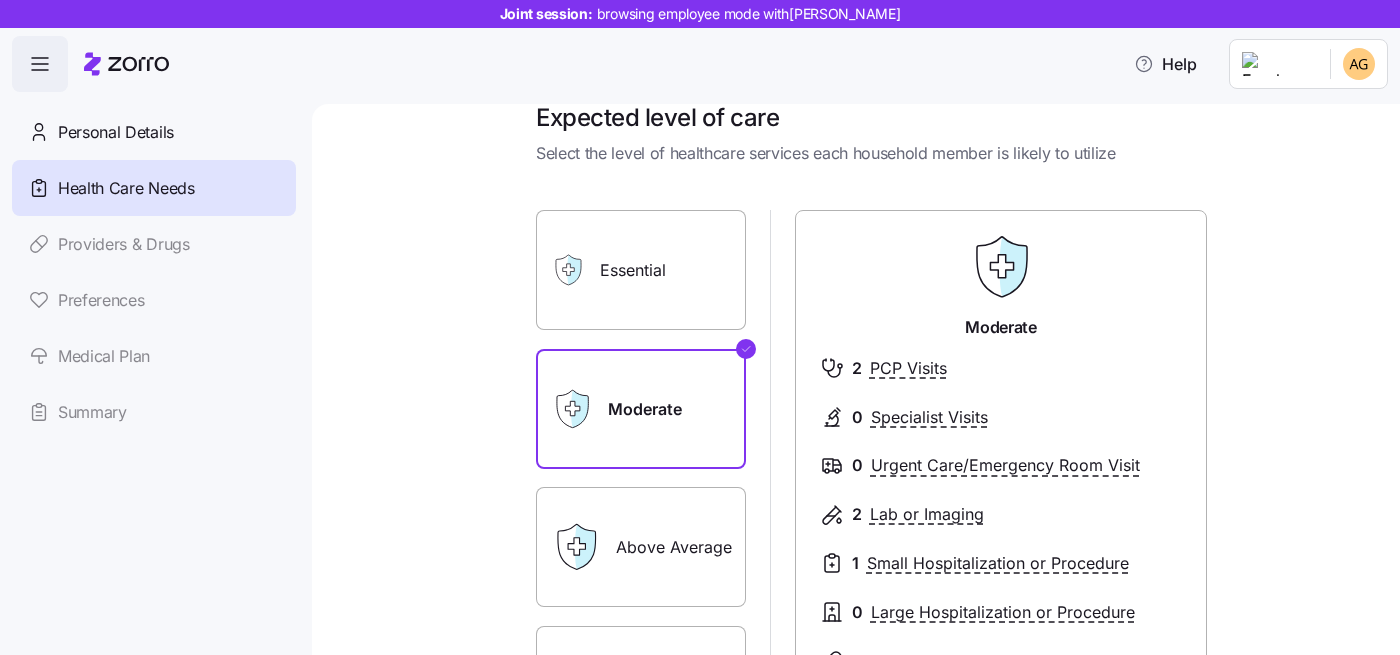 click on "Essential" at bounding box center [641, 270] 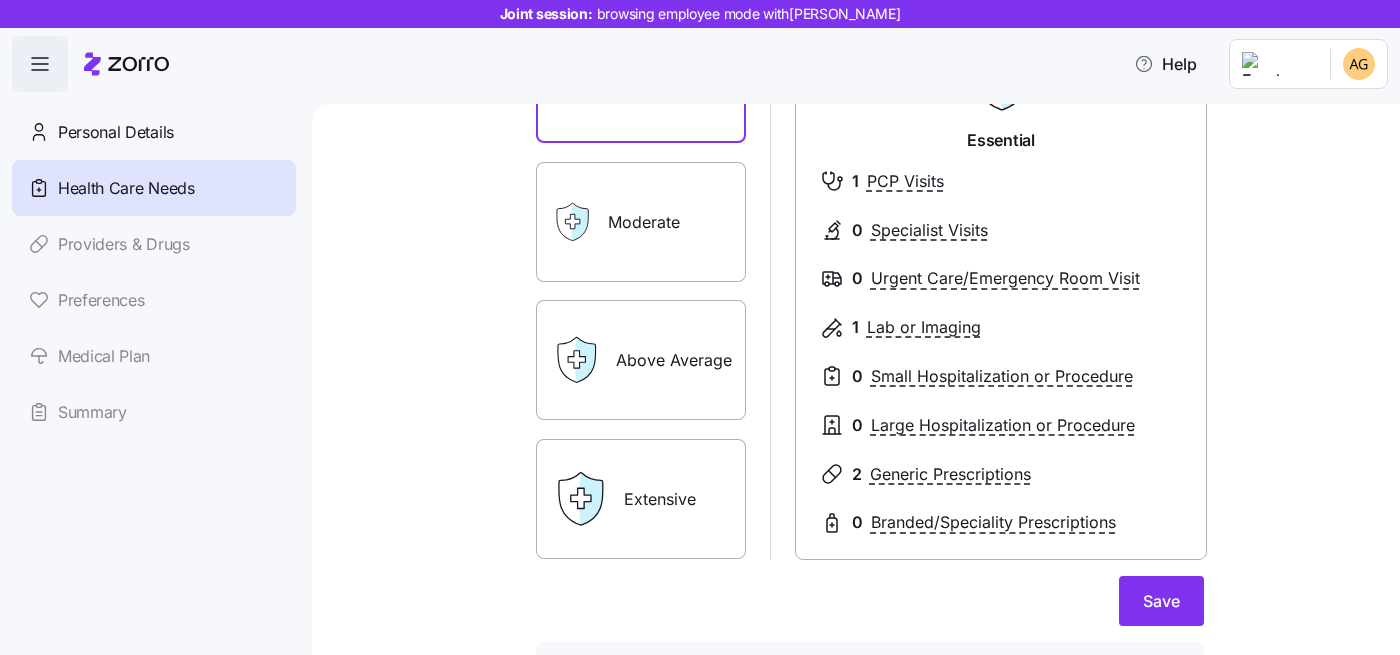 scroll, scrollTop: 227, scrollLeft: 0, axis: vertical 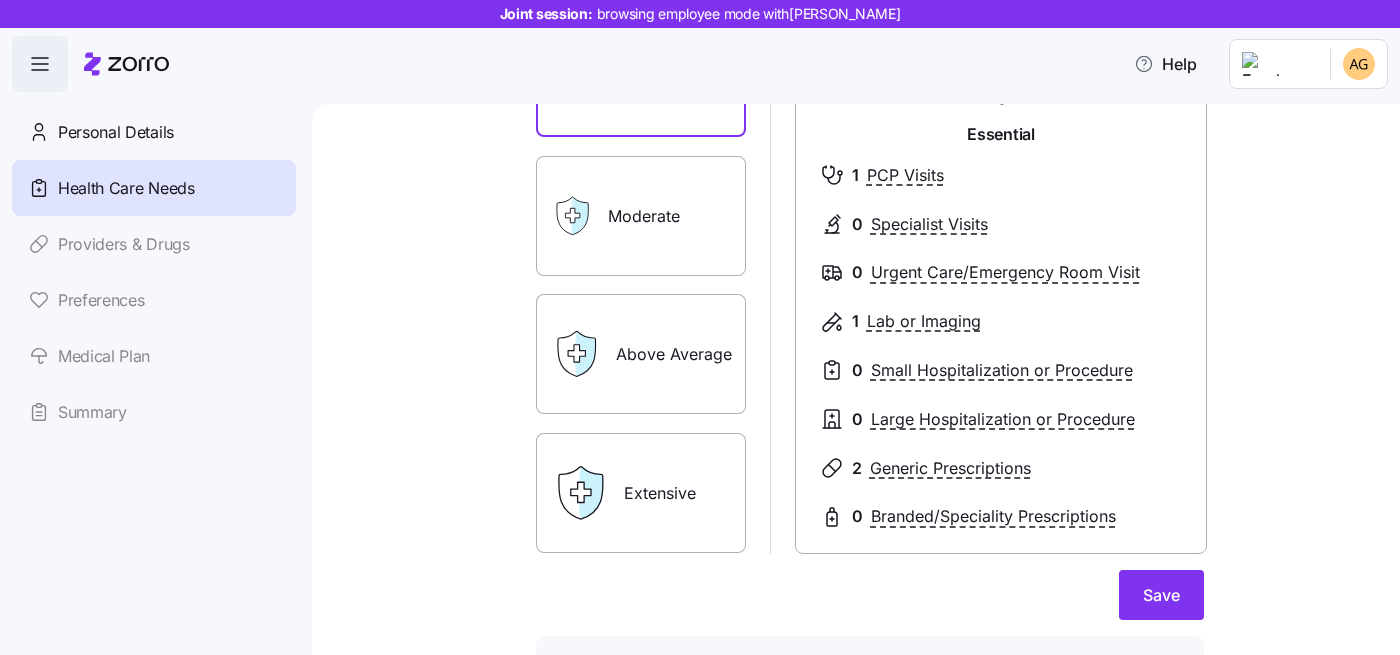 click on "Extensive" at bounding box center [641, 493] 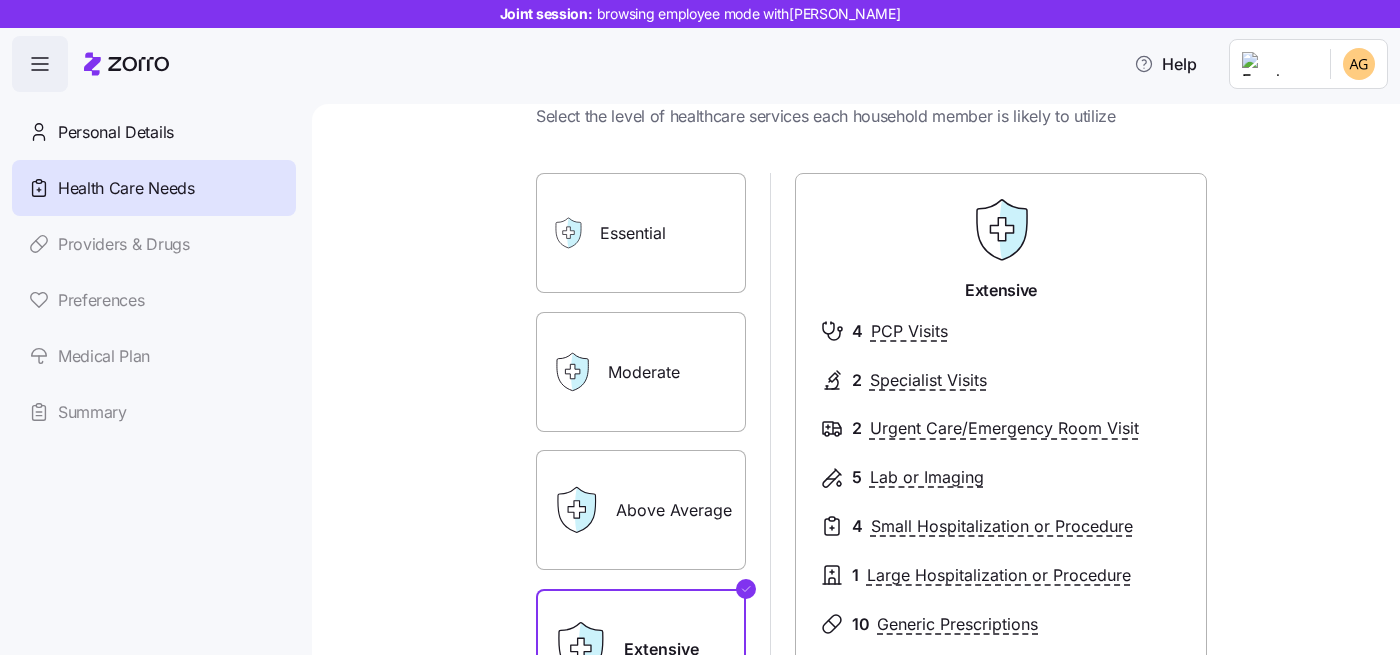 scroll, scrollTop: 72, scrollLeft: 0, axis: vertical 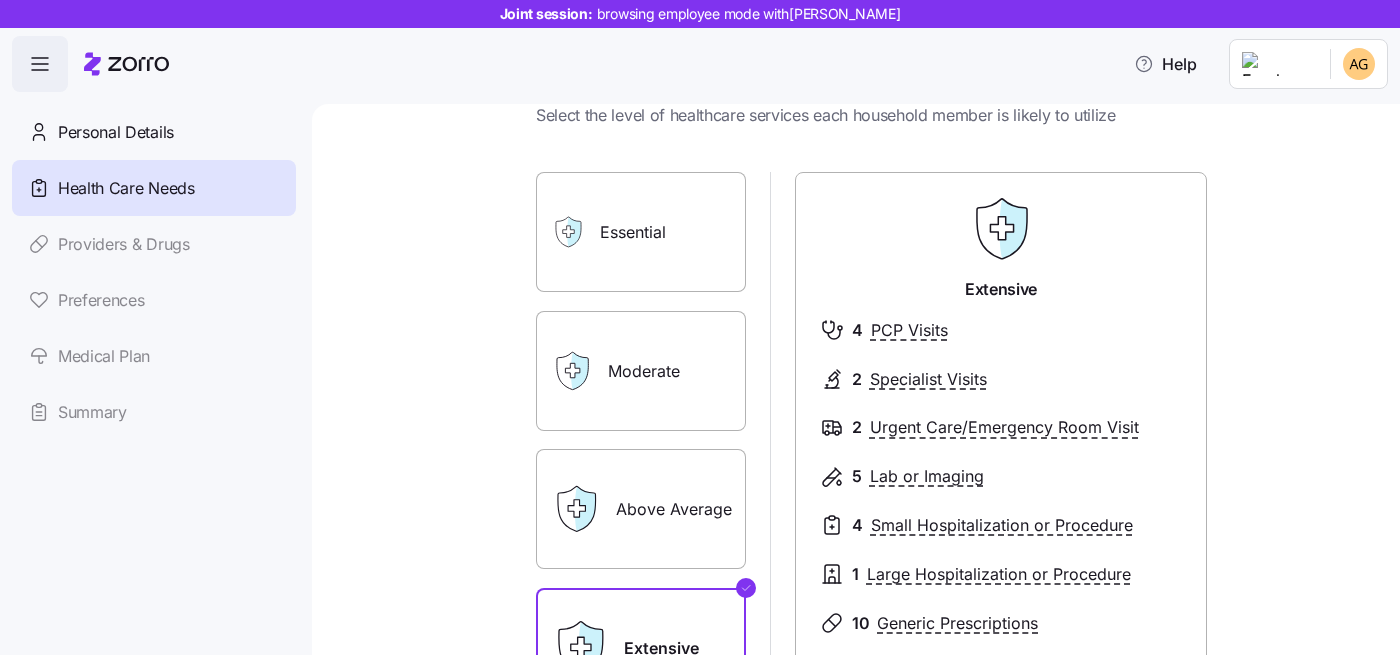 click on "Moderate" at bounding box center [641, 371] 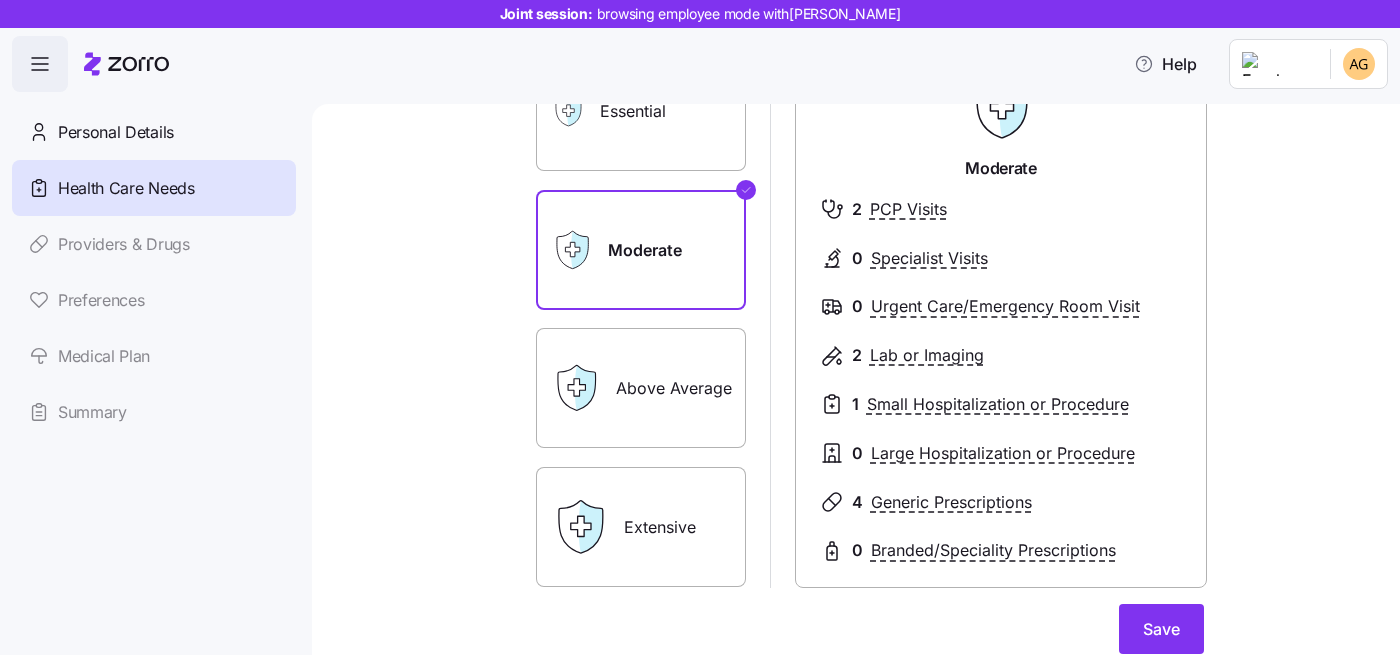 scroll, scrollTop: 191, scrollLeft: 0, axis: vertical 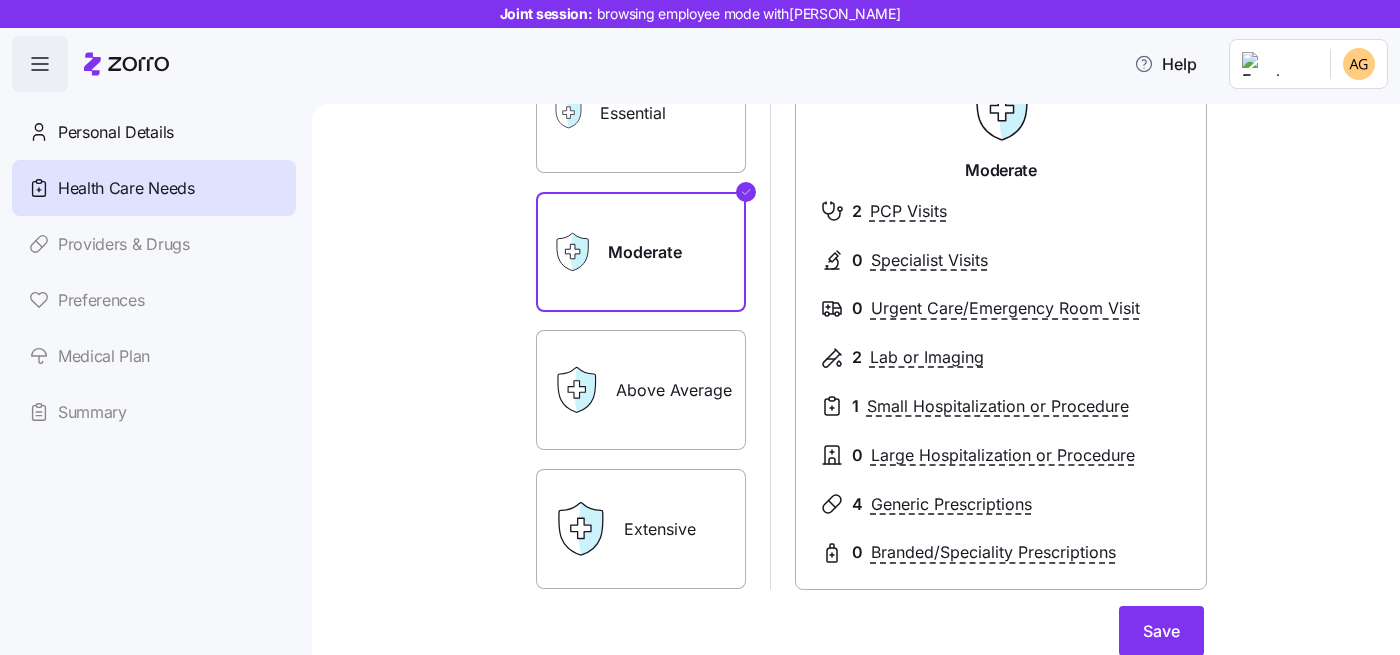 click on "Above Average" at bounding box center (641, 390) 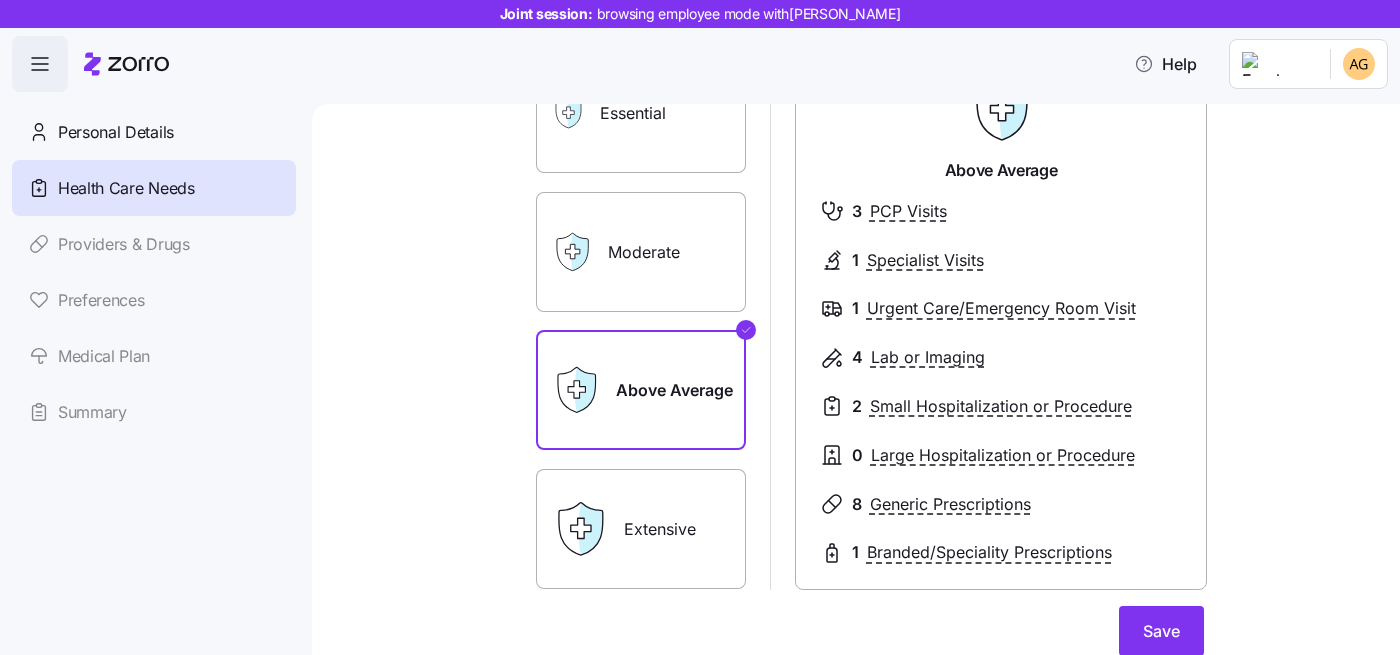 click on "Extensive" at bounding box center (641, 529) 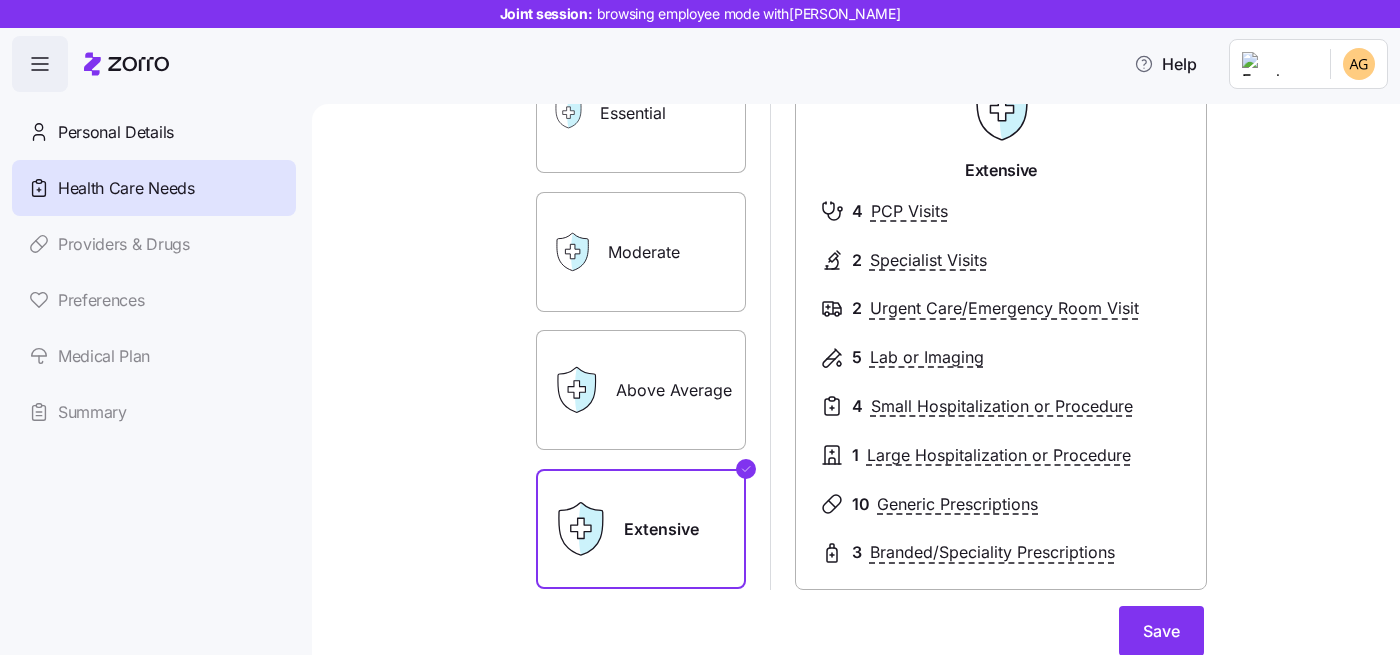 click on "Above Average" at bounding box center [641, 390] 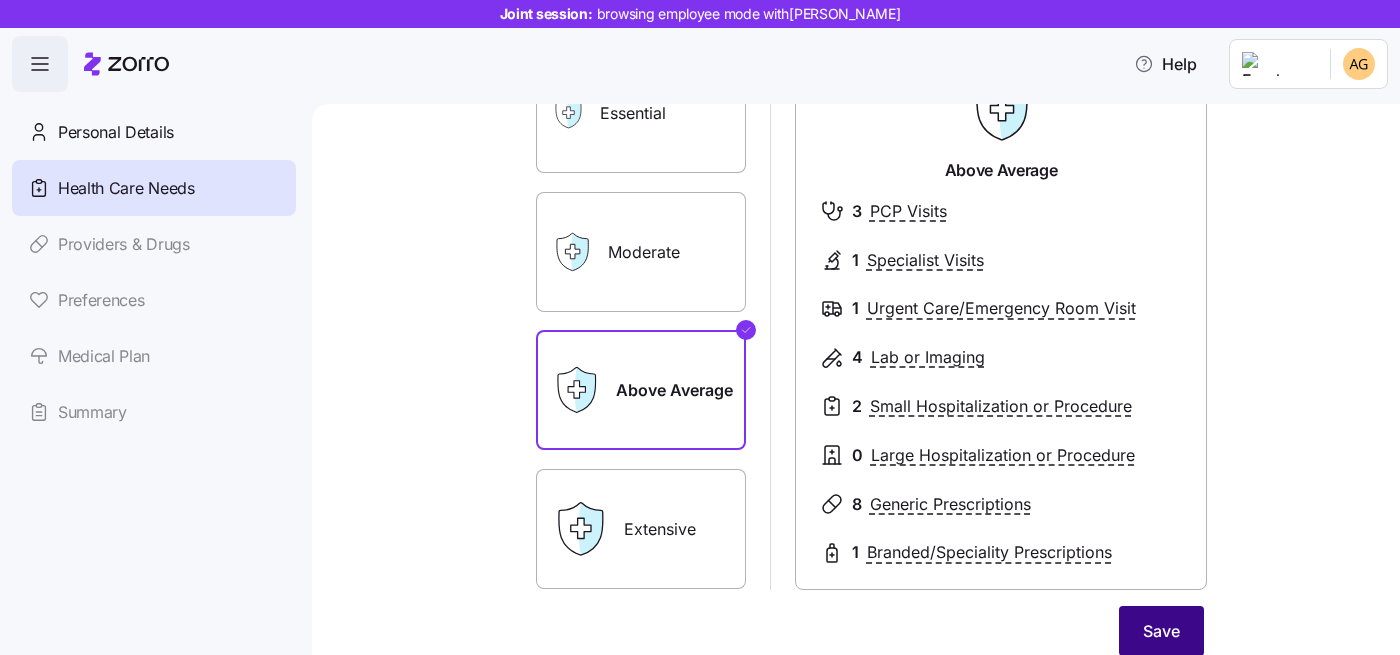 click on "Save" at bounding box center [1161, 631] 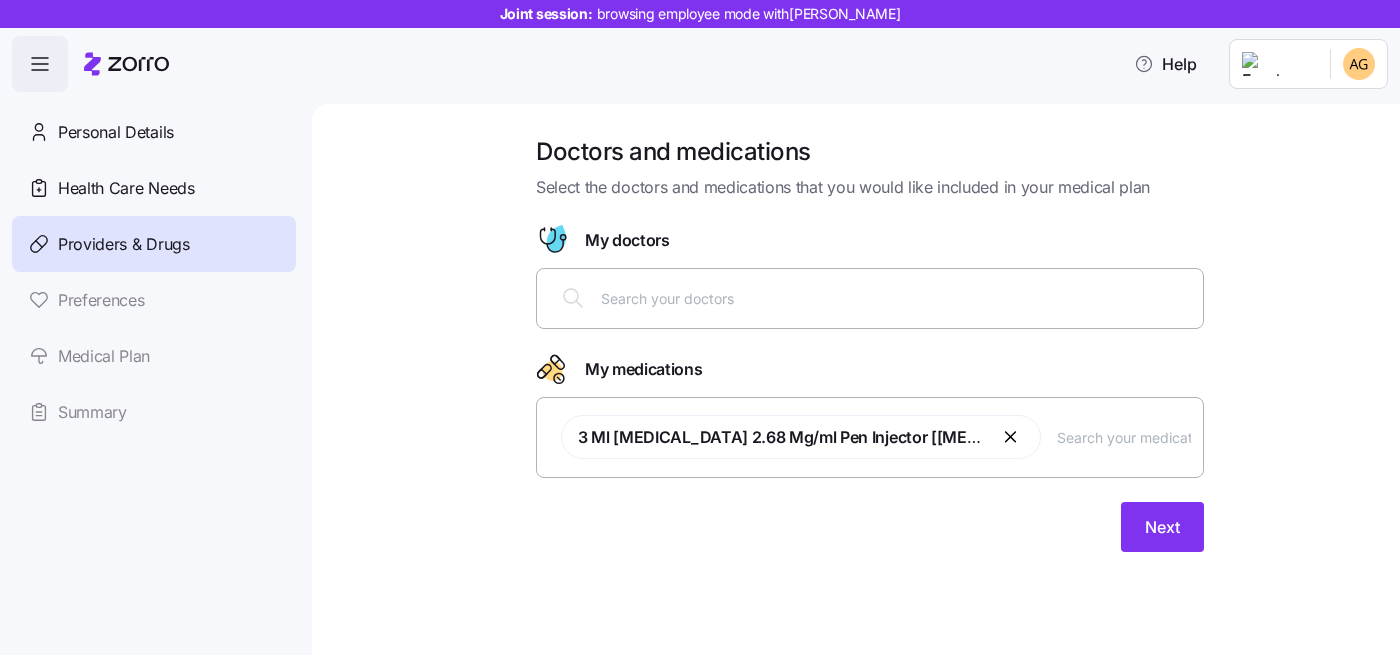 click at bounding box center (896, 298) 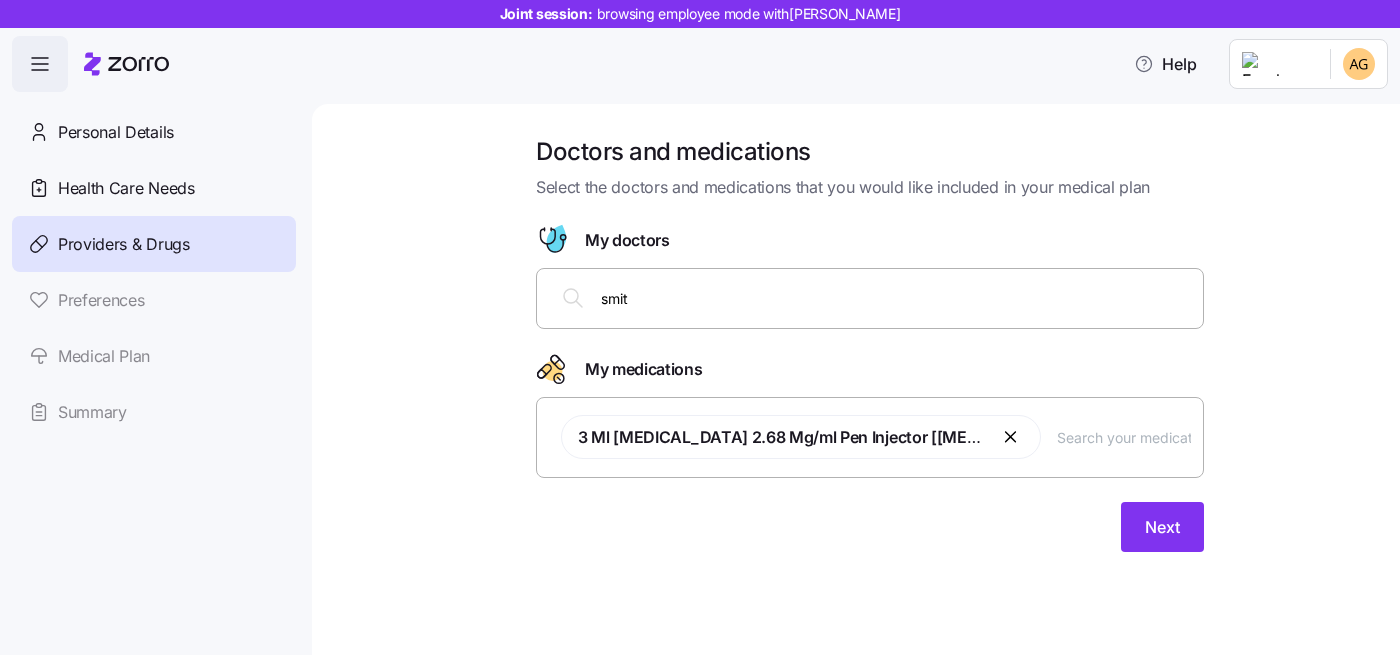 type on "[PERSON_NAME]" 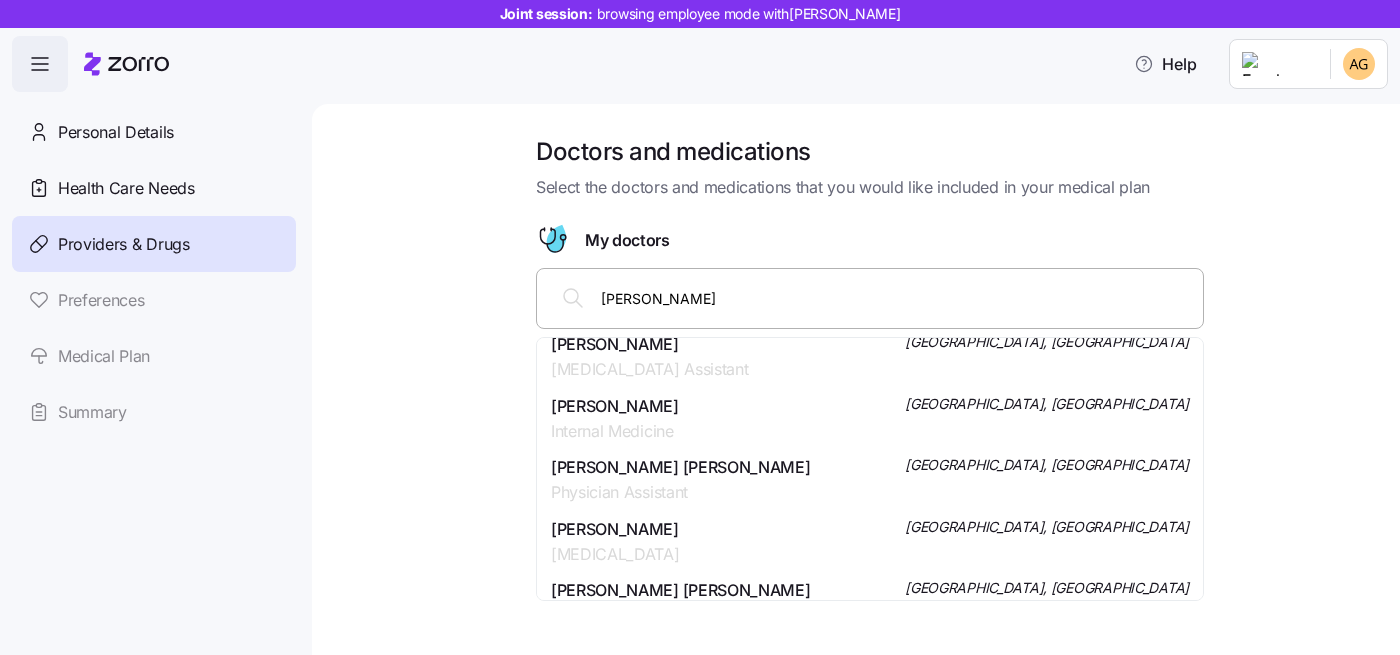 scroll, scrollTop: 752, scrollLeft: 0, axis: vertical 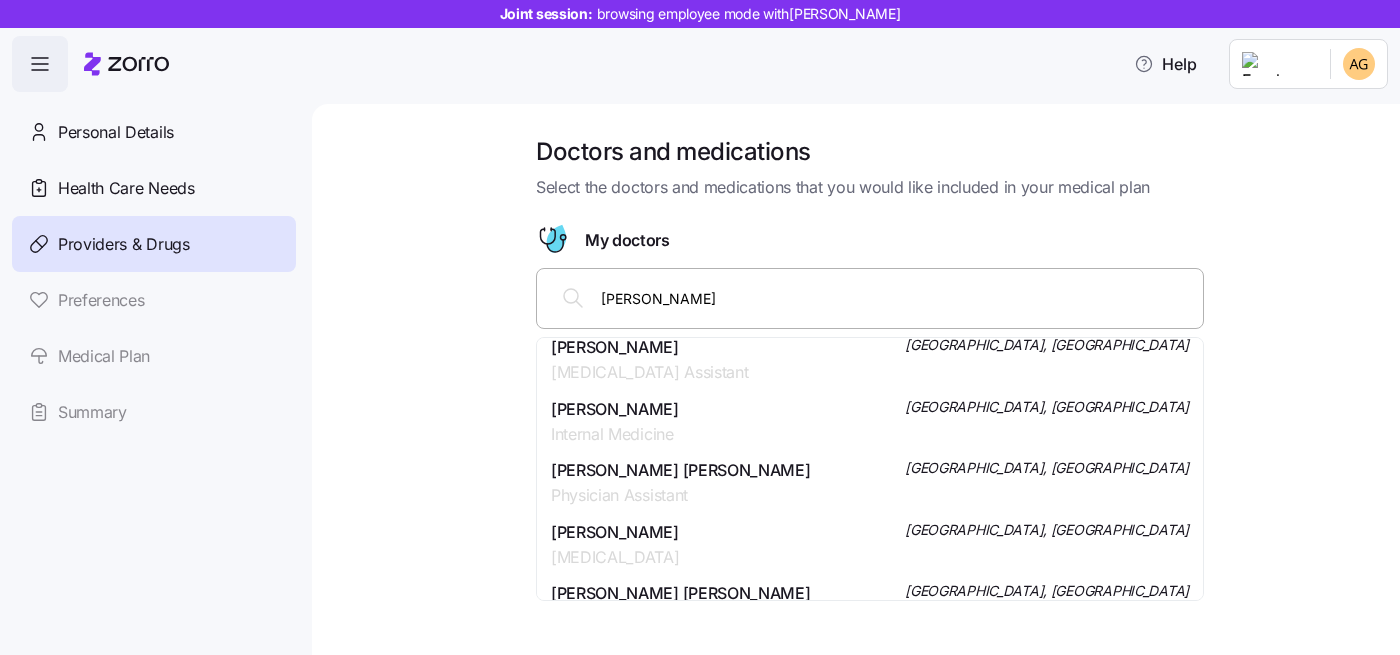 click on "[PERSON_NAME] Internal Medicine Passaic, [GEOGRAPHIC_DATA]" at bounding box center [870, 422] 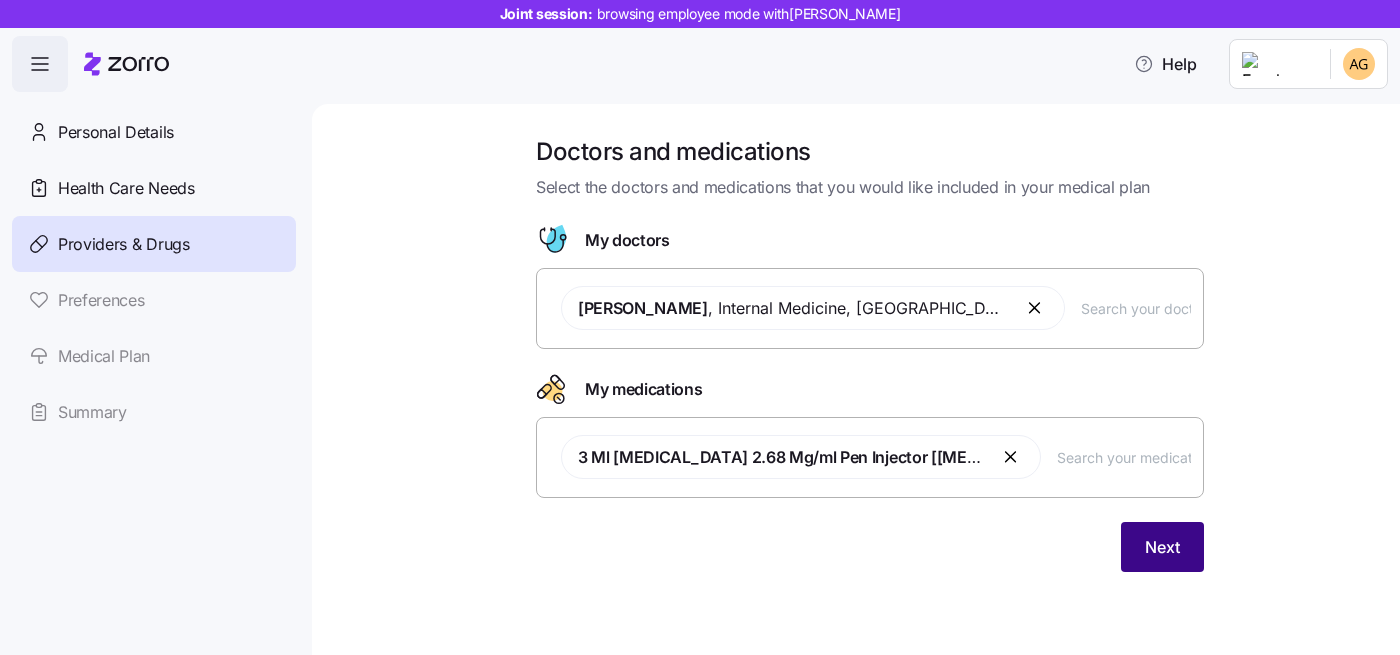 click on "Next" at bounding box center [1162, 547] 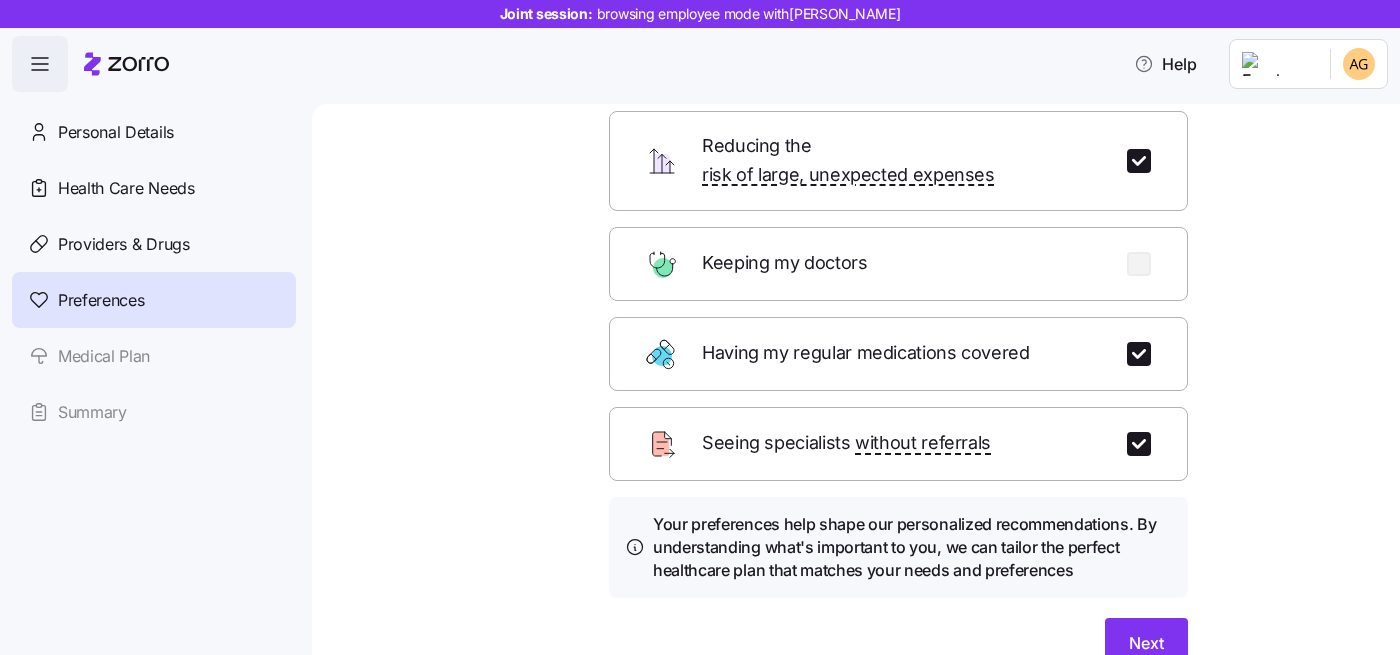 scroll, scrollTop: 206, scrollLeft: 0, axis: vertical 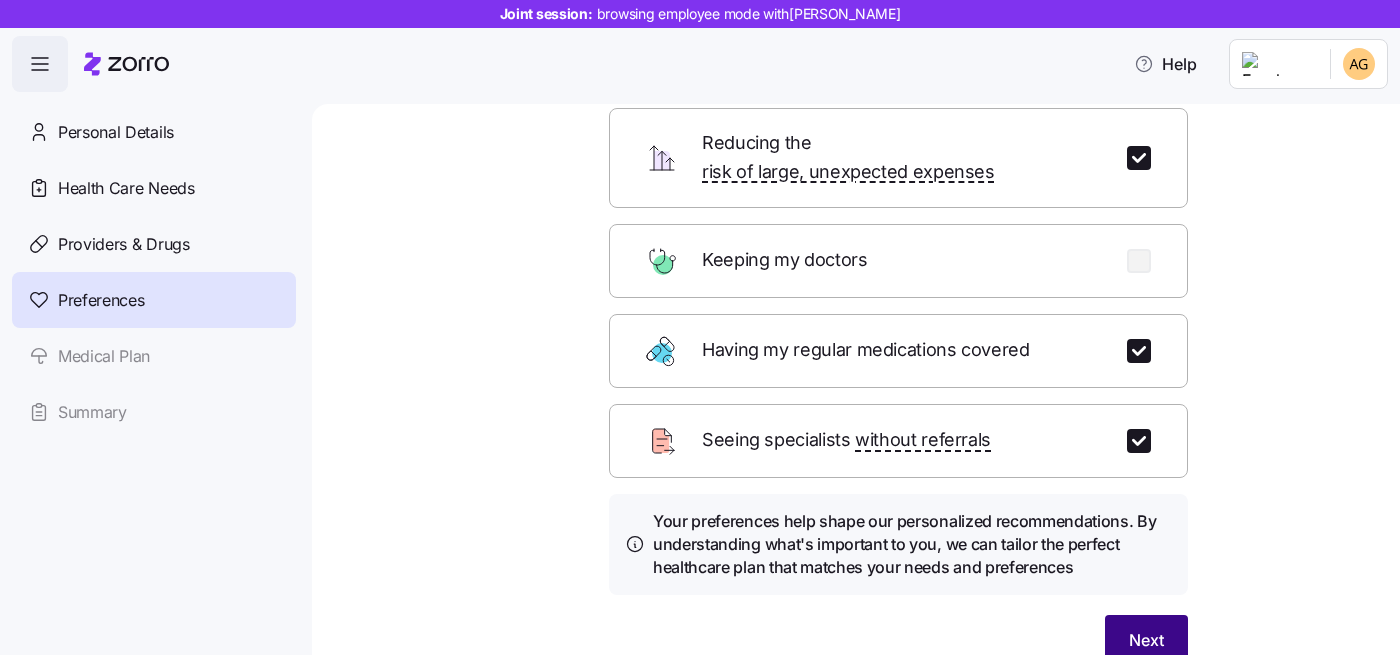click on "Next" at bounding box center (1146, 640) 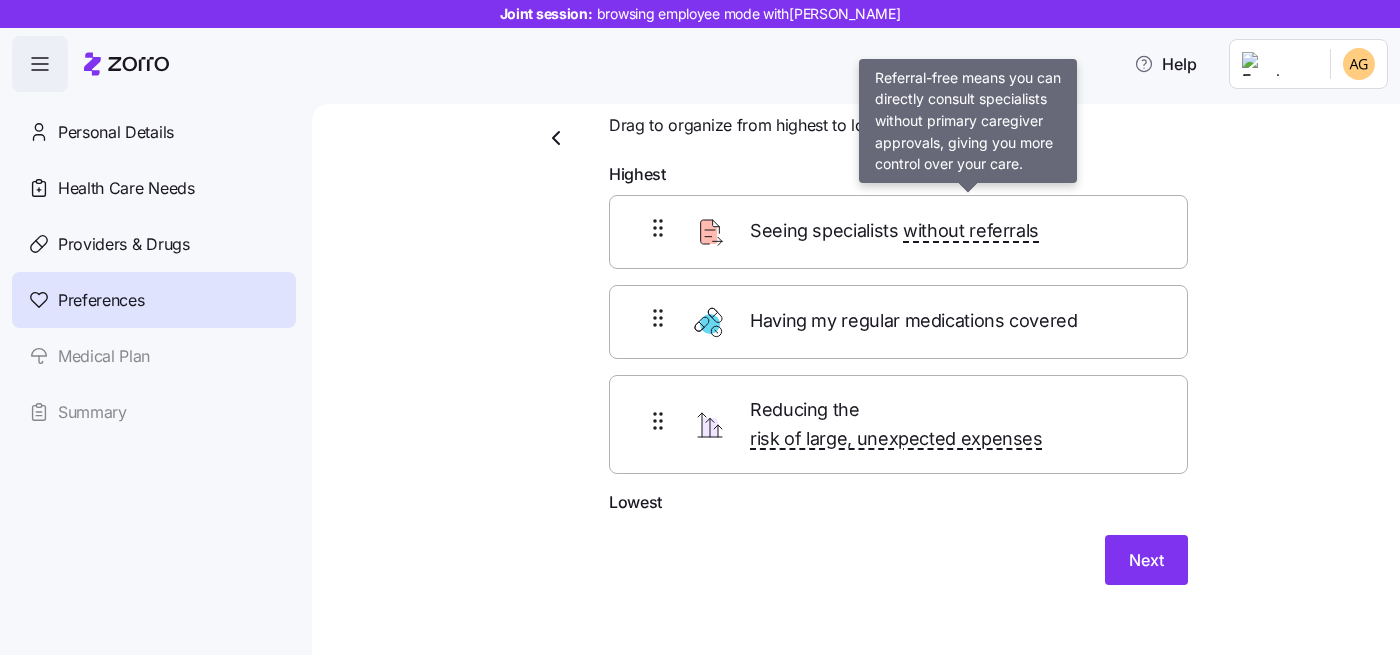 scroll, scrollTop: 46, scrollLeft: 0, axis: vertical 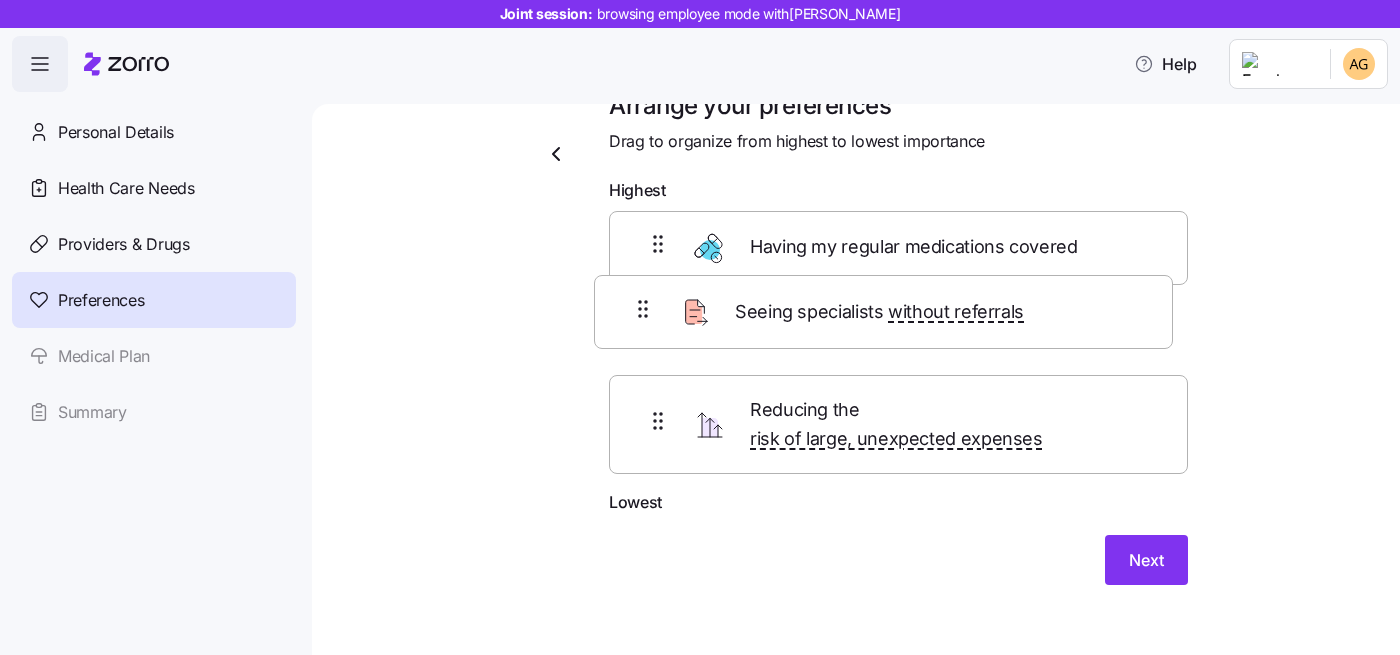 drag, startPoint x: 904, startPoint y: 240, endPoint x: 888, endPoint y: 334, distance: 95.35198 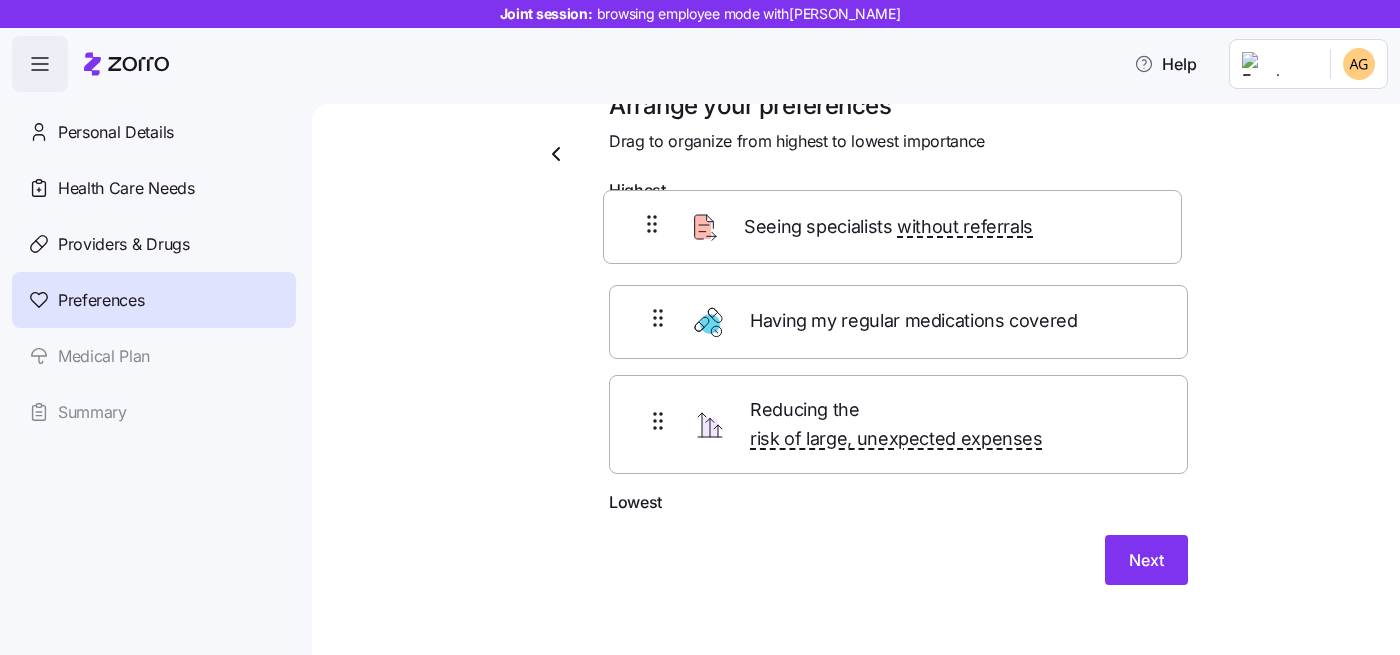 scroll, scrollTop: 35, scrollLeft: 0, axis: vertical 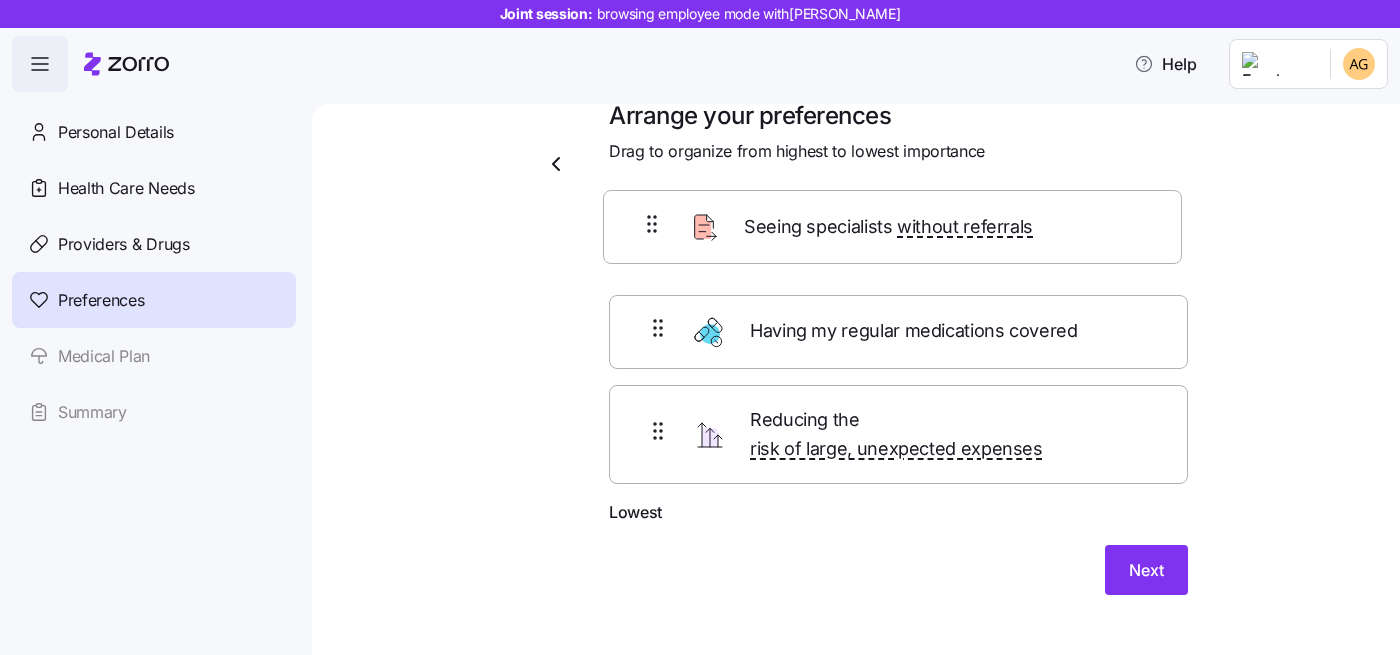 drag, startPoint x: 825, startPoint y: 361, endPoint x: 818, endPoint y: 233, distance: 128.19127 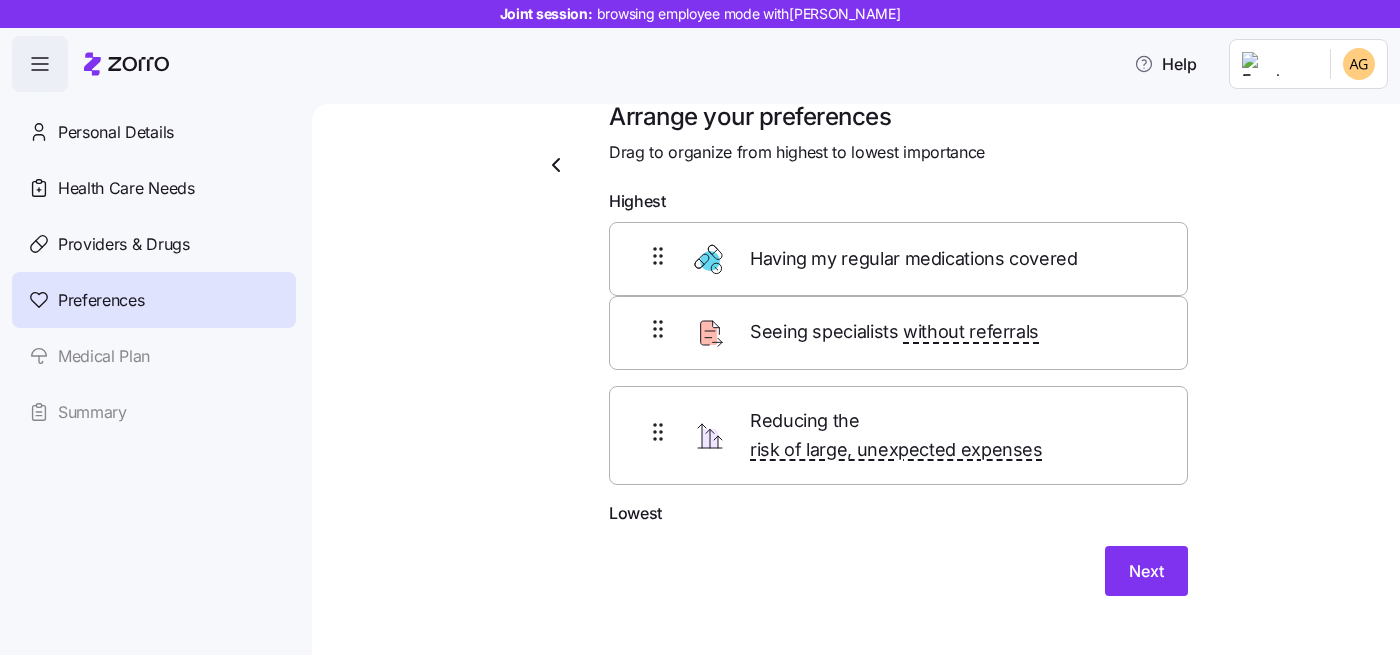 drag, startPoint x: 897, startPoint y: 344, endPoint x: 894, endPoint y: 242, distance: 102.044106 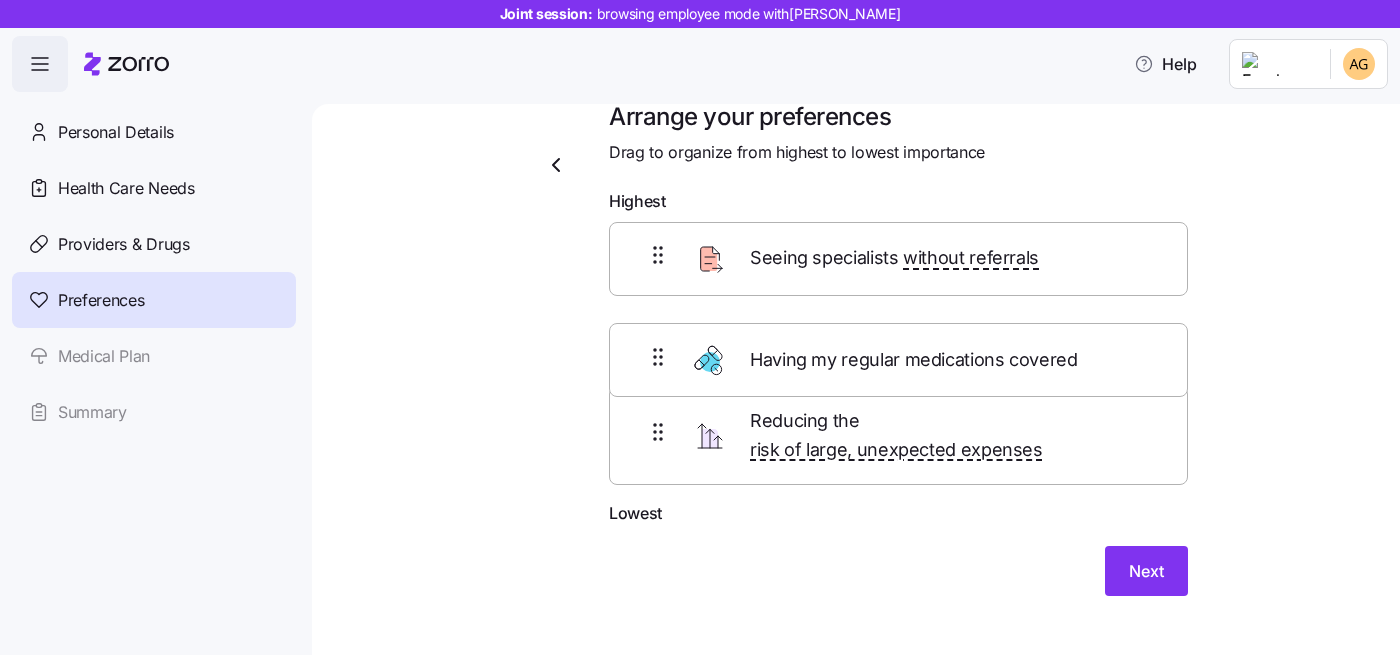 drag, startPoint x: 888, startPoint y: 259, endPoint x: 888, endPoint y: 368, distance: 109 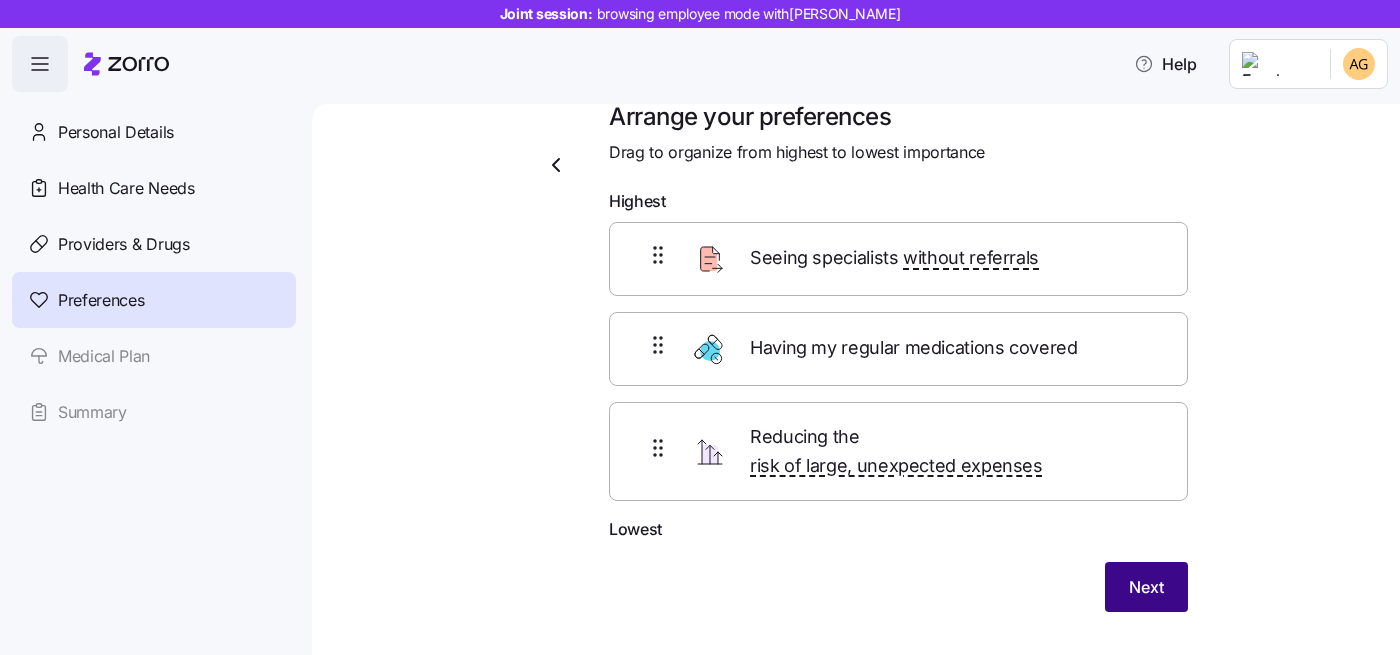 click on "Next" at bounding box center [1146, 587] 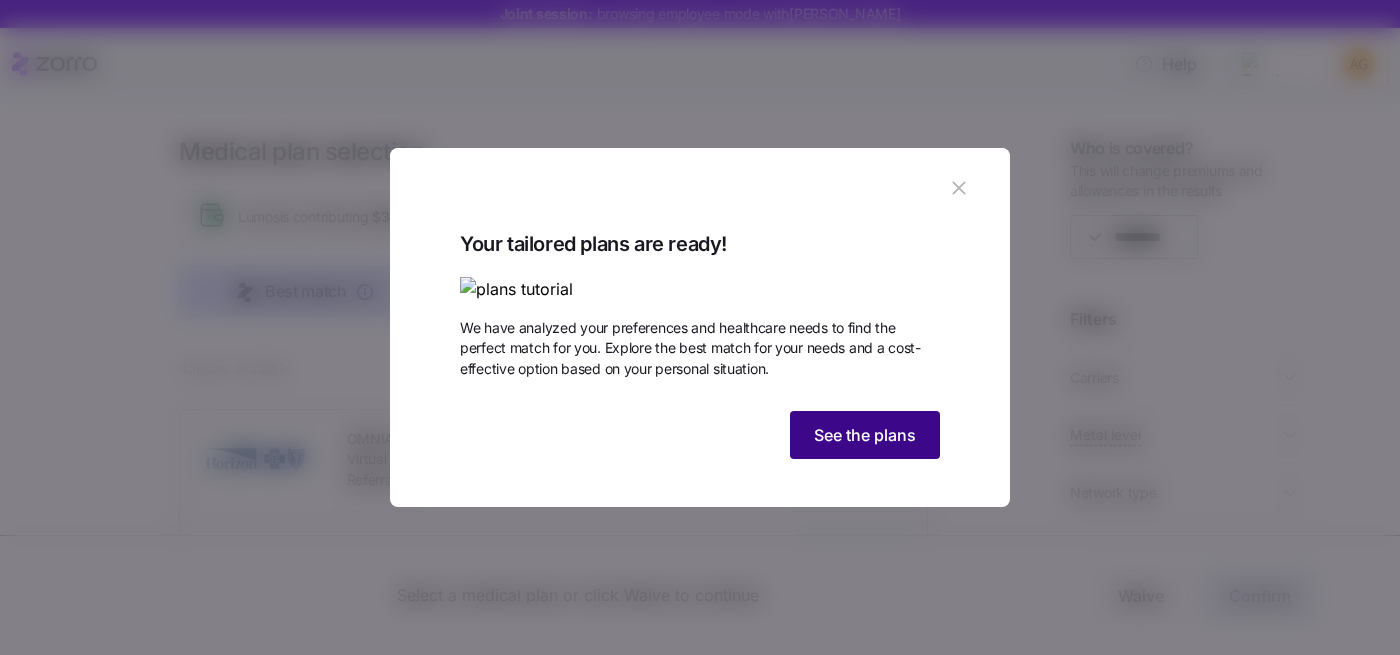 click on "See the plans" at bounding box center (865, 435) 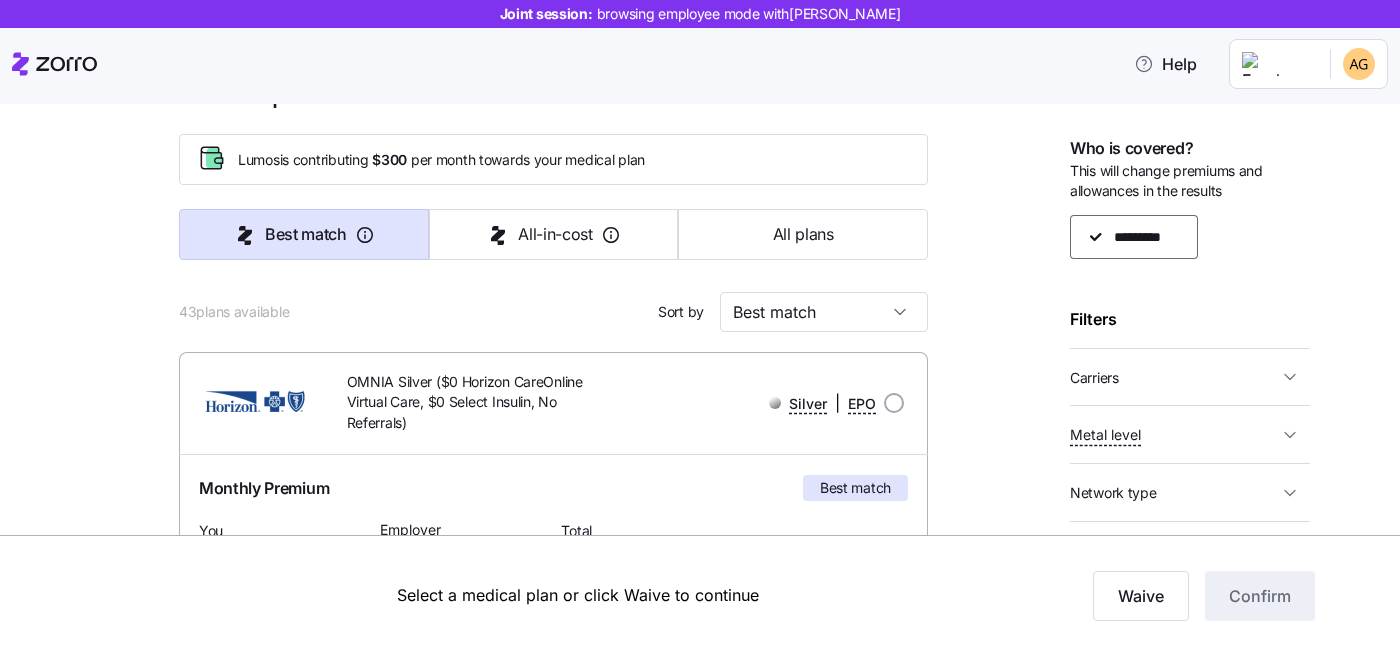 scroll, scrollTop: 55, scrollLeft: 0, axis: vertical 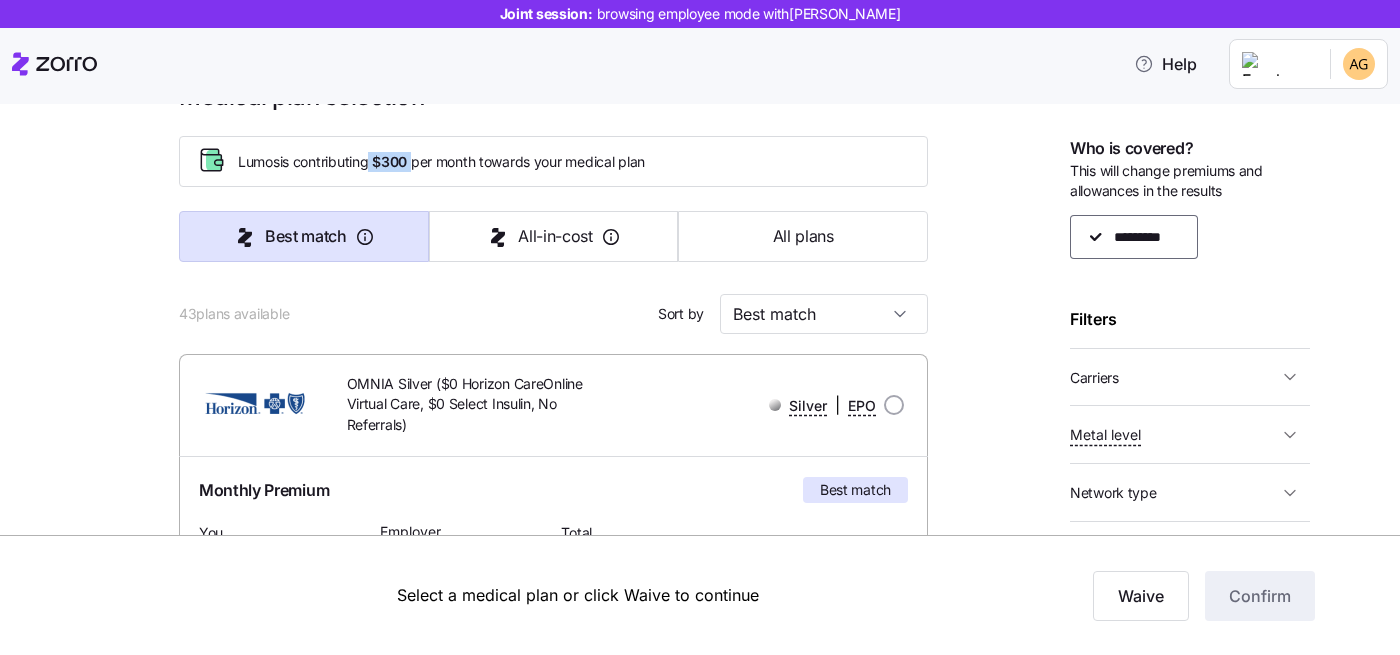 drag, startPoint x: 416, startPoint y: 163, endPoint x: 373, endPoint y: 163, distance: 43 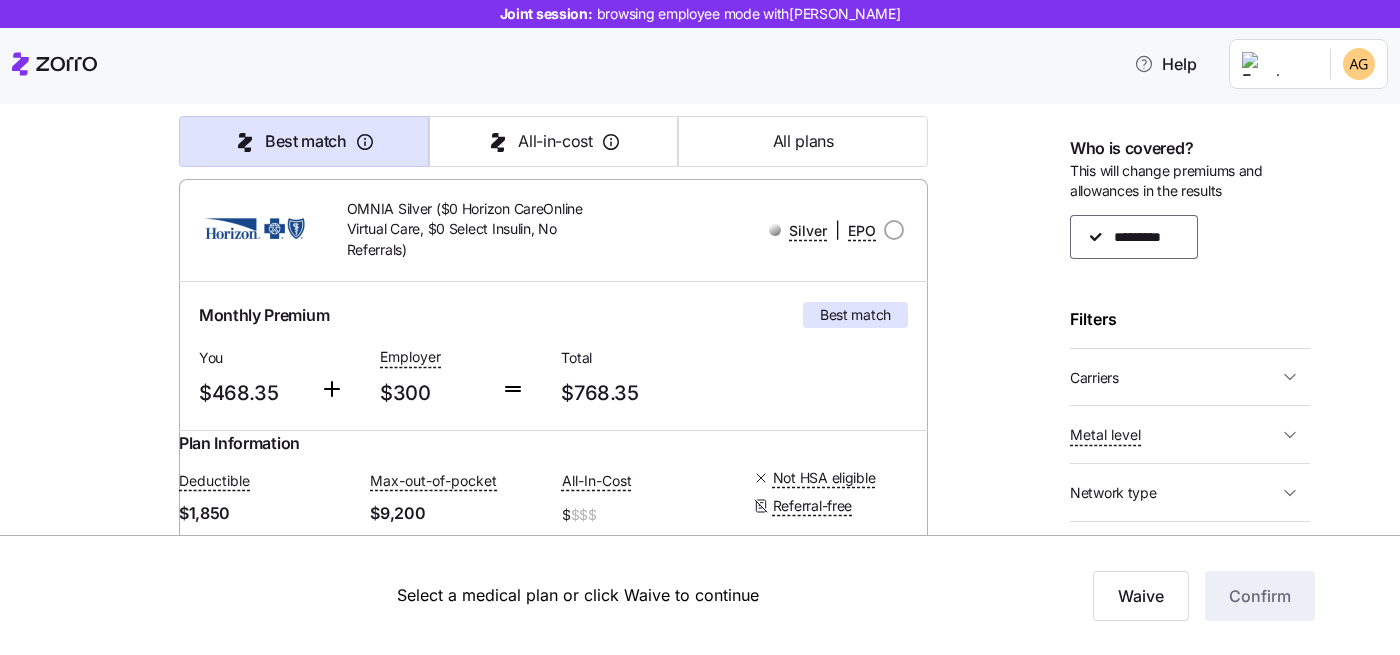 scroll, scrollTop: 228, scrollLeft: 0, axis: vertical 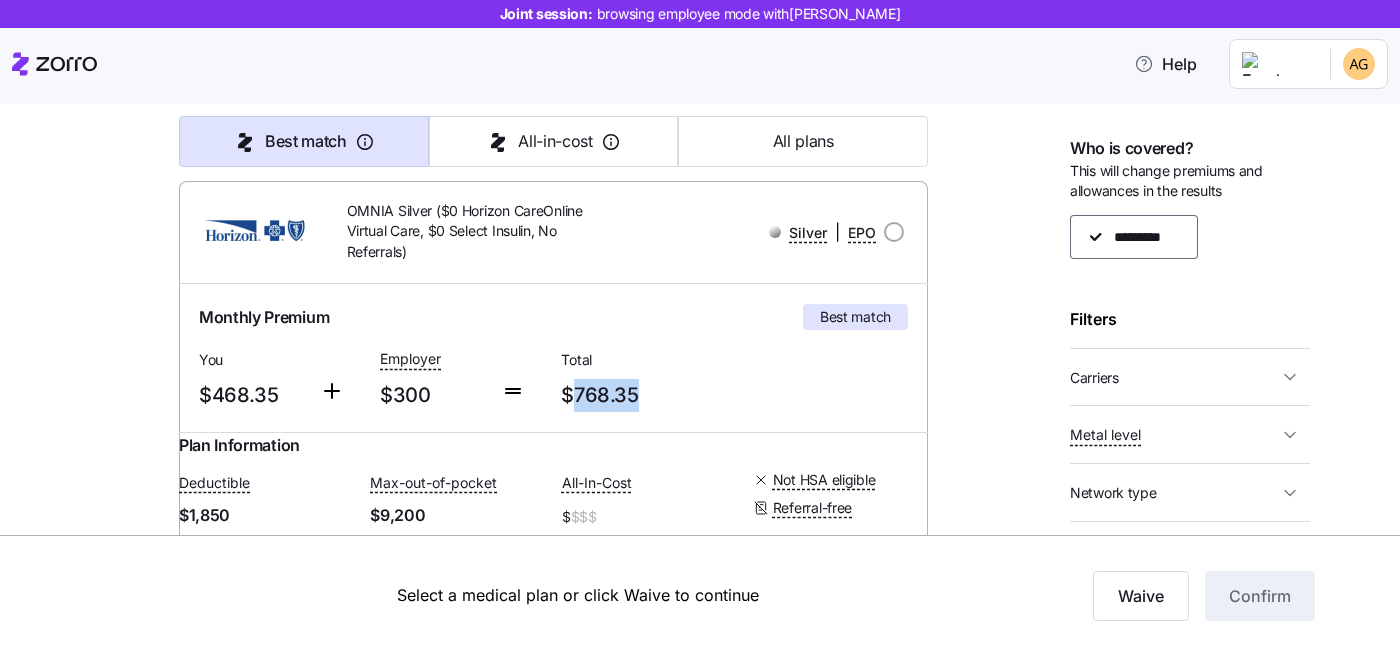drag, startPoint x: 577, startPoint y: 396, endPoint x: 667, endPoint y: 402, distance: 90.199776 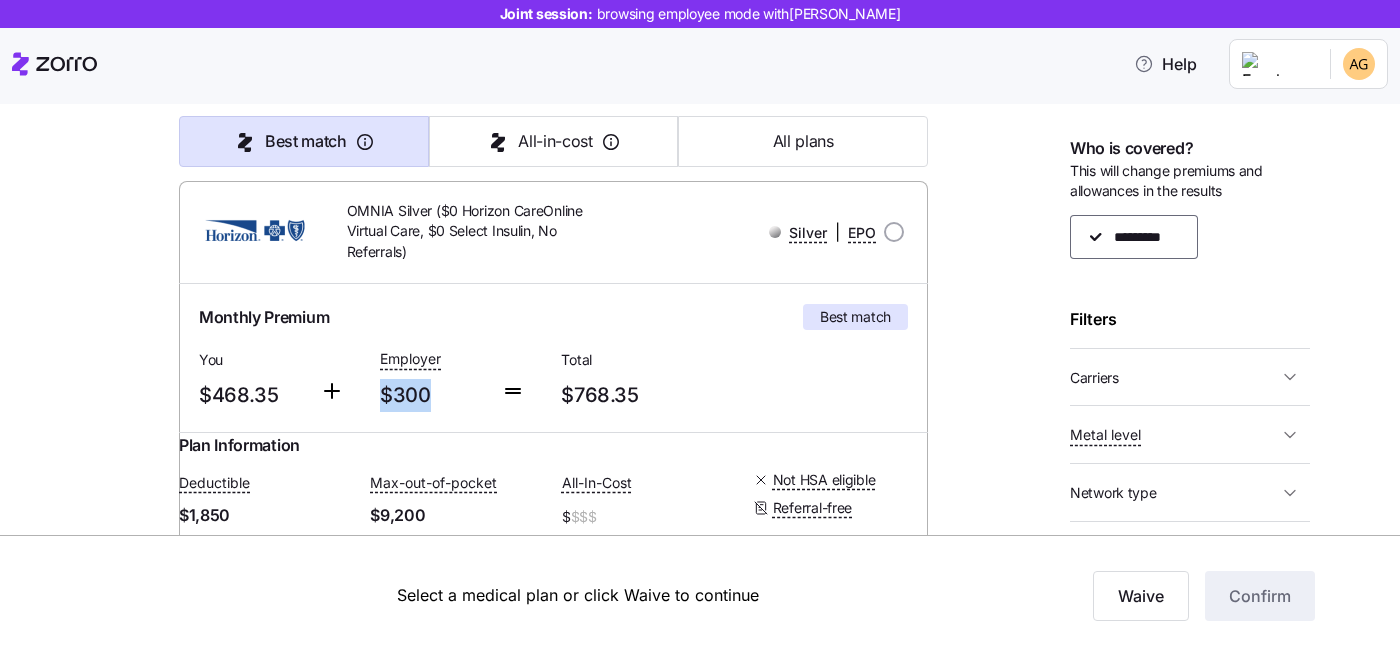 drag, startPoint x: 429, startPoint y: 393, endPoint x: 383, endPoint y: 396, distance: 46.09772 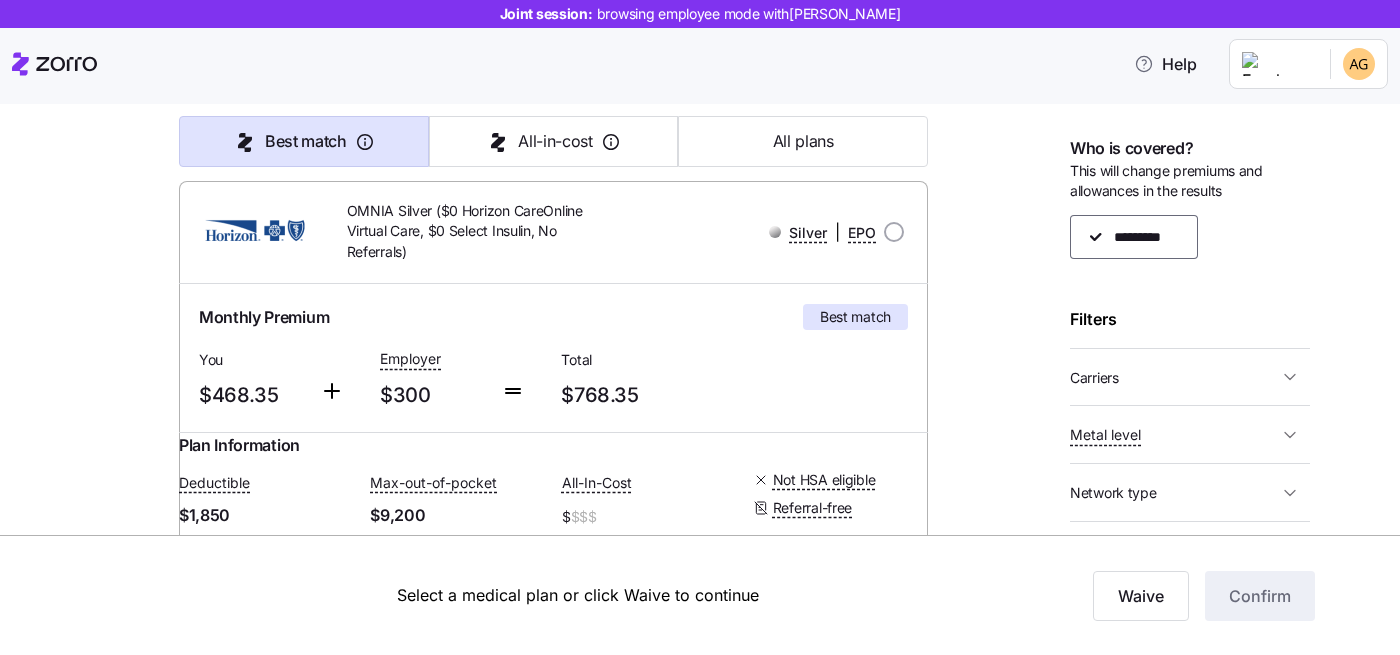 click on "$468.35" at bounding box center [251, 395] 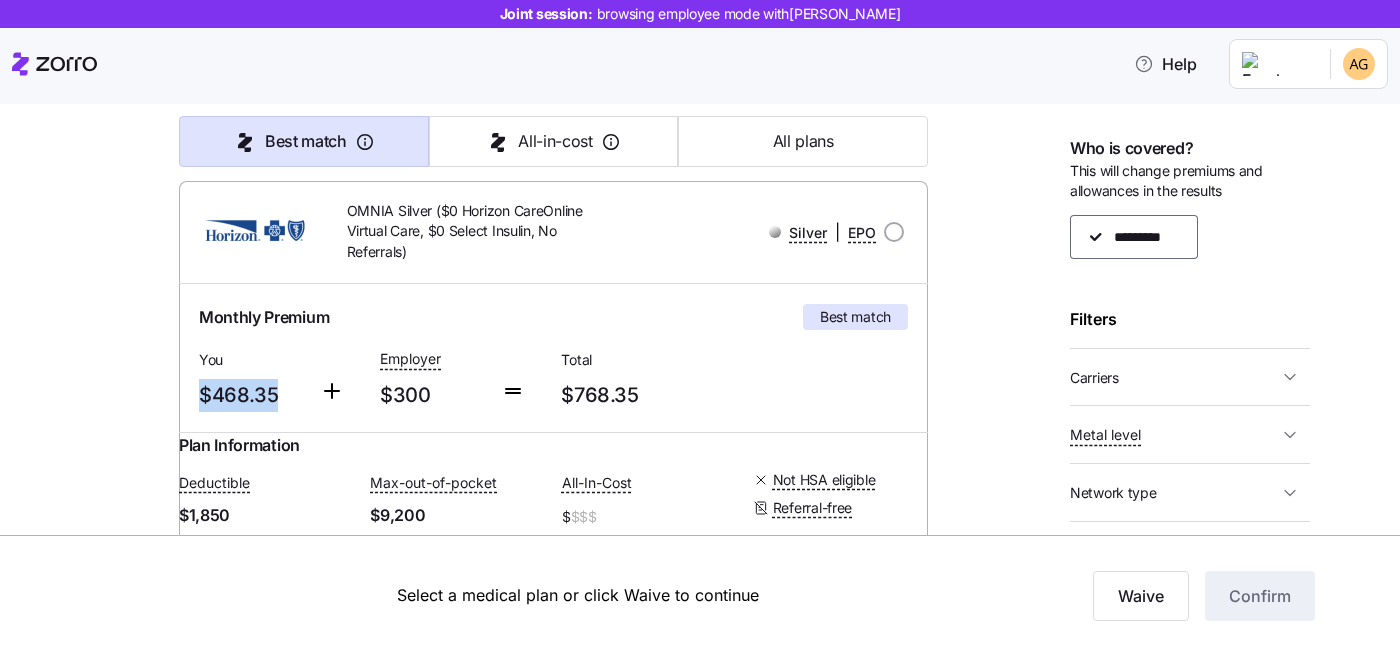 drag, startPoint x: 279, startPoint y: 396, endPoint x: 198, endPoint y: 396, distance: 81 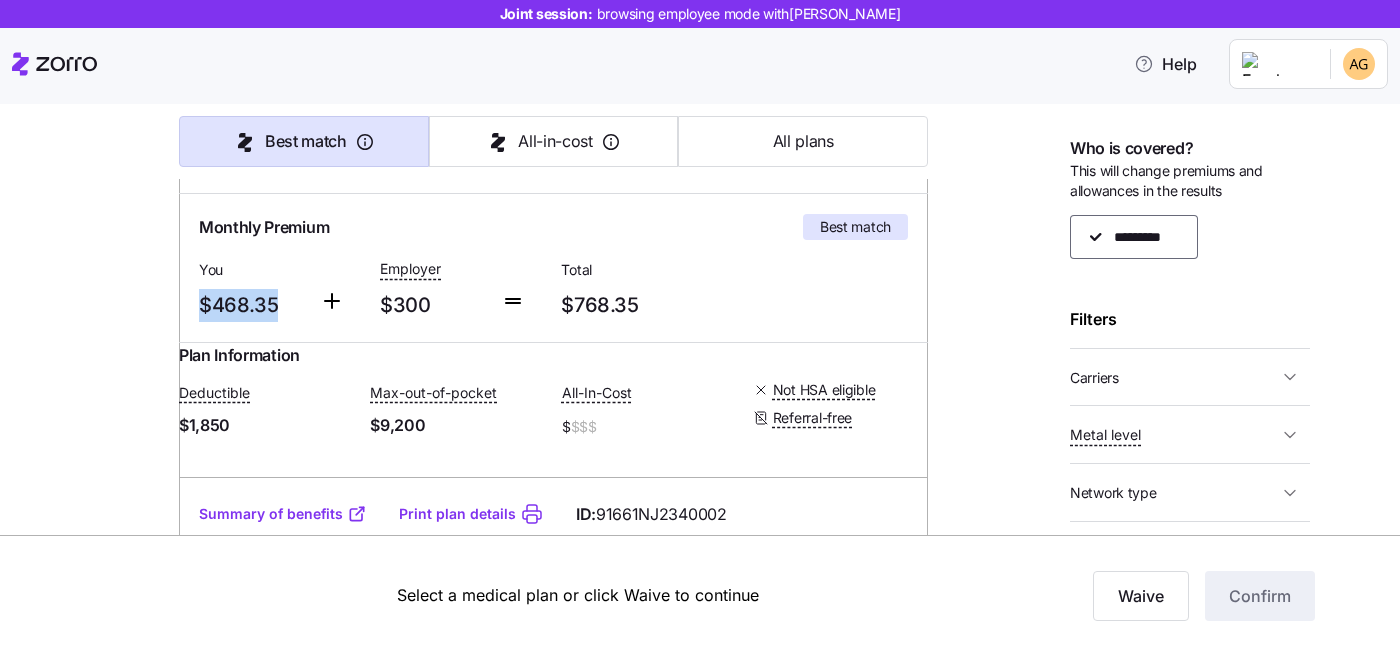 scroll, scrollTop: 316, scrollLeft: 0, axis: vertical 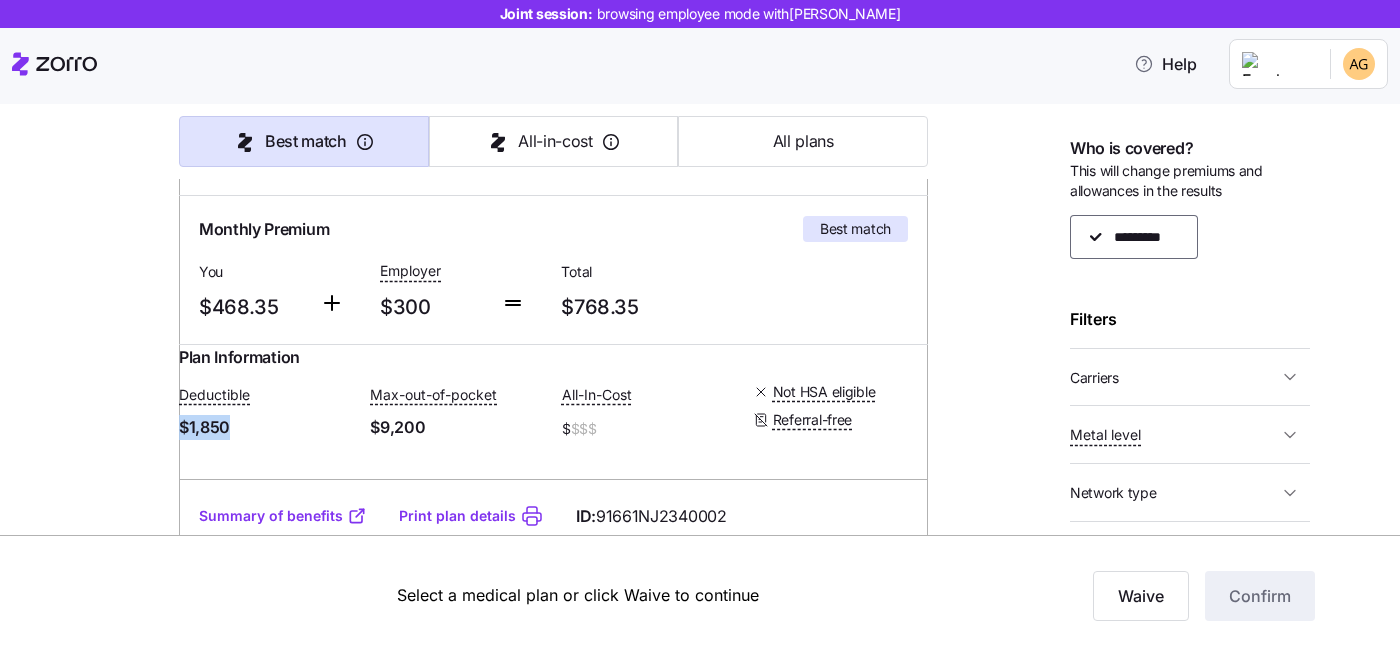 drag, startPoint x: 251, startPoint y: 442, endPoint x: 201, endPoint y: 445, distance: 50.08992 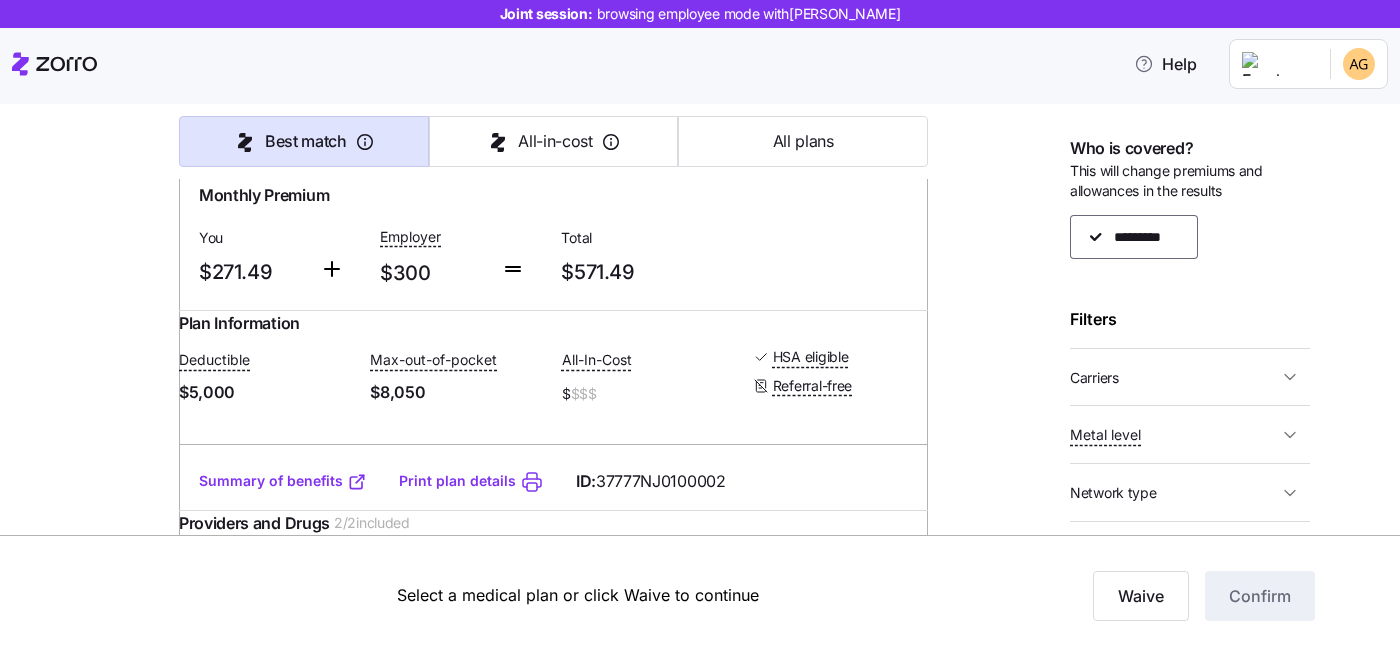 scroll, scrollTop: 974, scrollLeft: 0, axis: vertical 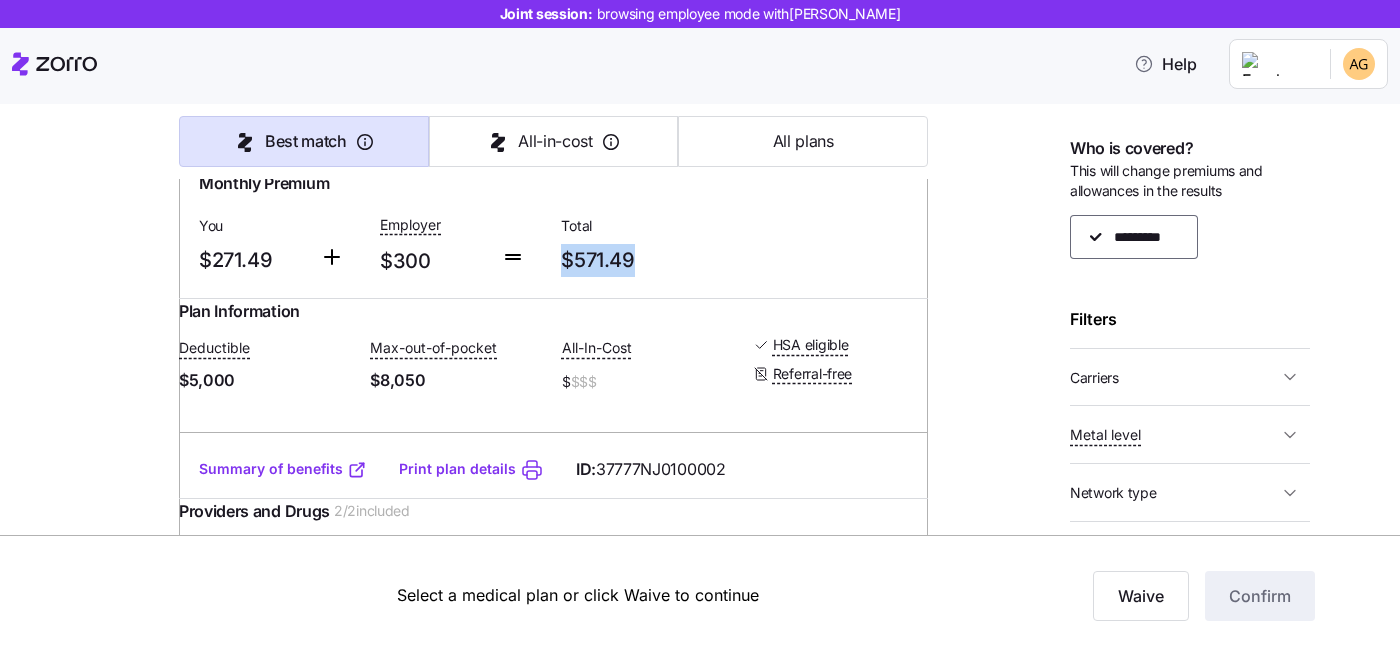 drag, startPoint x: 633, startPoint y: 319, endPoint x: 559, endPoint y: 319, distance: 74 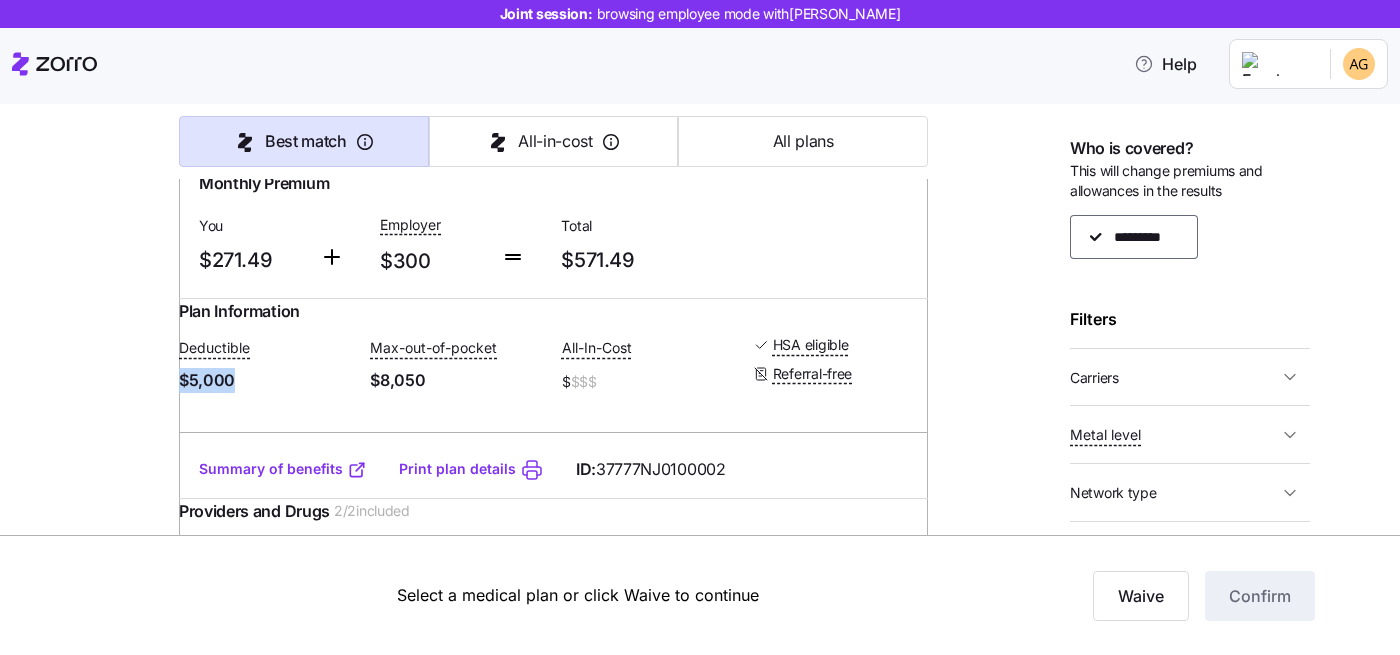drag, startPoint x: 260, startPoint y: 461, endPoint x: 194, endPoint y: 462, distance: 66.007576 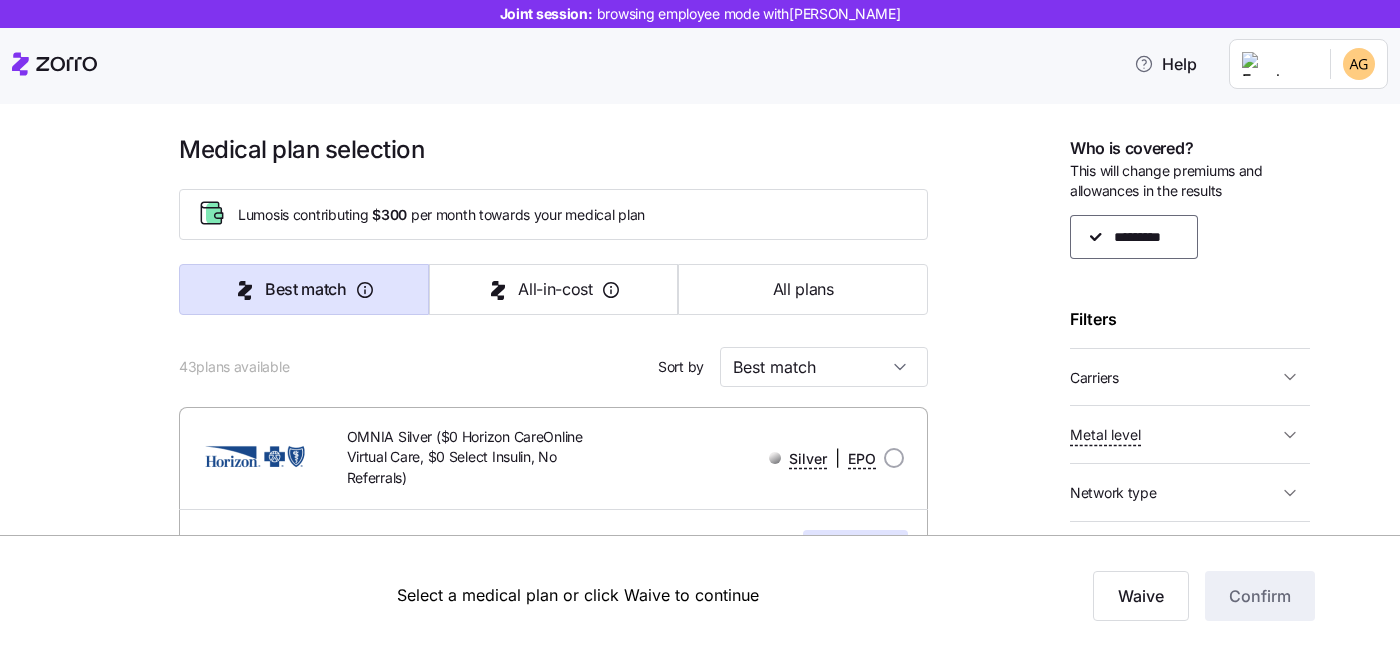 scroll, scrollTop: 0, scrollLeft: 0, axis: both 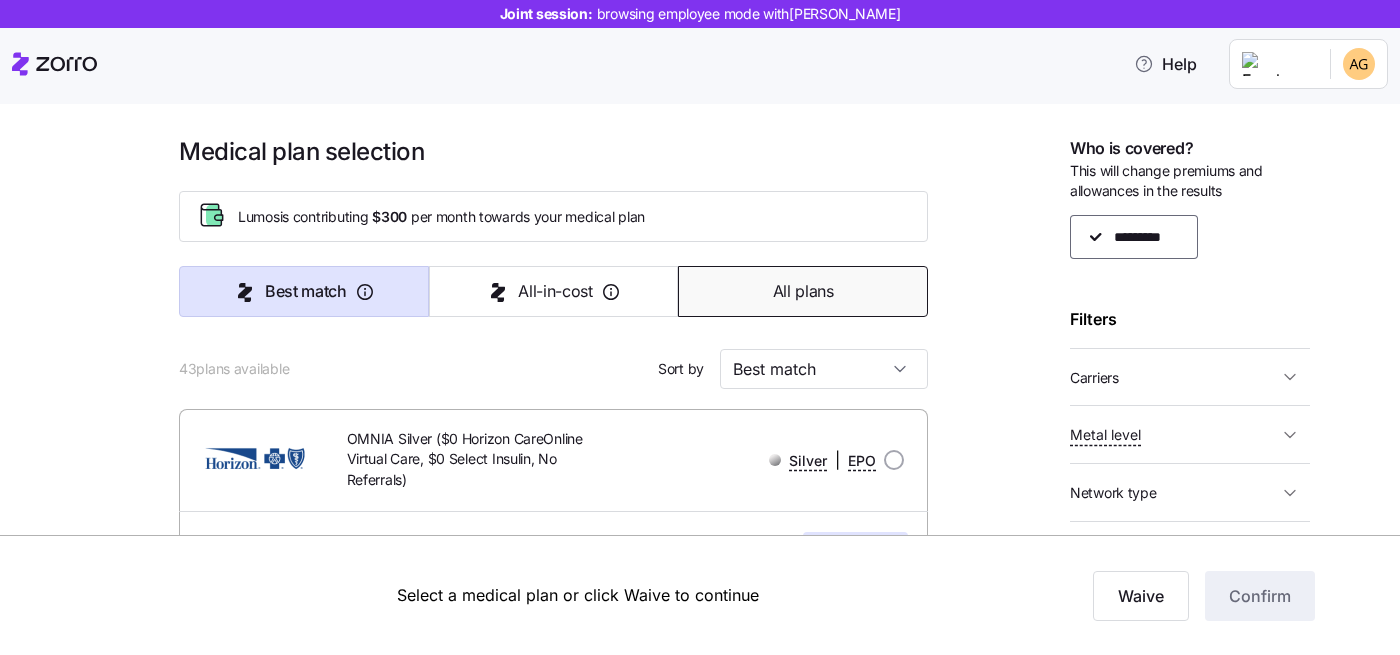 click on "All plans" at bounding box center [803, 291] 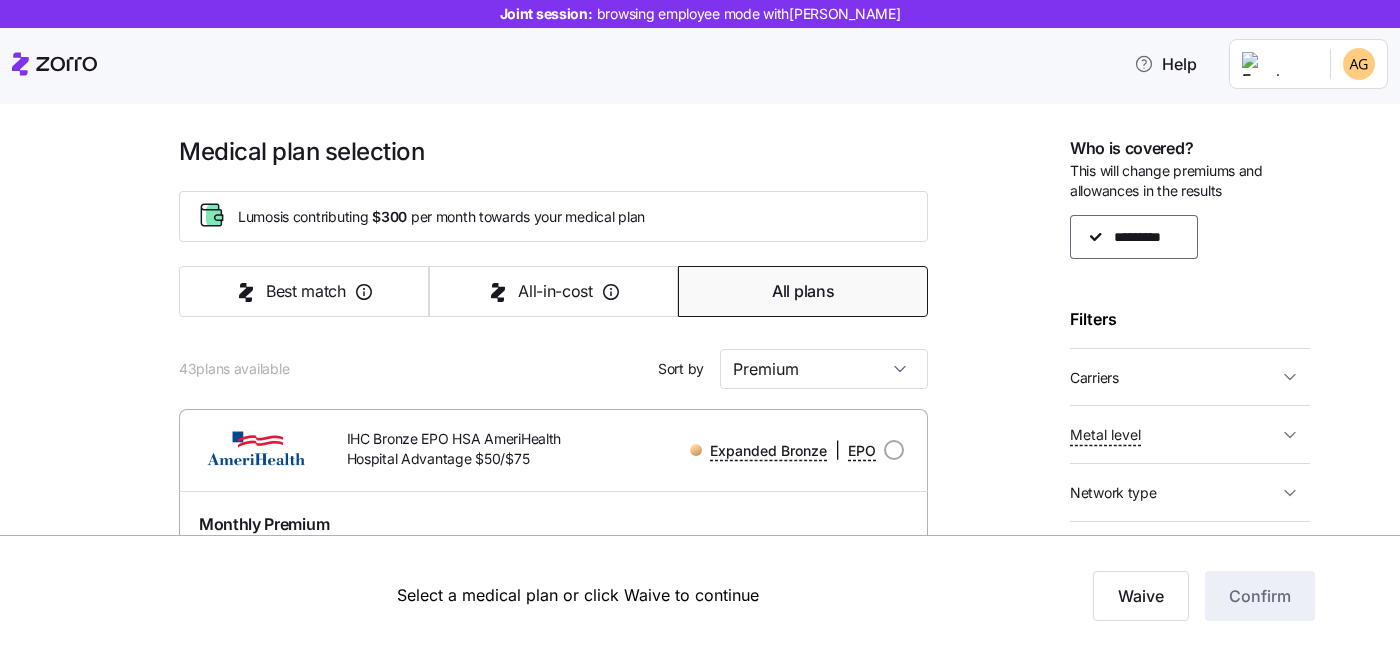 drag, startPoint x: 182, startPoint y: 368, endPoint x: 296, endPoint y: 368, distance: 114 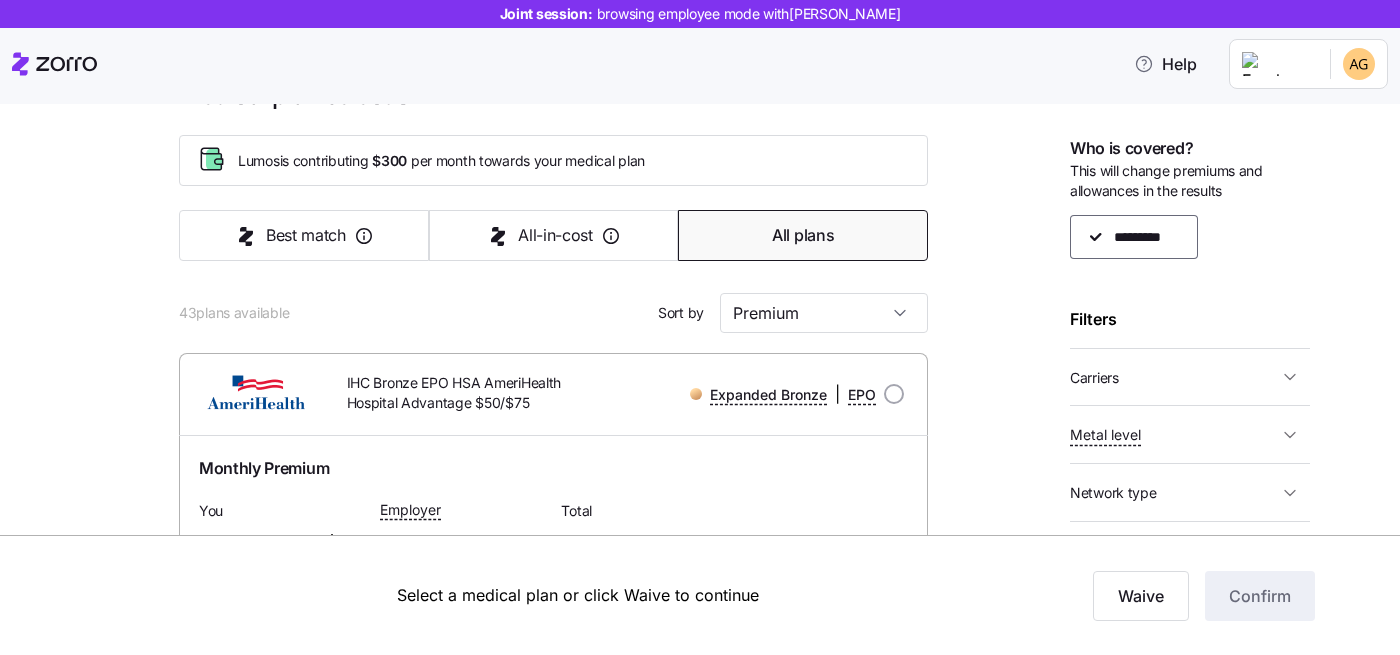 scroll, scrollTop: 58, scrollLeft: 0, axis: vertical 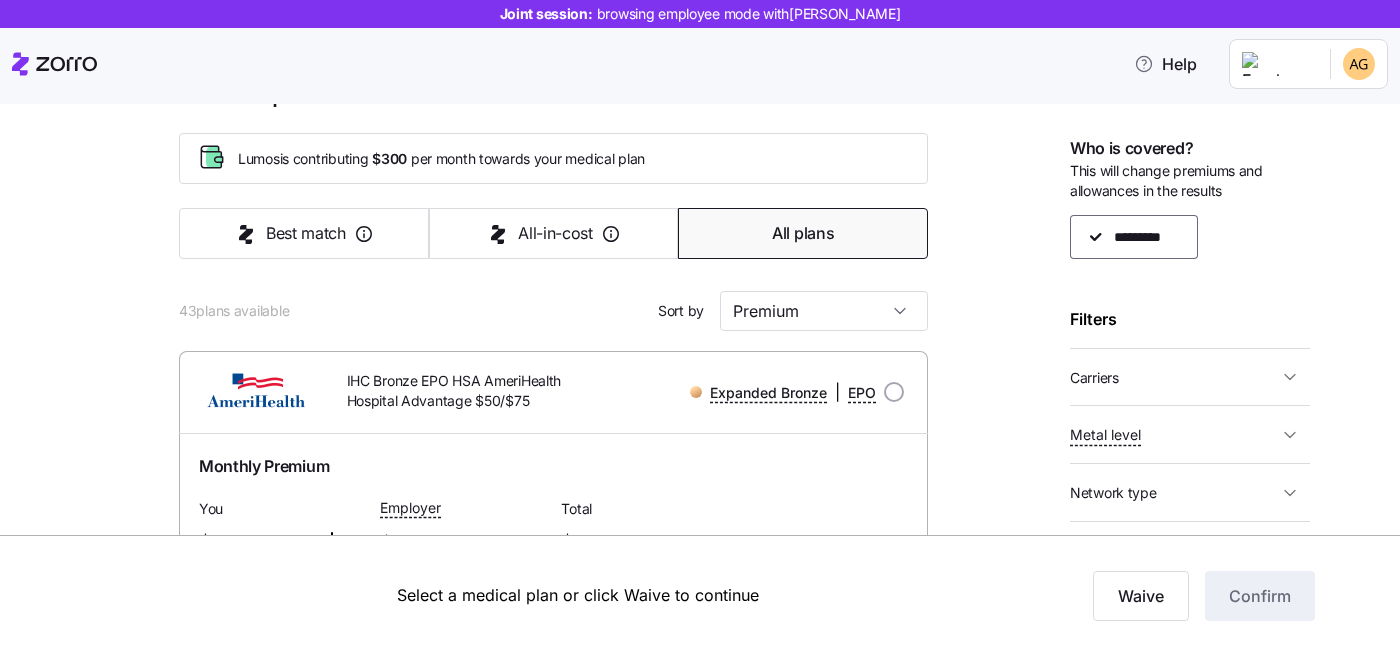 click 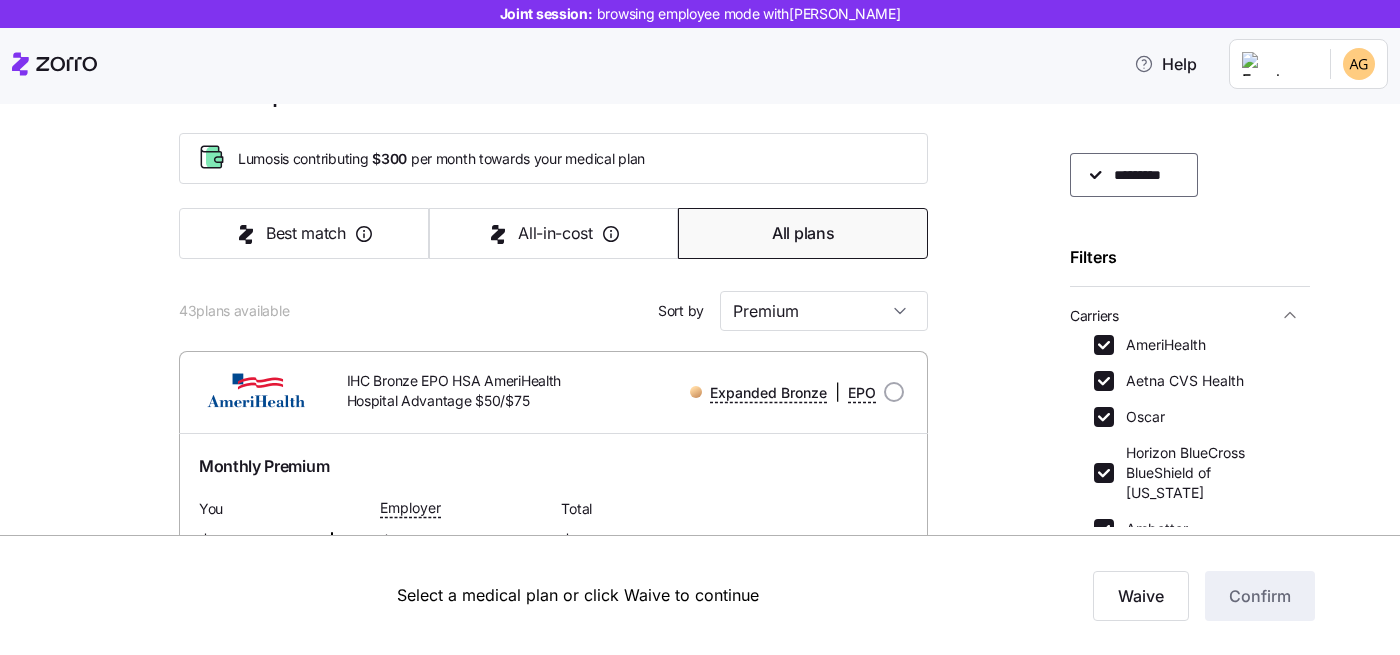 scroll, scrollTop: 66, scrollLeft: 0, axis: vertical 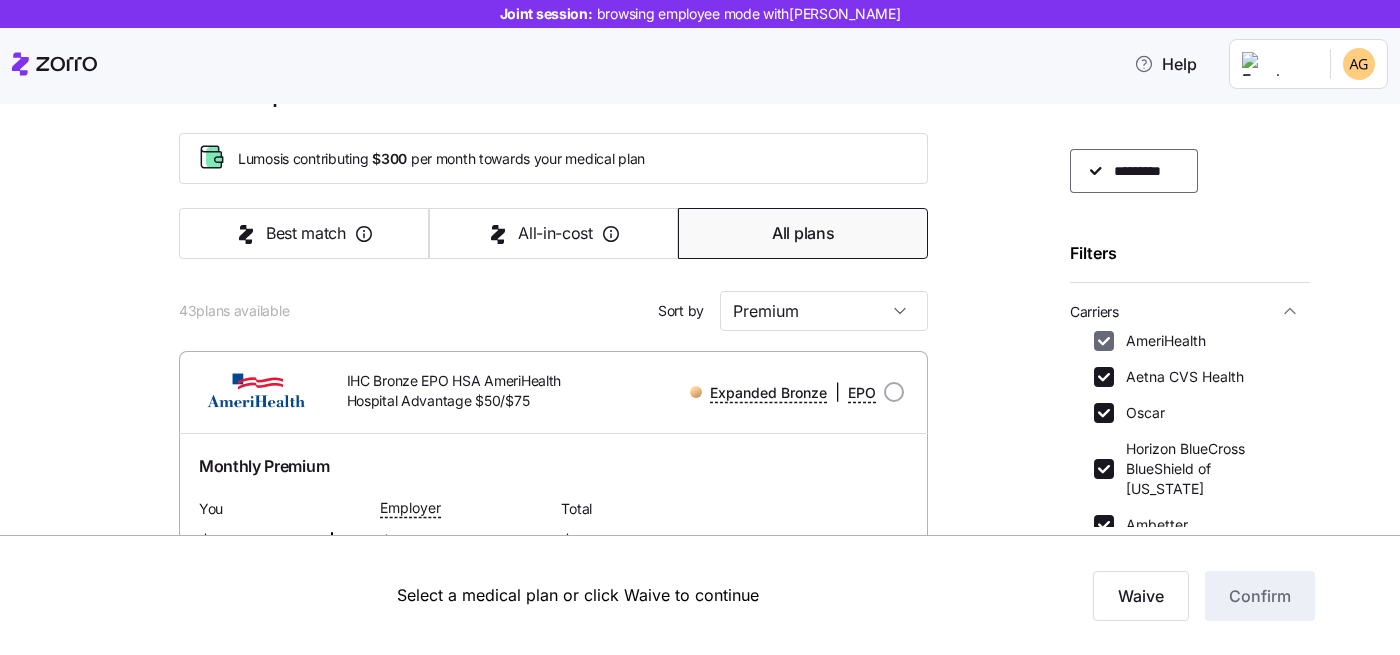 click on "AmeriHealth" at bounding box center (1104, 341) 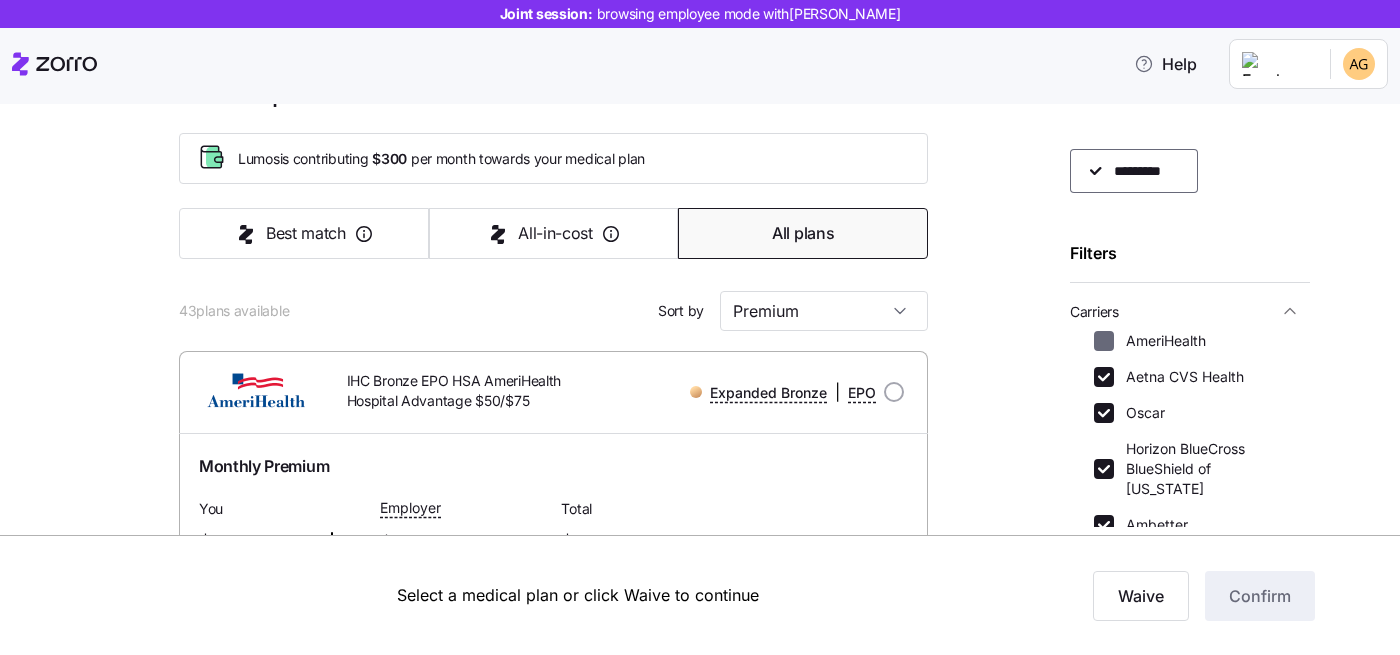 checkbox on "false" 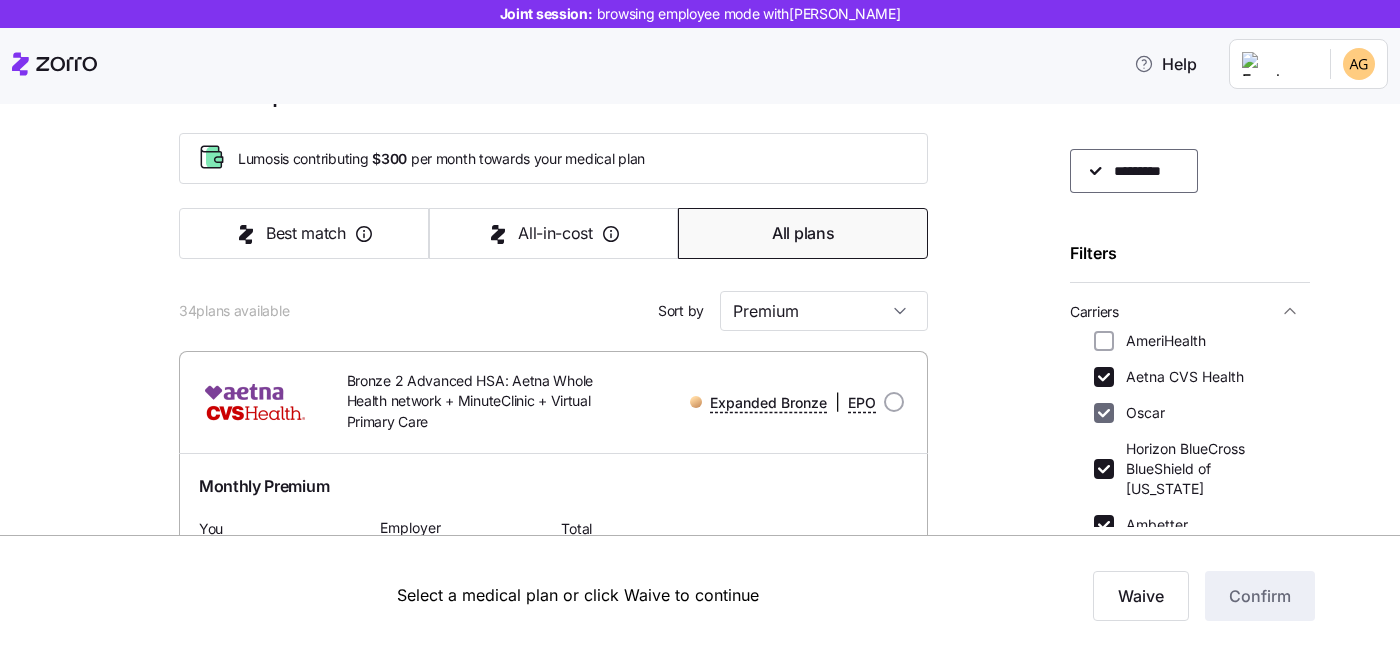 click on "Oscar" at bounding box center [1104, 413] 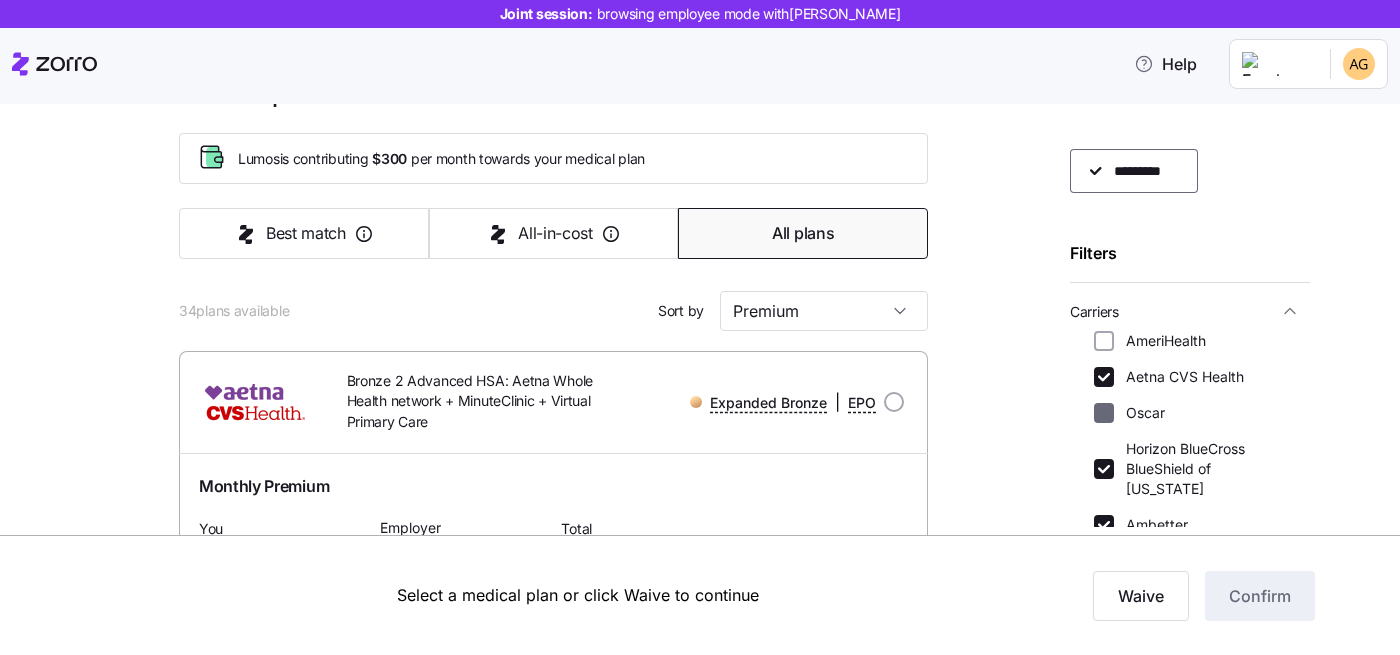 checkbox on "false" 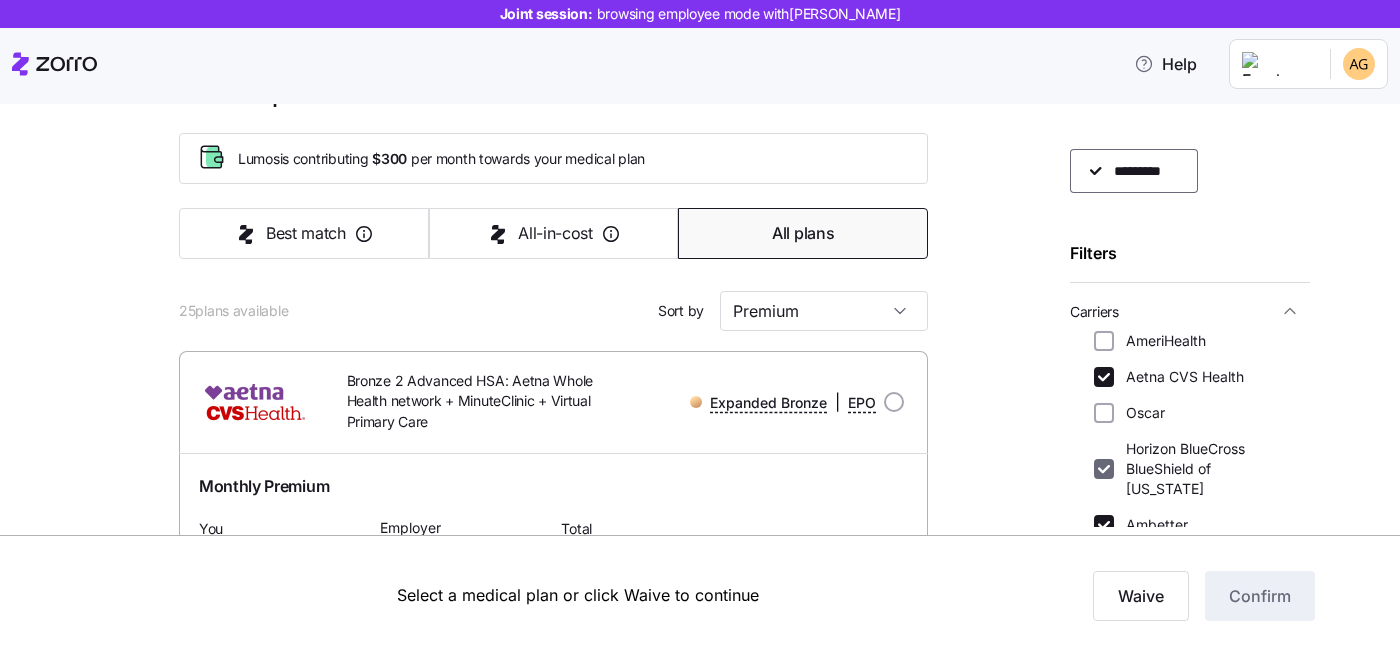 click on "Horizon BlueCross BlueShield of [US_STATE]" at bounding box center (1104, 469) 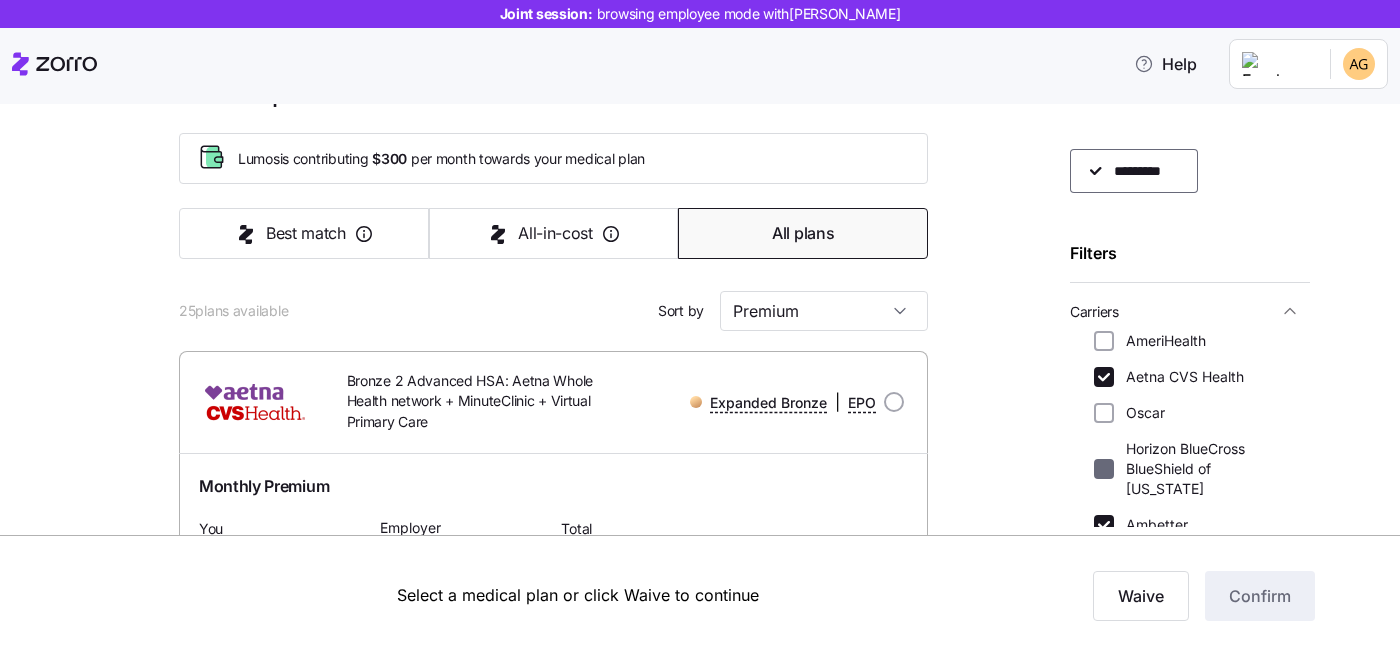 checkbox on "false" 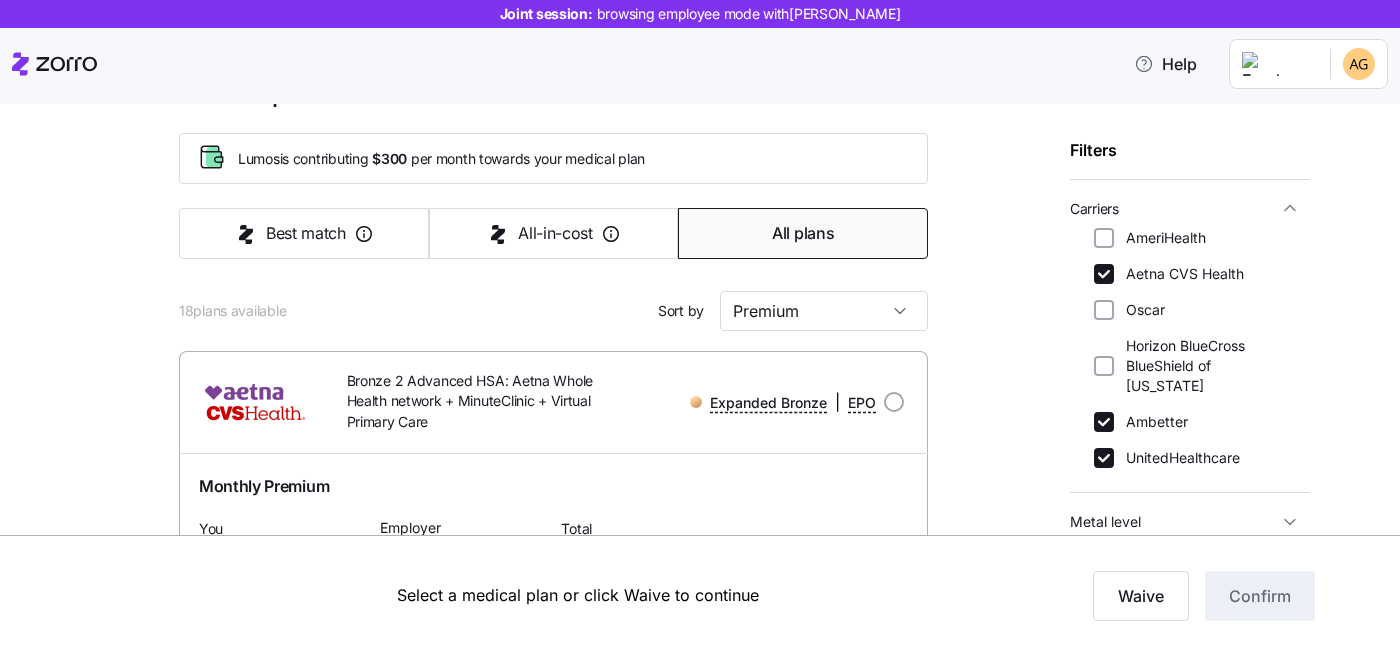 scroll, scrollTop: 168, scrollLeft: 0, axis: vertical 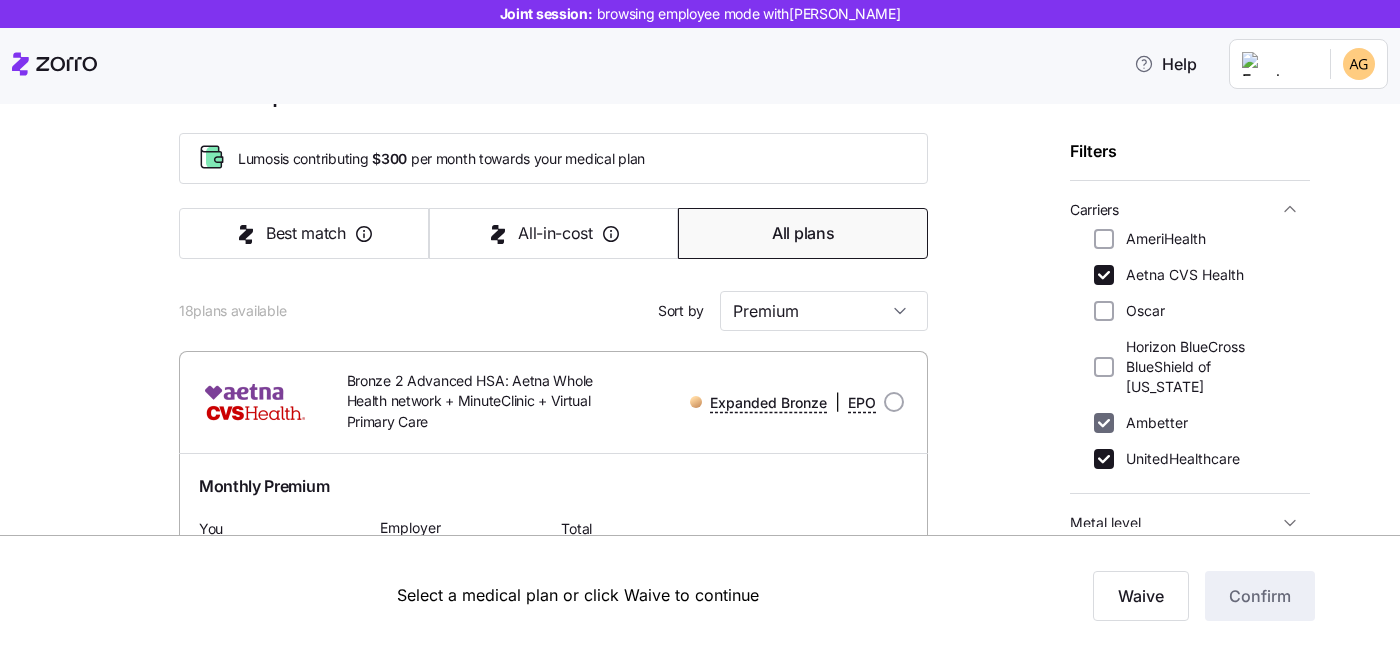 click on "Ambetter" at bounding box center [1104, 423] 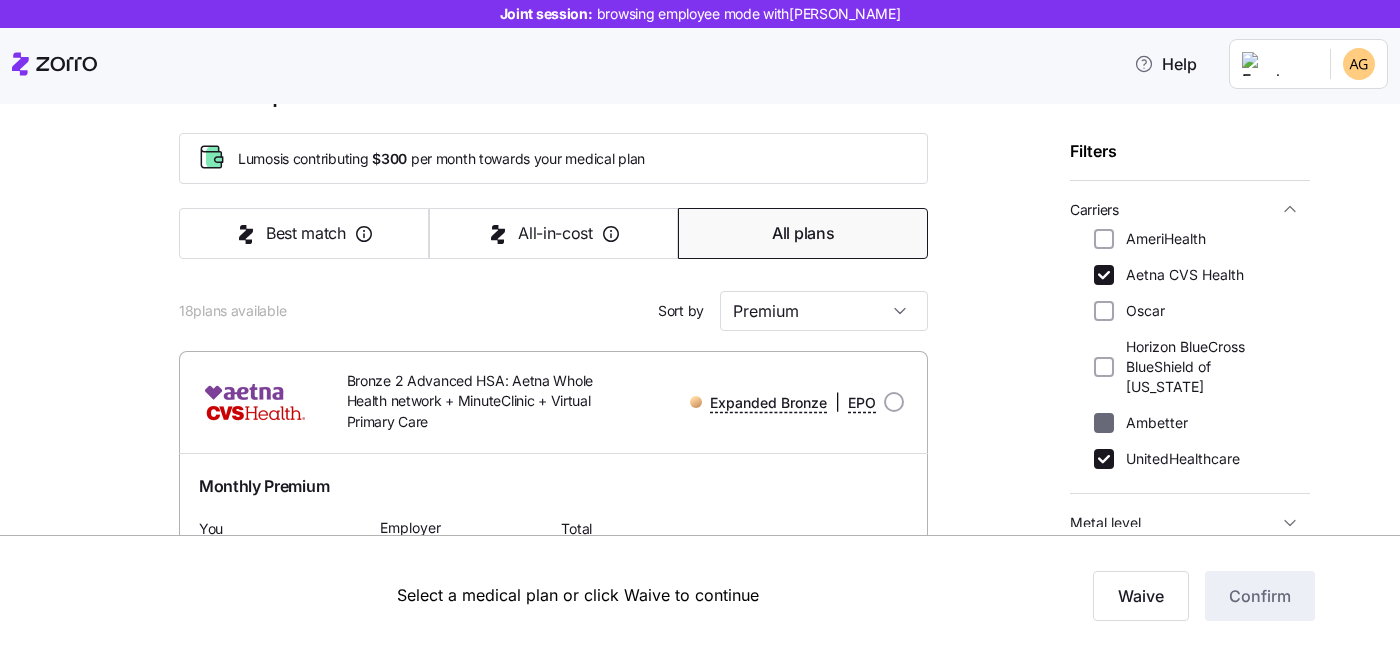 checkbox on "false" 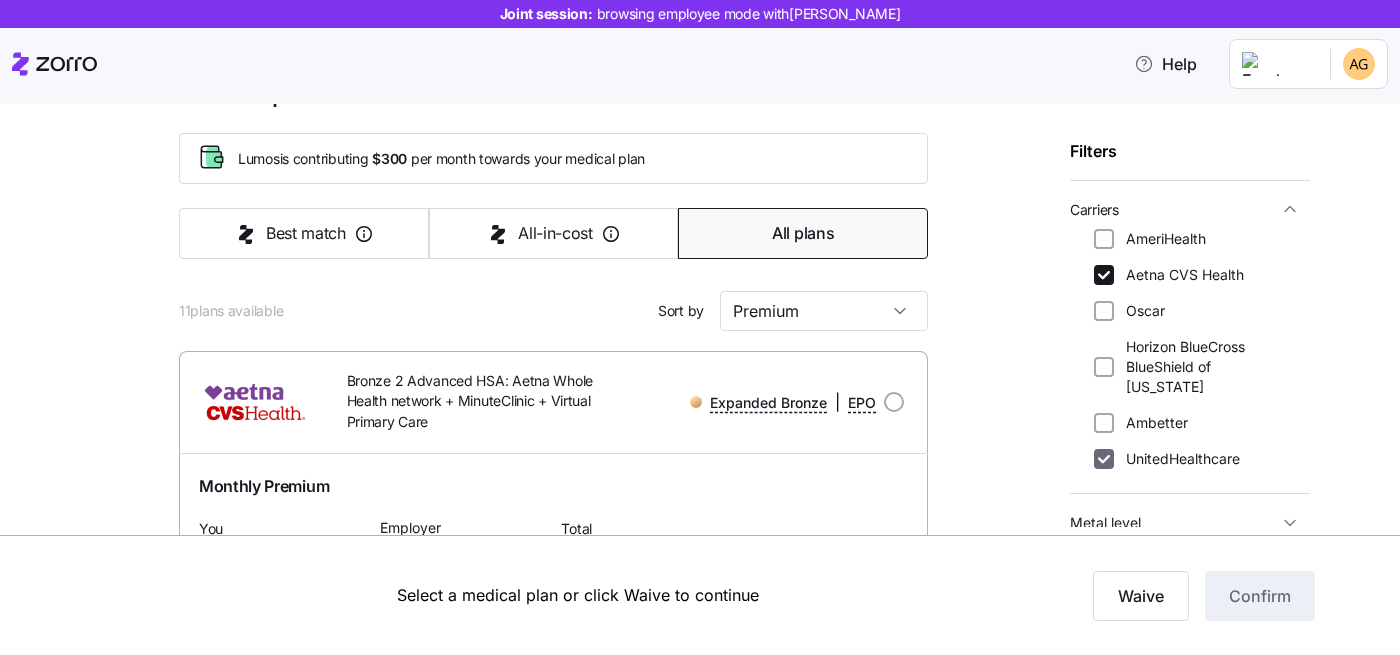 click on "UnitedHealthcare" at bounding box center (1104, 459) 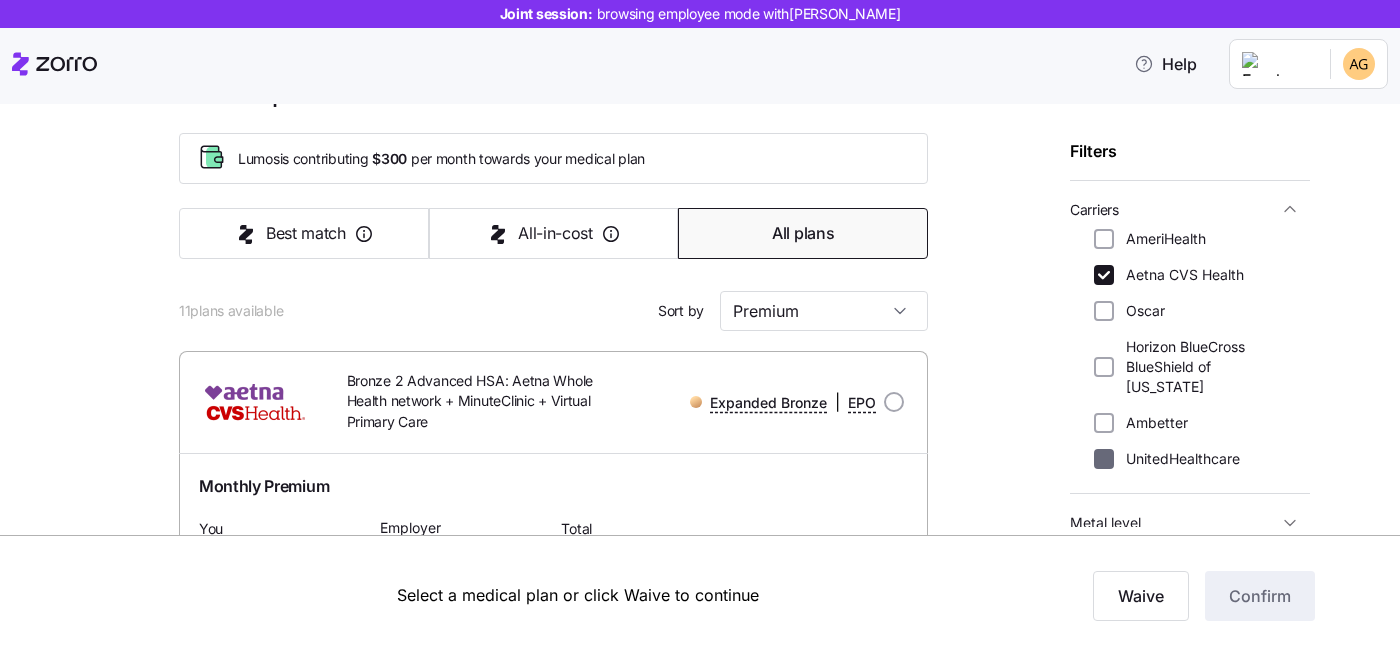 checkbox on "false" 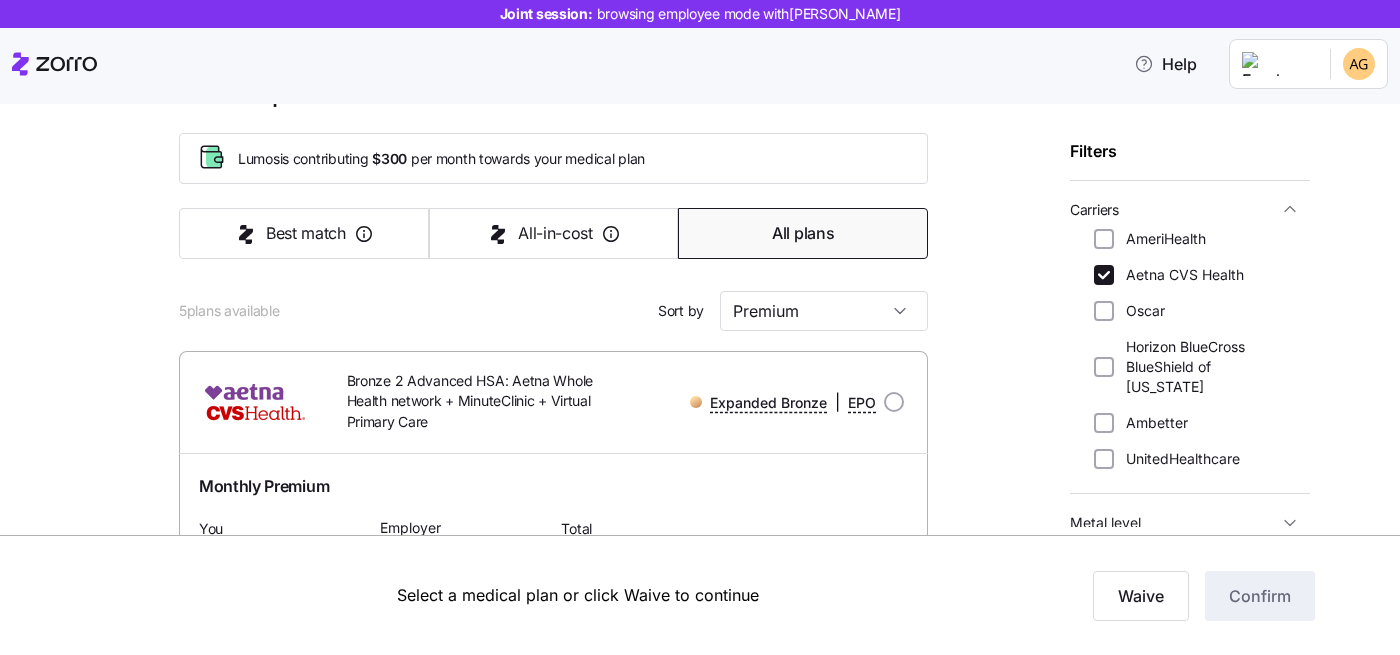 click on "Medical plan selection Lumos  is contributing   $300   per month towards your medical plan Best match All-in-cost All plans 5  plans available Sort by Premium Bronze 2 Advanced HSA: Aetna Whole Health network + MinuteClinic + Virtual Primary Care   Expanded Bronze | EPO Monthly Premium You $192.06 Employer $300 Total $492.06 Plan Information Deductible $6,000 Max-out-of-pocket $7,500 All-In-Cost $$ $$ HSA eligible Referral-free [PERSON_NAME] ,  [DATE] ,   [STREET_ADDRESS] ; Who is covered:   Me ;   Employer contribution:  up to $300 Medical Plan Bronze 2 Advanced HSA: Aetna Whole Health network + MinuteClinic + Virtual Primary Care   Expanded Bronze  |  EPO Summary of benefits Select Your current choice Premium Total Premium $492.06 After allowance $192.06 Deductible Individual: Medical $6,000 Individual: Drug 0 Family: Medical $12,000 Family: Drug 0 Max Out of Pocket Individual: Medical $7,500 Individual: Drug 0 Family: Medical $15,000 Family: Drug 0 Yes ID:" at bounding box center (714, 1835) 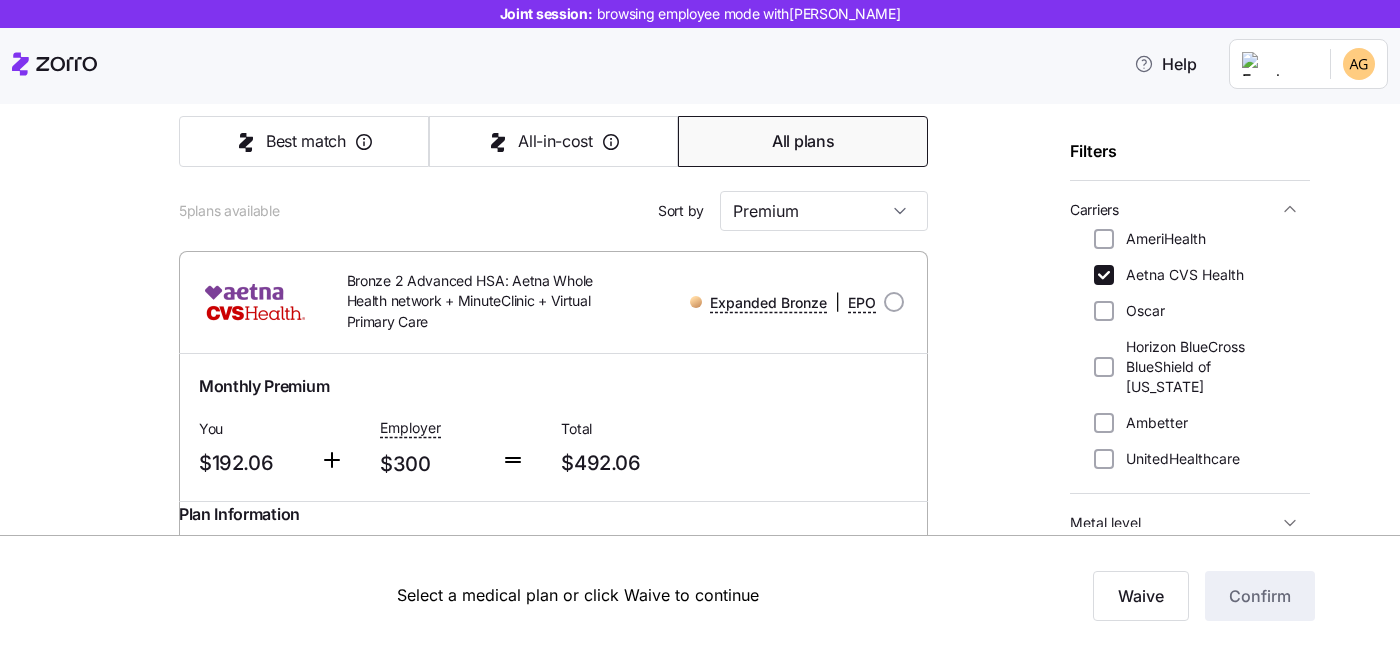 scroll, scrollTop: 177, scrollLeft: 0, axis: vertical 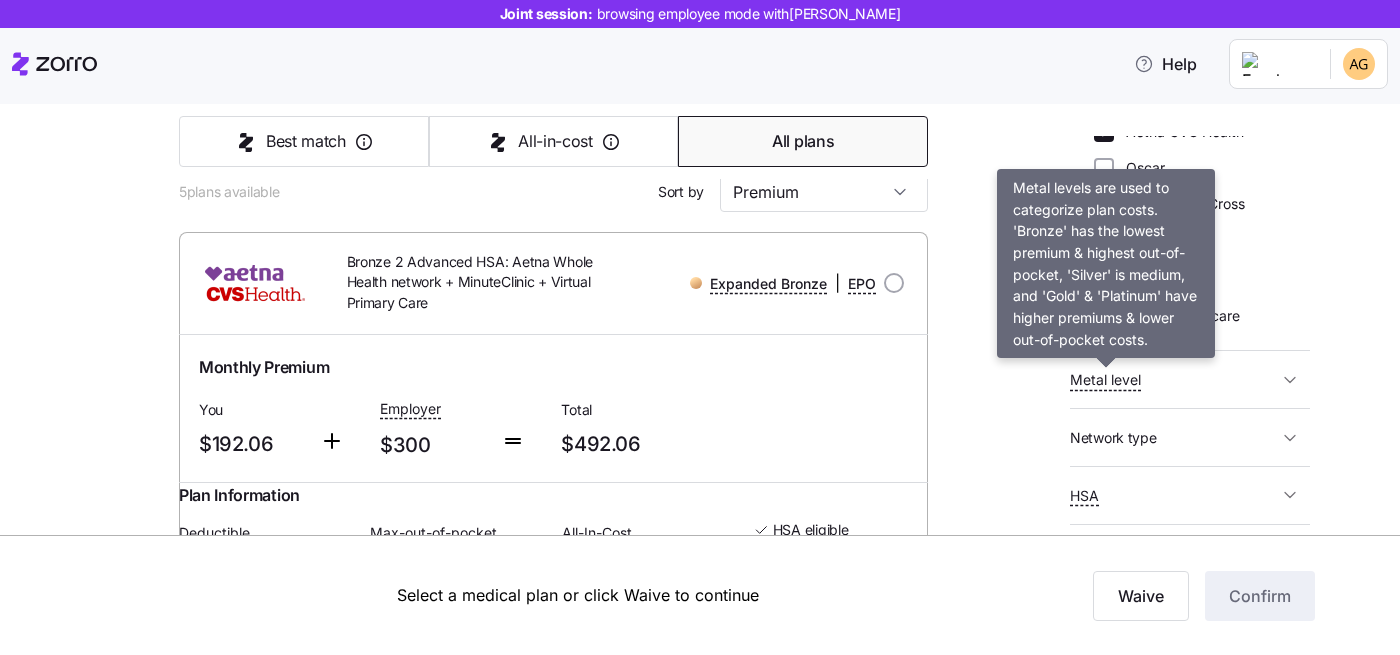 click on "Metal level" at bounding box center (1105, 380) 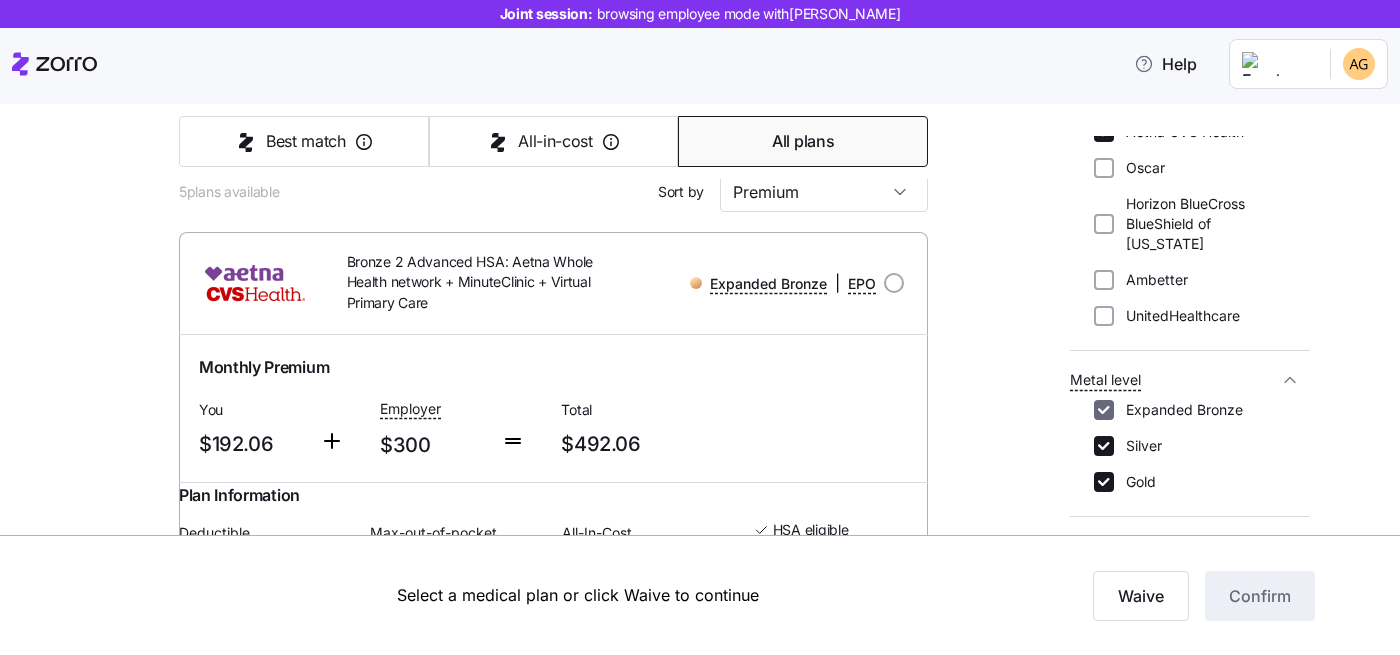 click on "Expanded Bronze" at bounding box center [1104, 410] 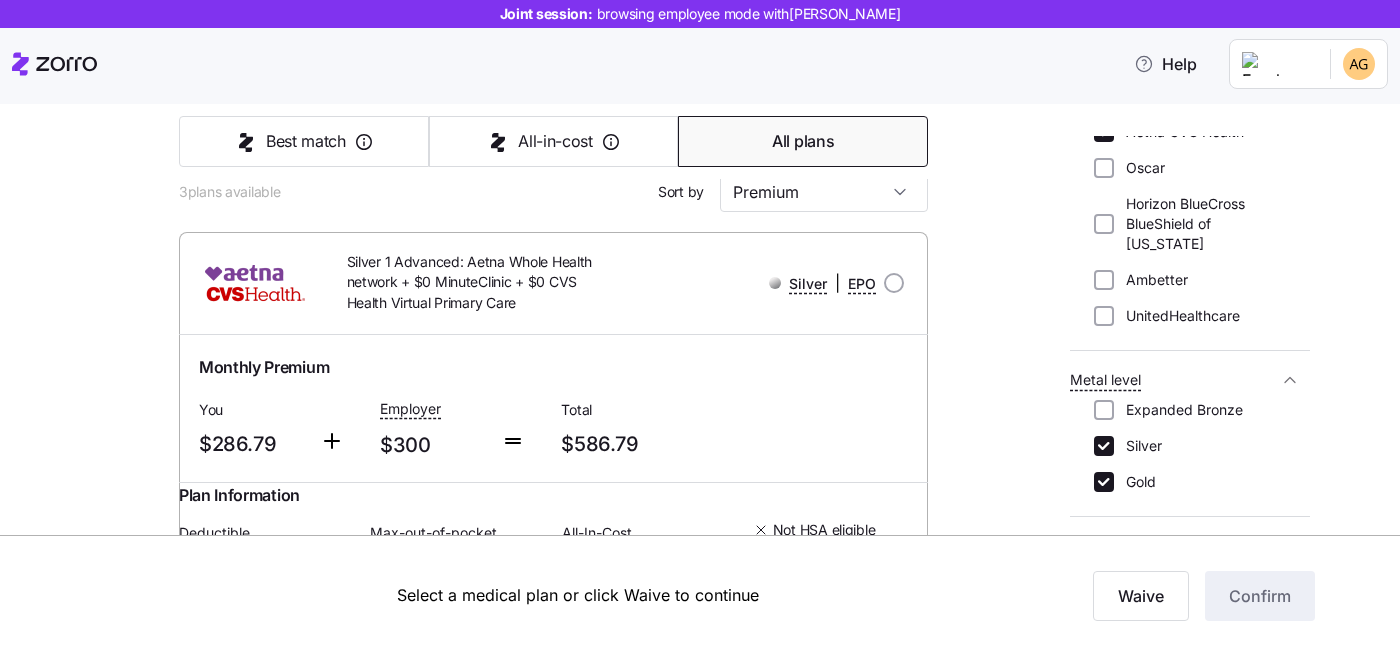 click on "Medical plan selection Lumos  is contributing   $300   per month towards your medical plan Best match All-in-cost All plans 3  plans available Sort by Premium Silver 1 Advanced: Aetna Whole Health network + $0 MinuteClinic + $0 CVS Health Virtual Primary Care   Silver | EPO Monthly Premium You $286.79 Employer $300 Total $586.79 Plan Information Deductible $2,350 Max-out-of-pocket $8,850 All-In-Cost $ $$$ Not HSA eligible Referral-free [PERSON_NAME] ,  [DATE] ,   [STREET_ADDRESS] ; Who is covered:   Me ;   Employer contribution:  up to $300 Medical Plan Silver 1 Advanced: Aetna Whole Health network + $0 MinuteClinic + $0 CVS Health Virtual Primary Care   Silver  |  EPO Summary of benefits Select Your current choice Premium Total Premium $586.79 After allowance $286.79 Deductible Individual: Medical $2,350 Individual: Drug $0 Family: Medical $4,700 Family: Drug $0 Max Out of Pocket Individual: Medical $8,850 Individual: Drug 0 Family: Medical $17,700 0 No ID:" at bounding box center [714, 1074] 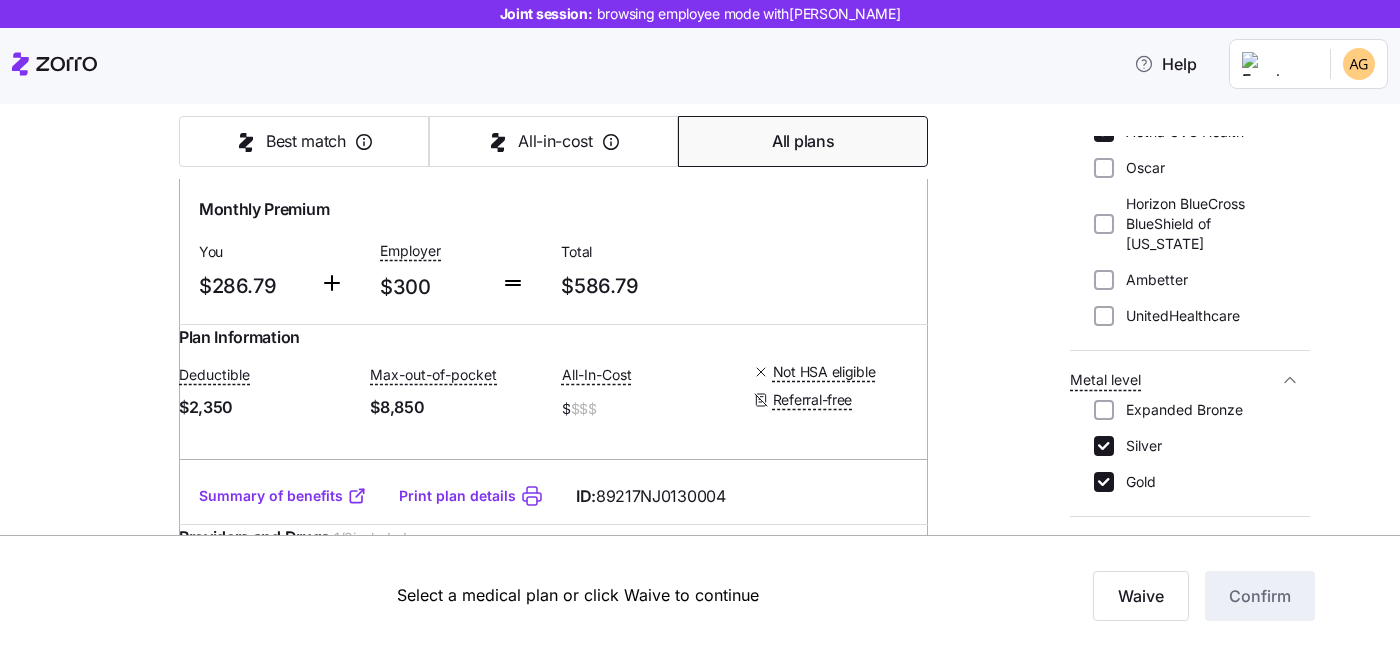 scroll, scrollTop: 0, scrollLeft: 0, axis: both 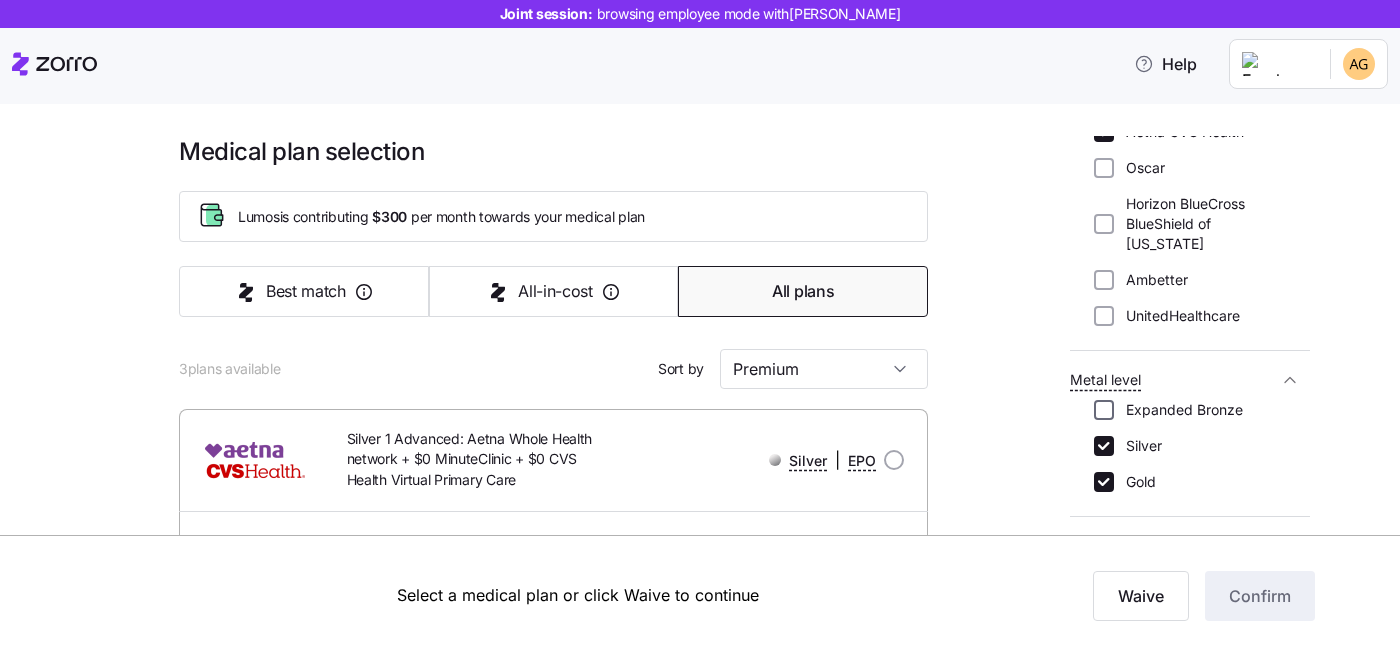 click on "Expanded Bronze" at bounding box center (1104, 410) 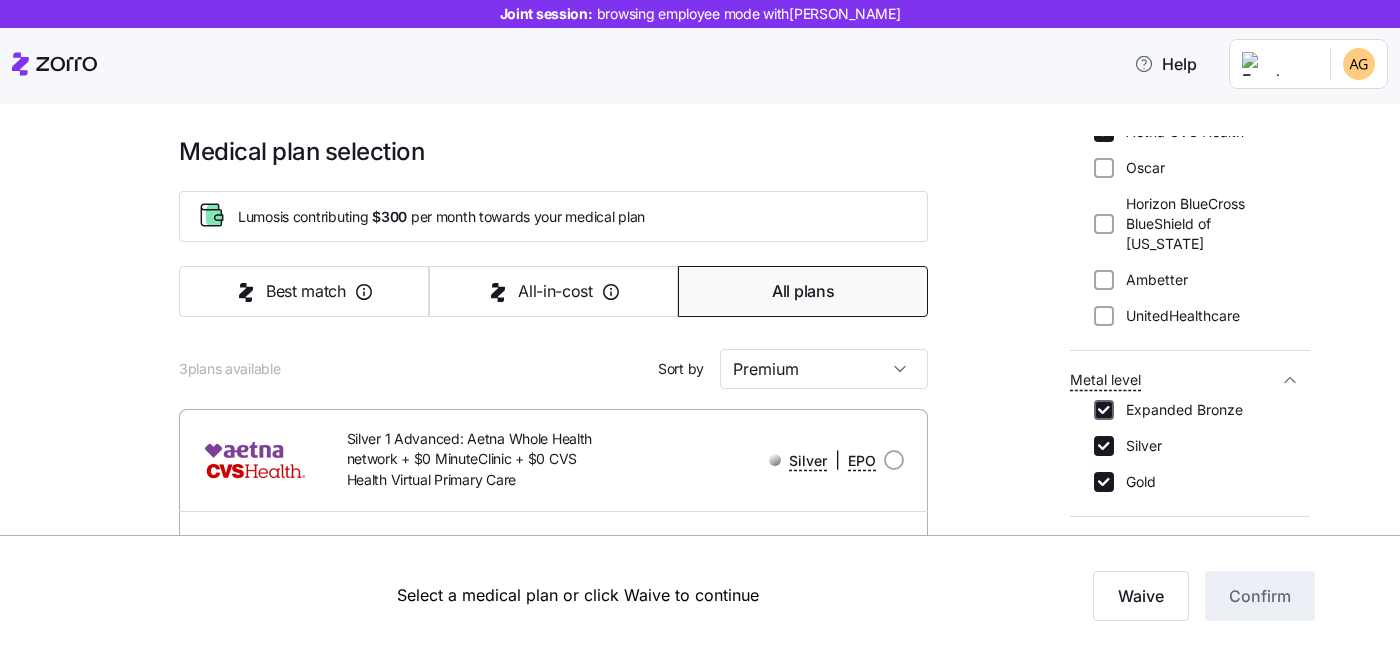 checkbox on "true" 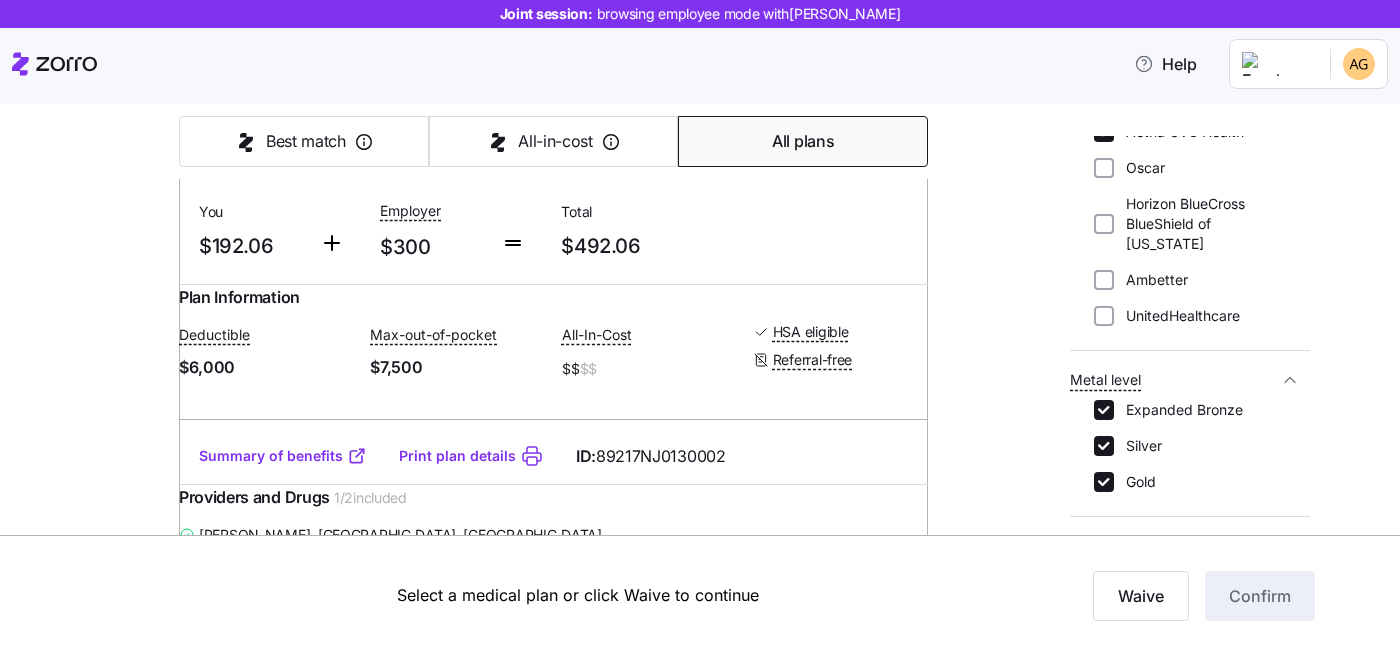 scroll, scrollTop: 512, scrollLeft: 0, axis: vertical 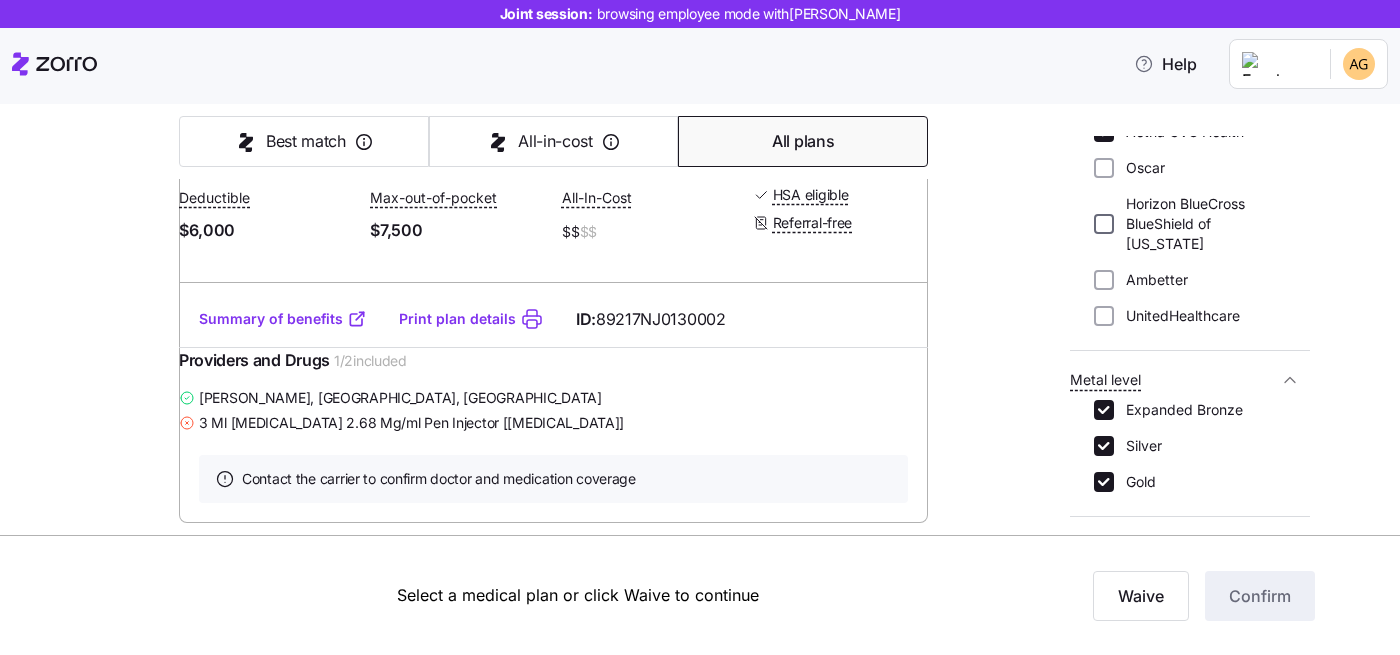 click on "Horizon BlueCross BlueShield of [US_STATE]" at bounding box center (1104, 224) 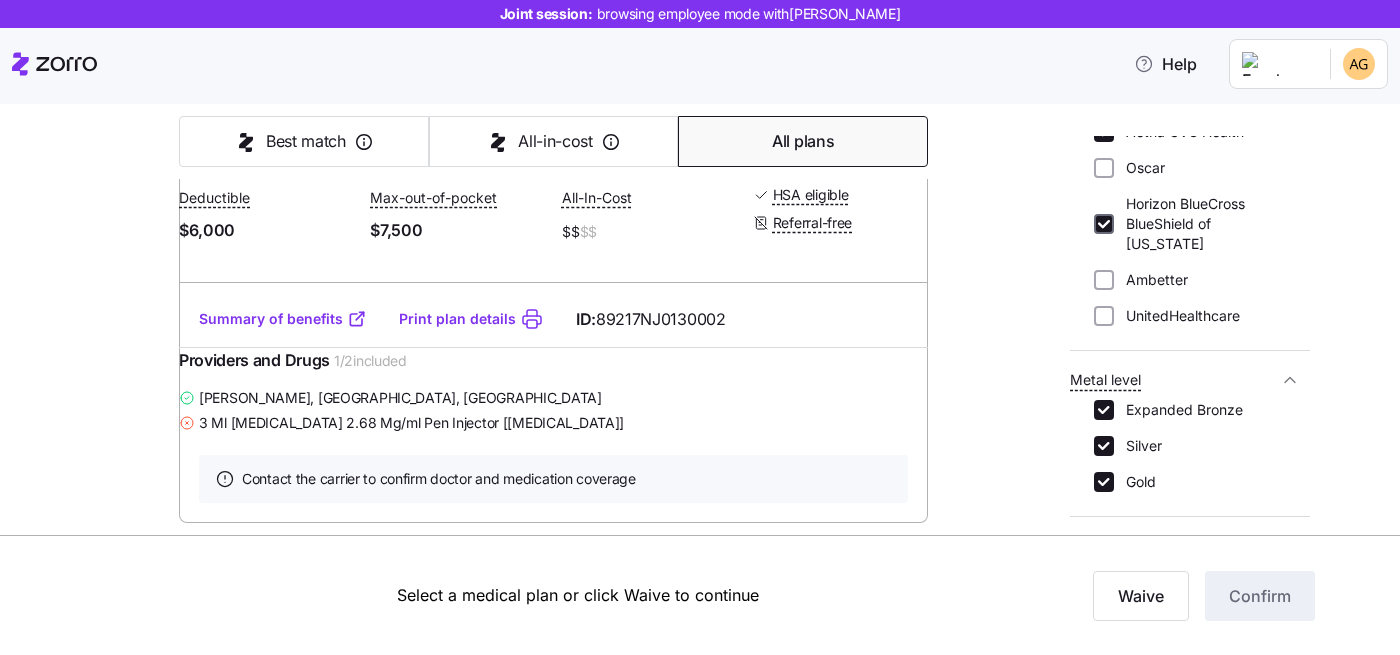 checkbox on "true" 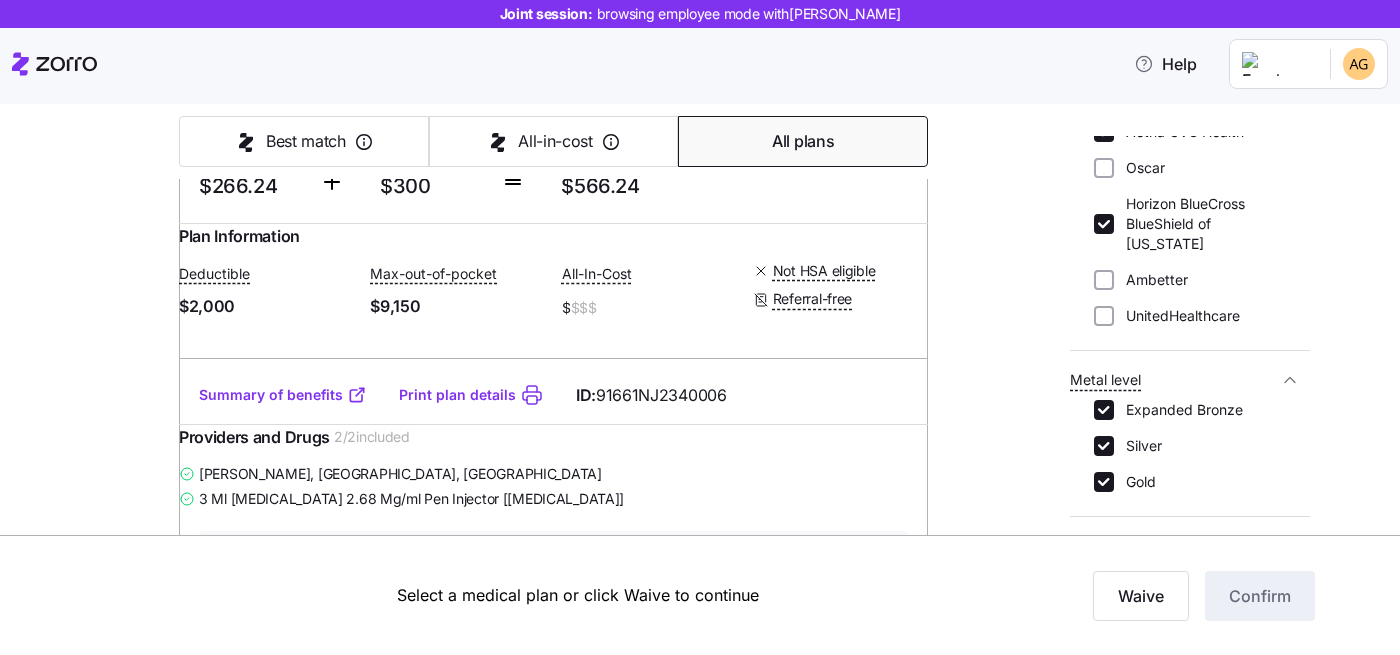 scroll, scrollTop: 2364, scrollLeft: 0, axis: vertical 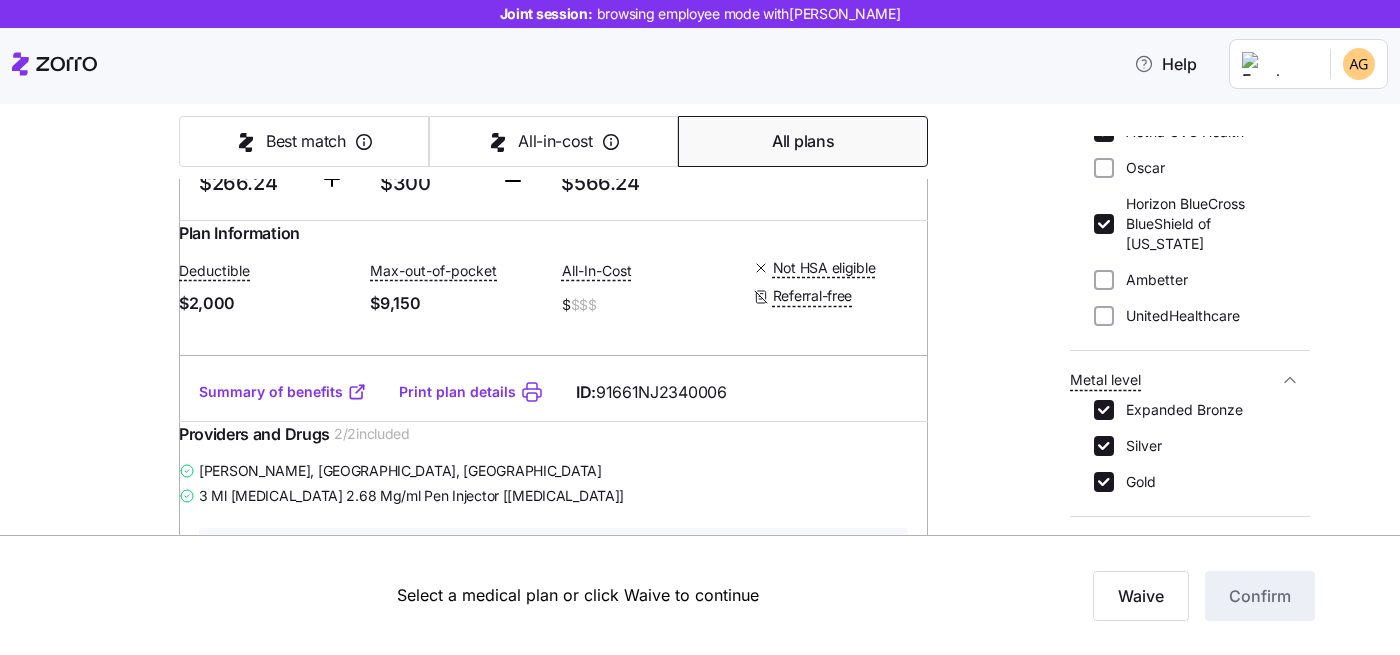 click on "Expanded Bronze Silver Gold" at bounding box center [1190, 446] 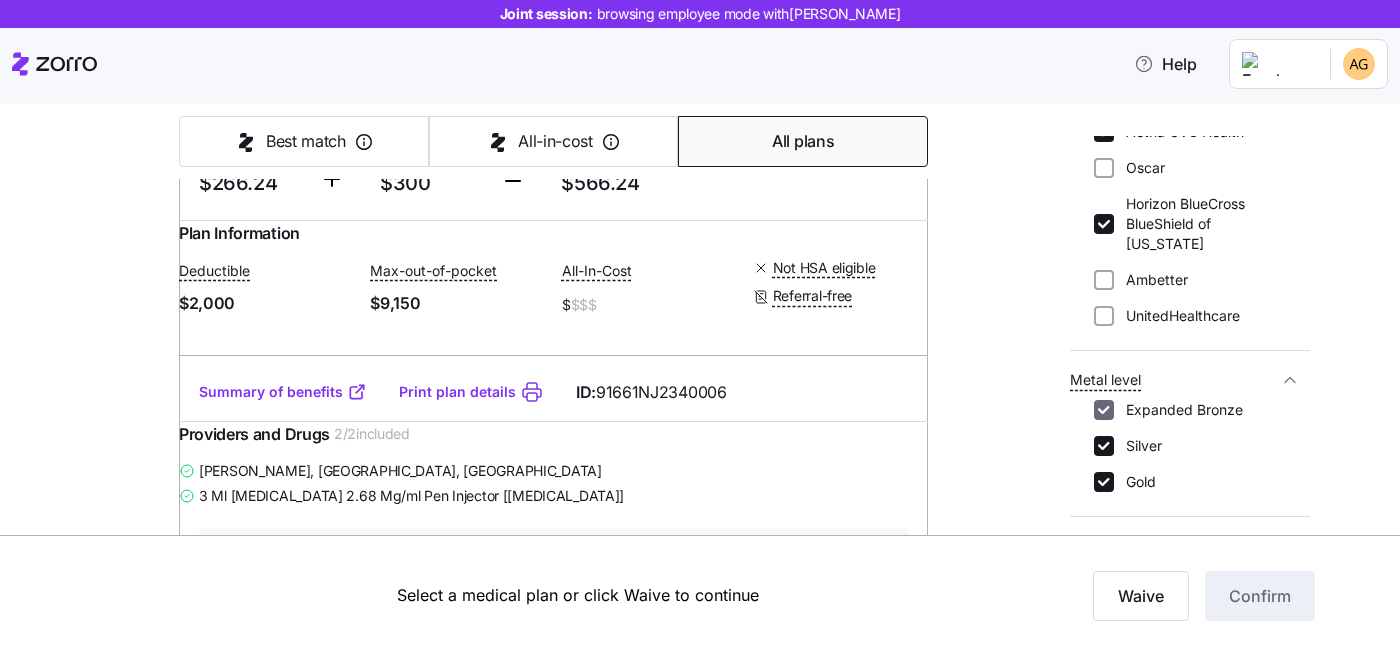 click on "Expanded Bronze" at bounding box center [1104, 410] 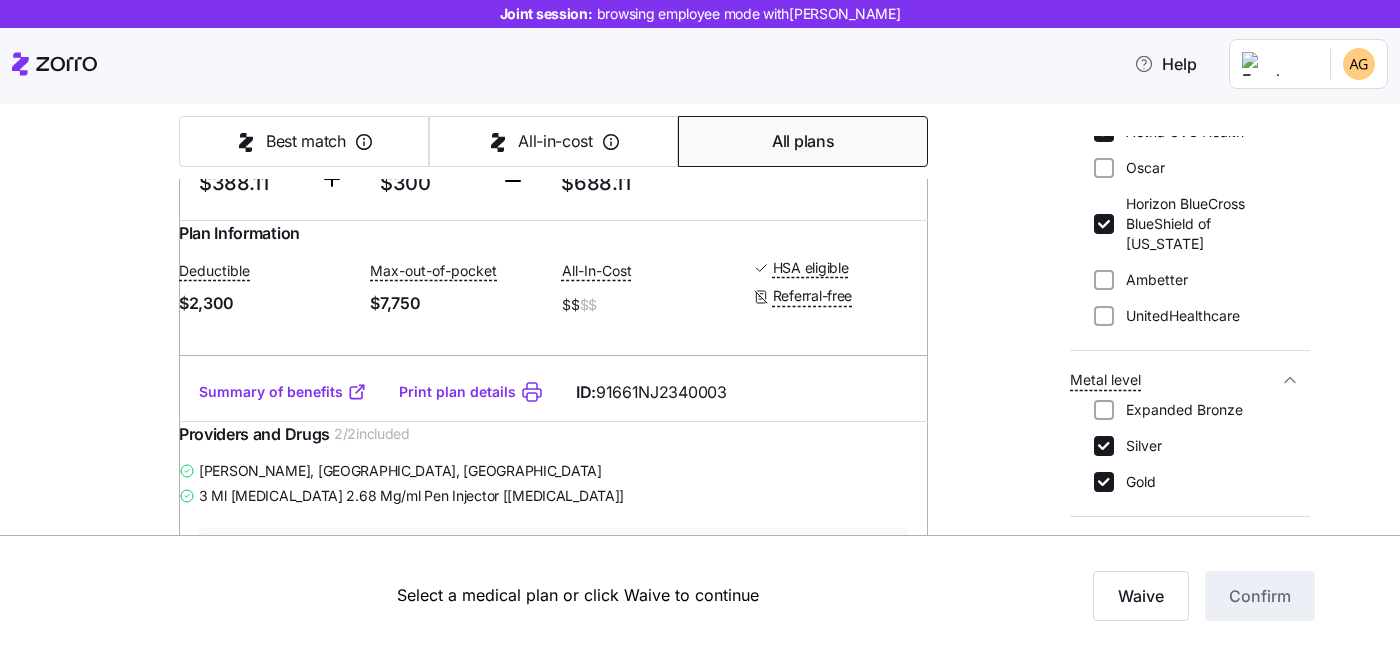 click on "Medical plan selection Lumos  is contributing   $300   per month towards your medical plan Best match All-in-cost All plans 8  plans available Sort by Premium OMNIA Silver Value ($0 Horizon CareOnline Virtual Care, $0 Select Insulin, No Referrals)   Silver | EPO Monthly Premium You $266.24 Employer $300 Total $566.24 Plan Information Deductible $2,000 Max-out-of-pocket $9,150 All-In-Cost $ $$$ Not HSA eligible Referral-free [PERSON_NAME] ,  [DATE] ,   [STREET_ADDRESS] ; Who is covered:   Me ;   Employer contribution:  up to $300 Medical Plan OMNIA Silver Value ($0 Horizon CareOnline Virtual Care, $0 Select Insulin, No Referrals)   Silver  |  EPO Summary of benefits Select Your current choice Premium Total Premium $566.24 After allowance $266.24 Deductible Individual: Medical $2,000 Individual: Drug 0 Family: Medical $4,000 Family: Drug 0 Max Out of Pocket Individual: Medical $9,150 Individual: Drug 0 Family: Medical $18,300 Family: Drug 0 HSA Eligible No ID:" at bounding box center (714, 492) 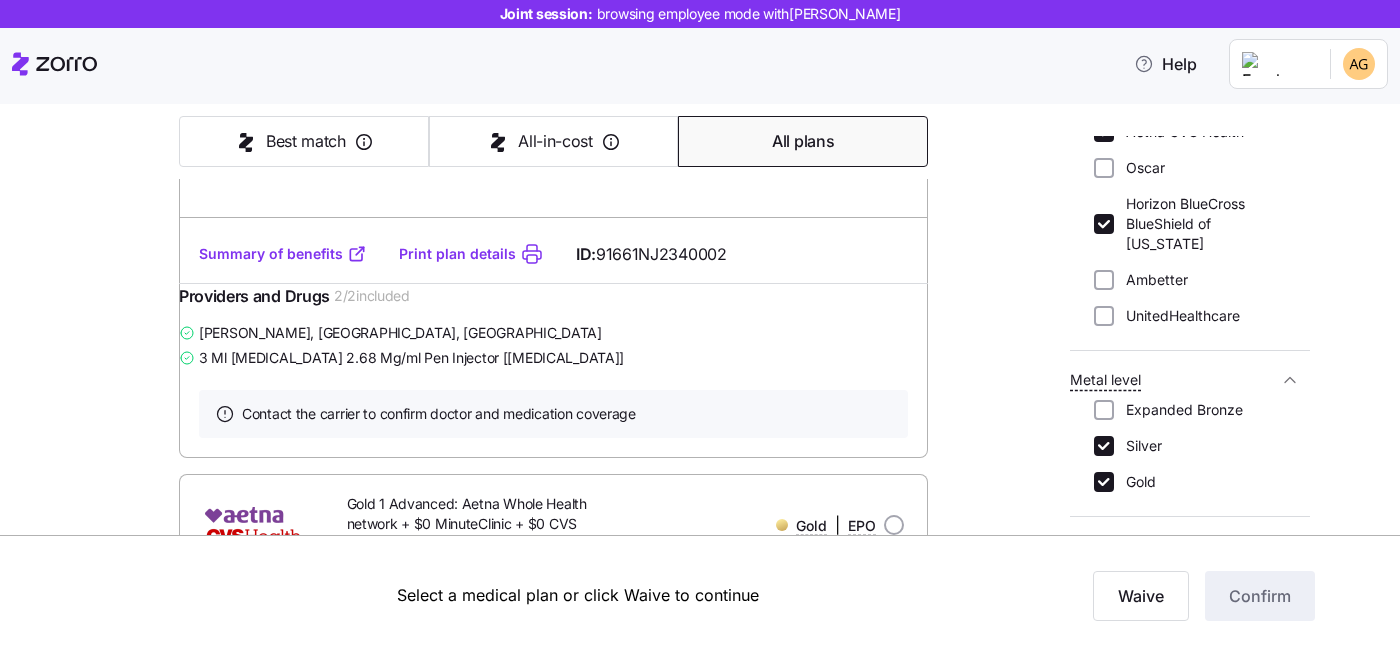 scroll, scrollTop: 3052, scrollLeft: 0, axis: vertical 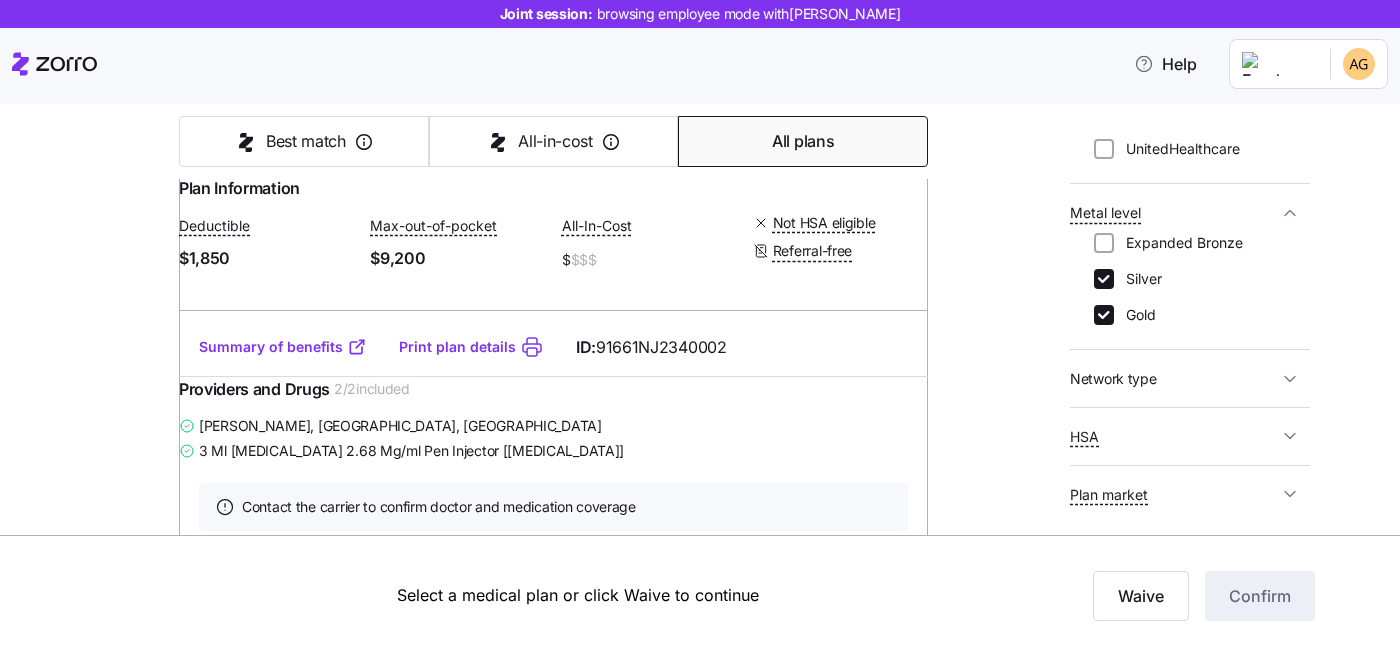 click on "Network type" at bounding box center [1174, 378] 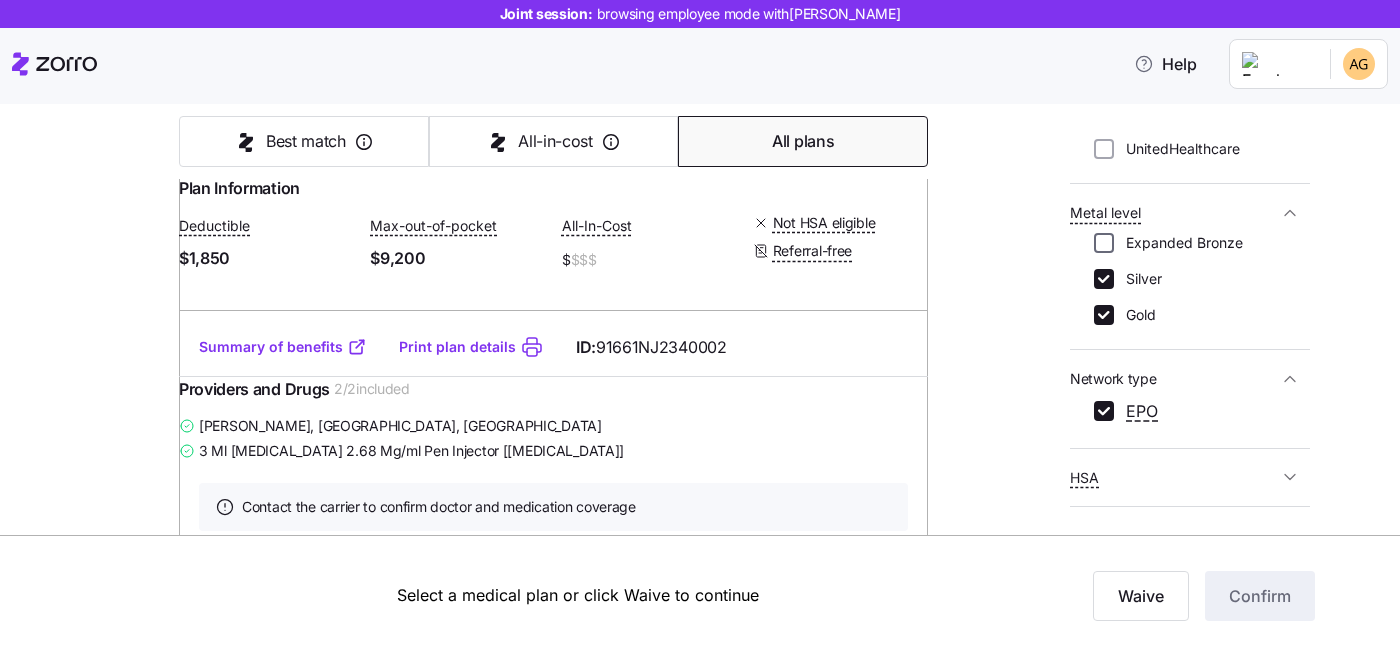 click on "Expanded Bronze" at bounding box center (1104, 243) 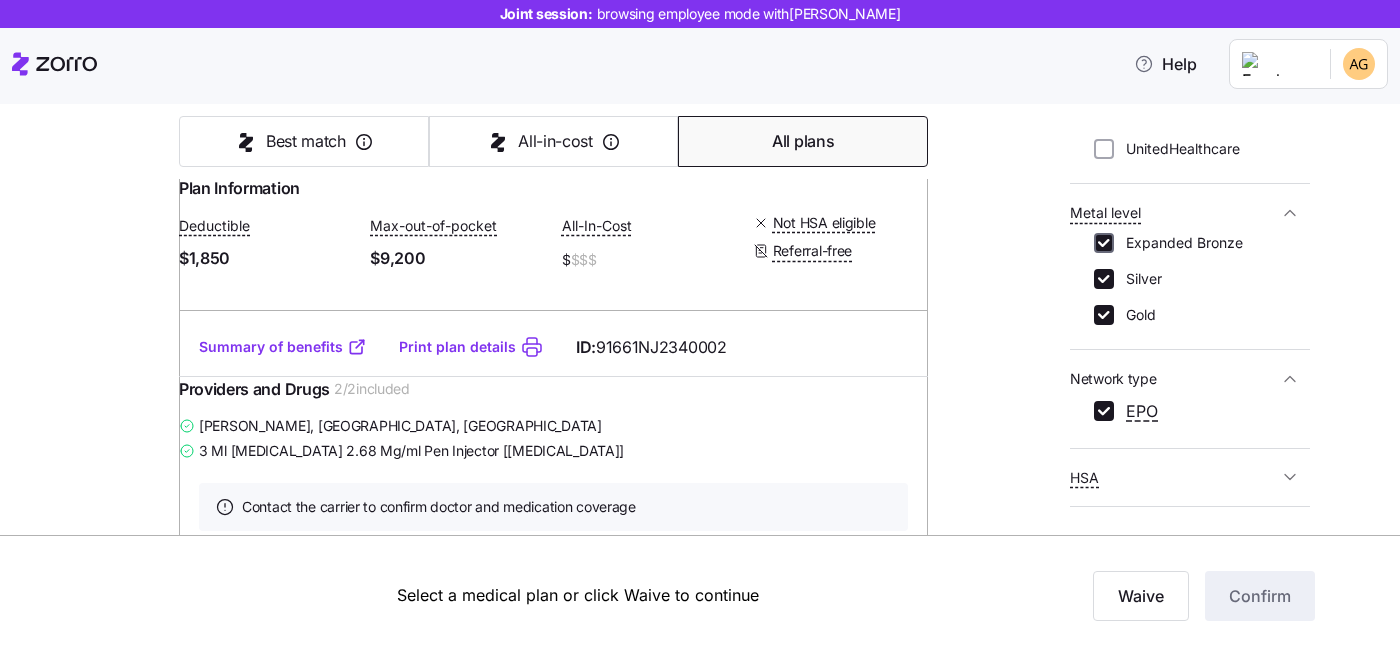checkbox on "true" 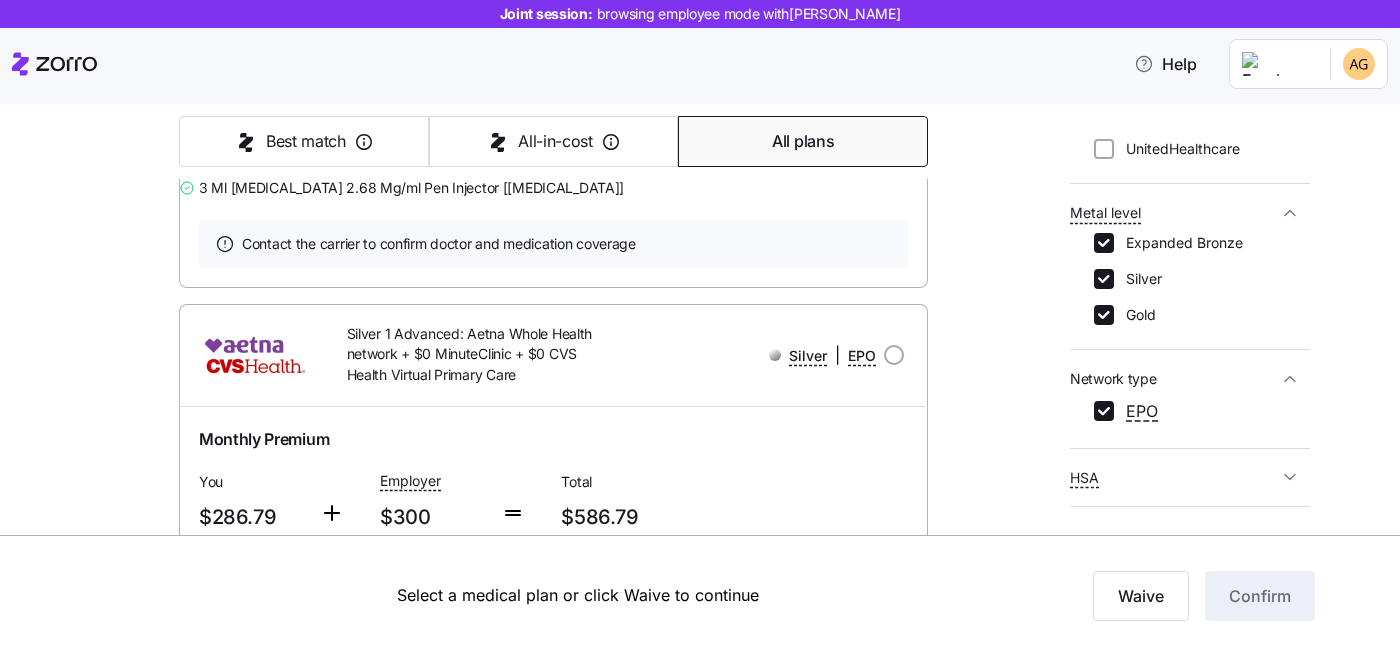 scroll, scrollTop: 2633, scrollLeft: 0, axis: vertical 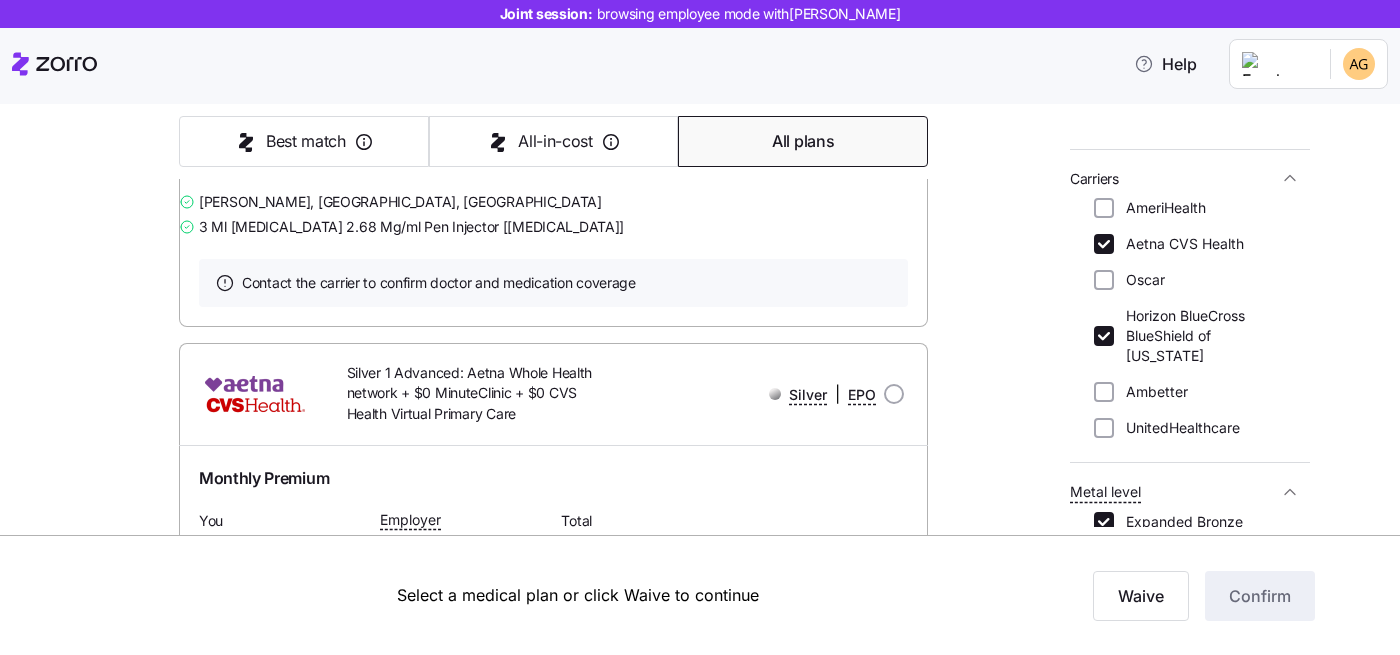 click on "Oscar" at bounding box center [1139, 280] 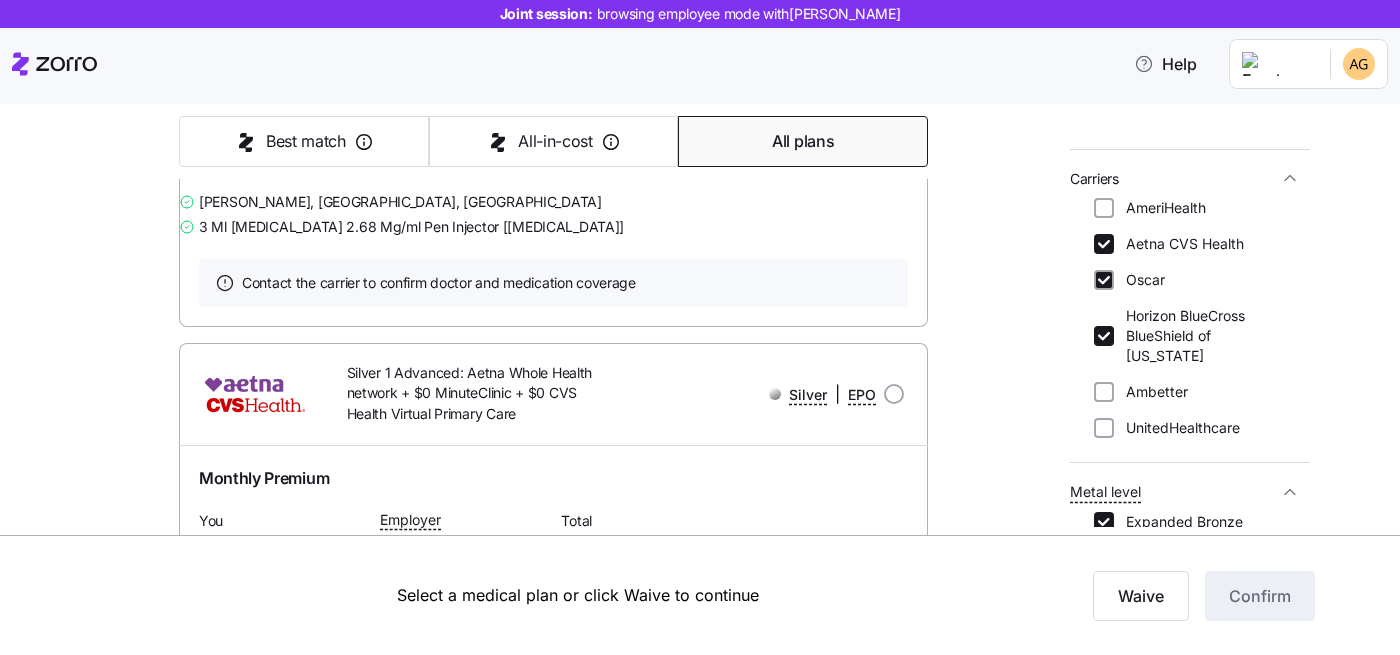 checkbox on "true" 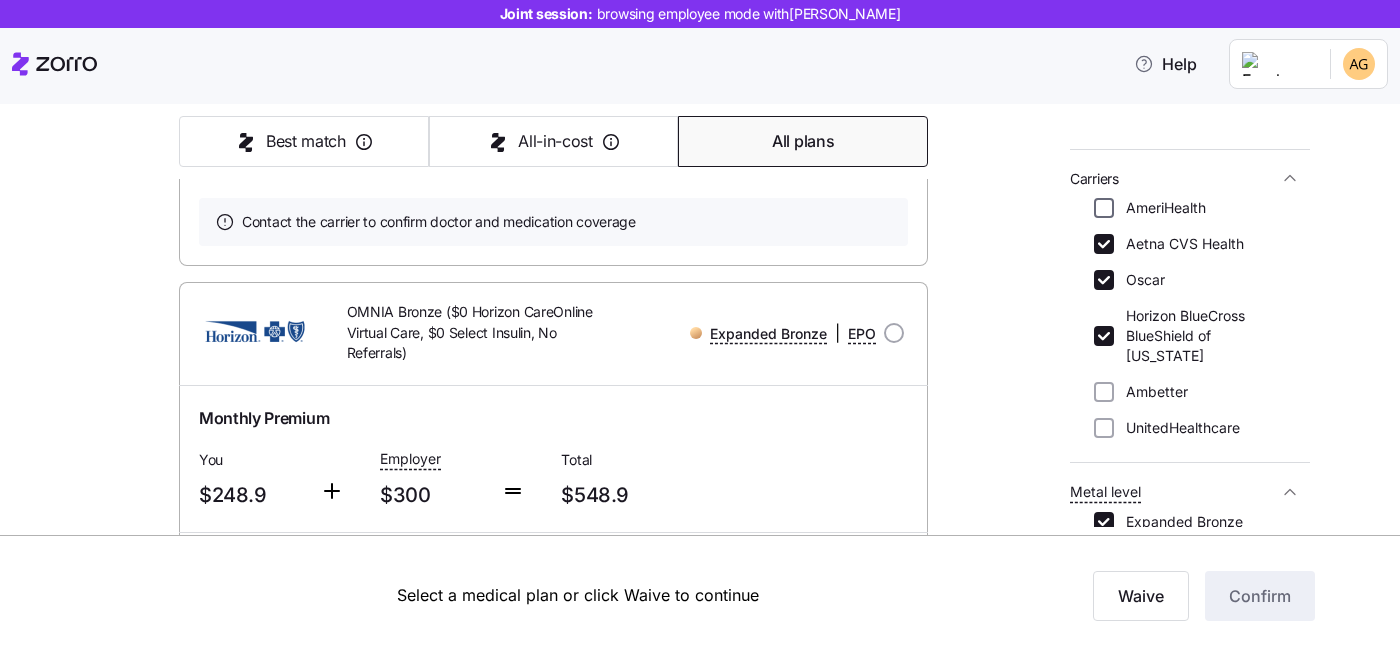 click on "AmeriHealth" at bounding box center (1104, 208) 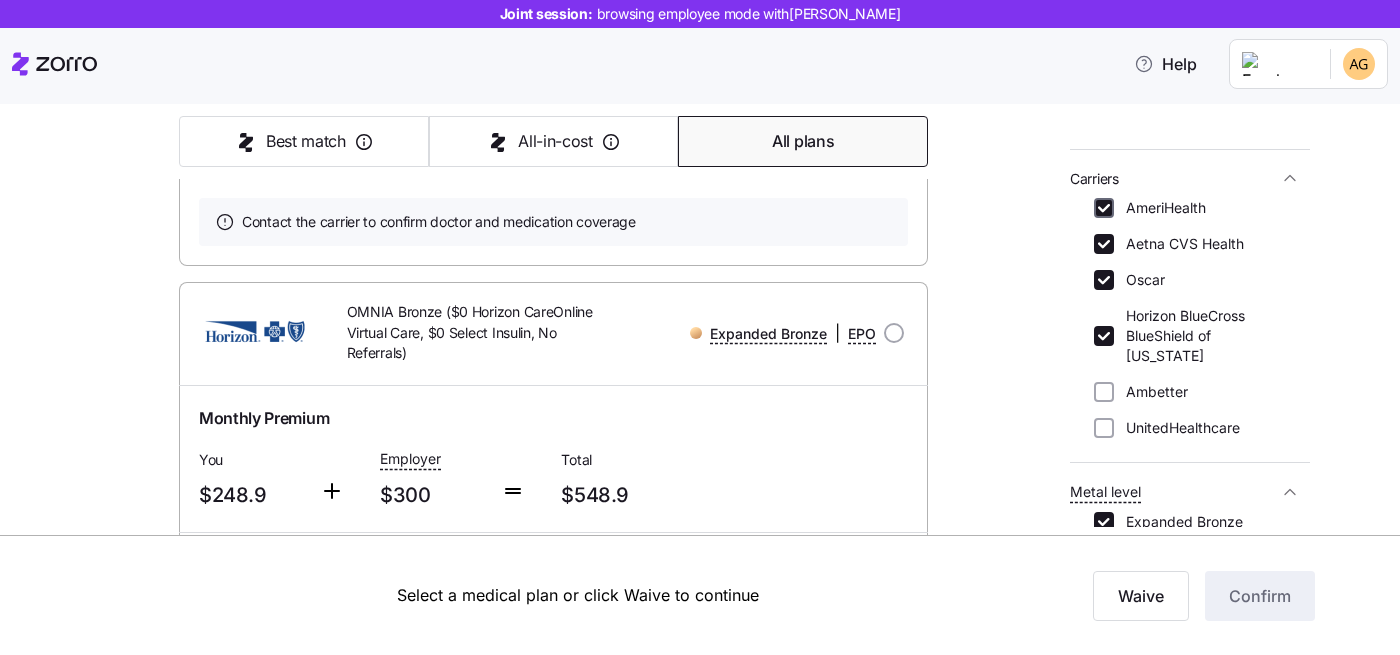checkbox on "true" 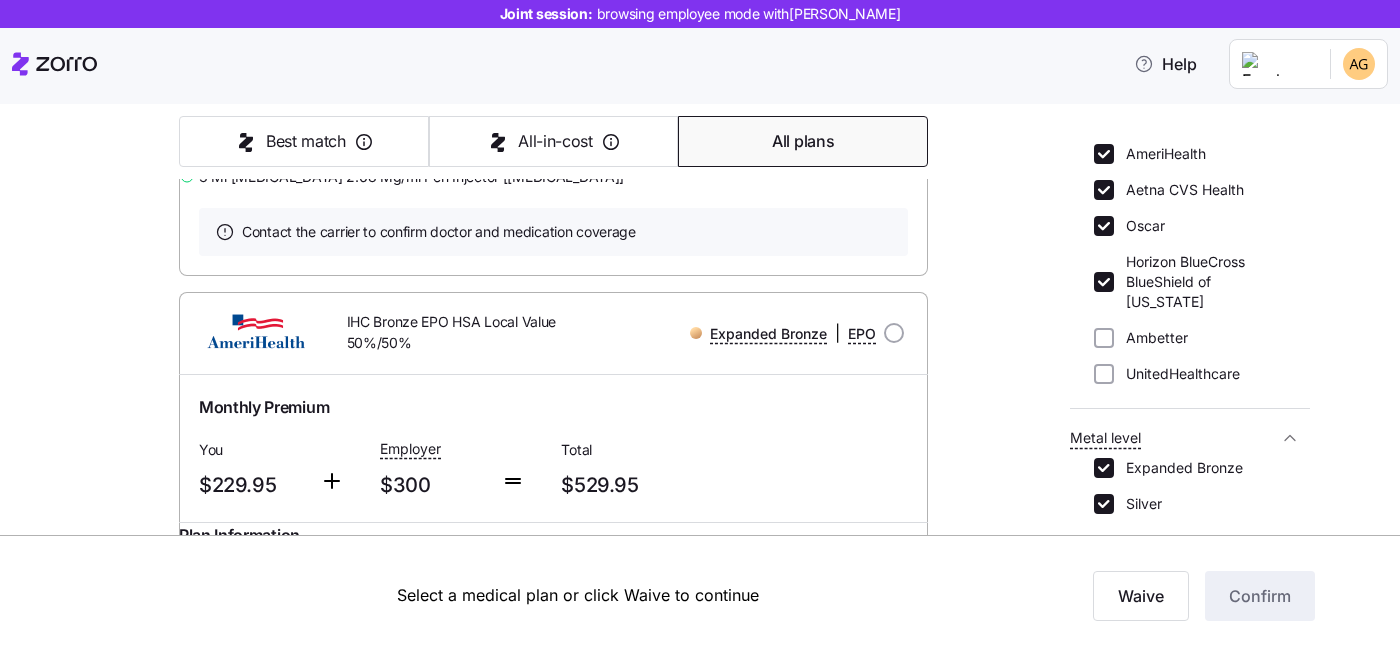 scroll, scrollTop: 261, scrollLeft: 0, axis: vertical 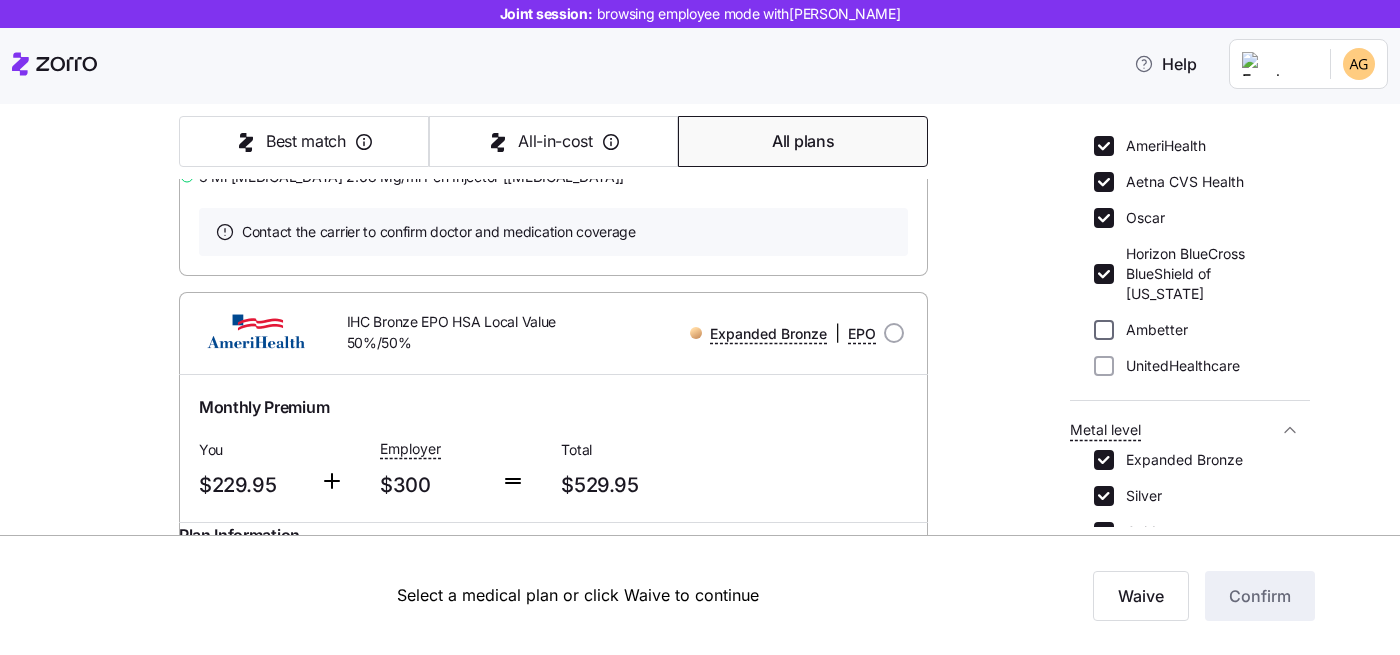 click on "Ambetter" at bounding box center [1104, 330] 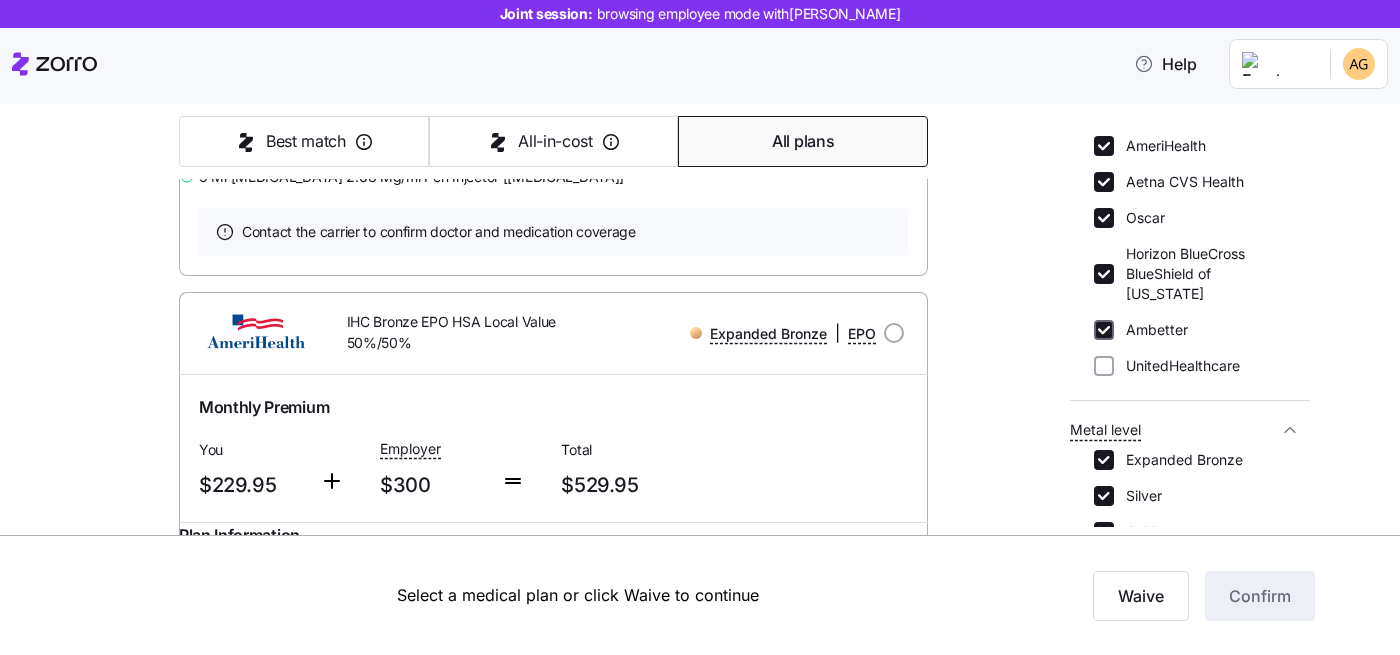 checkbox on "true" 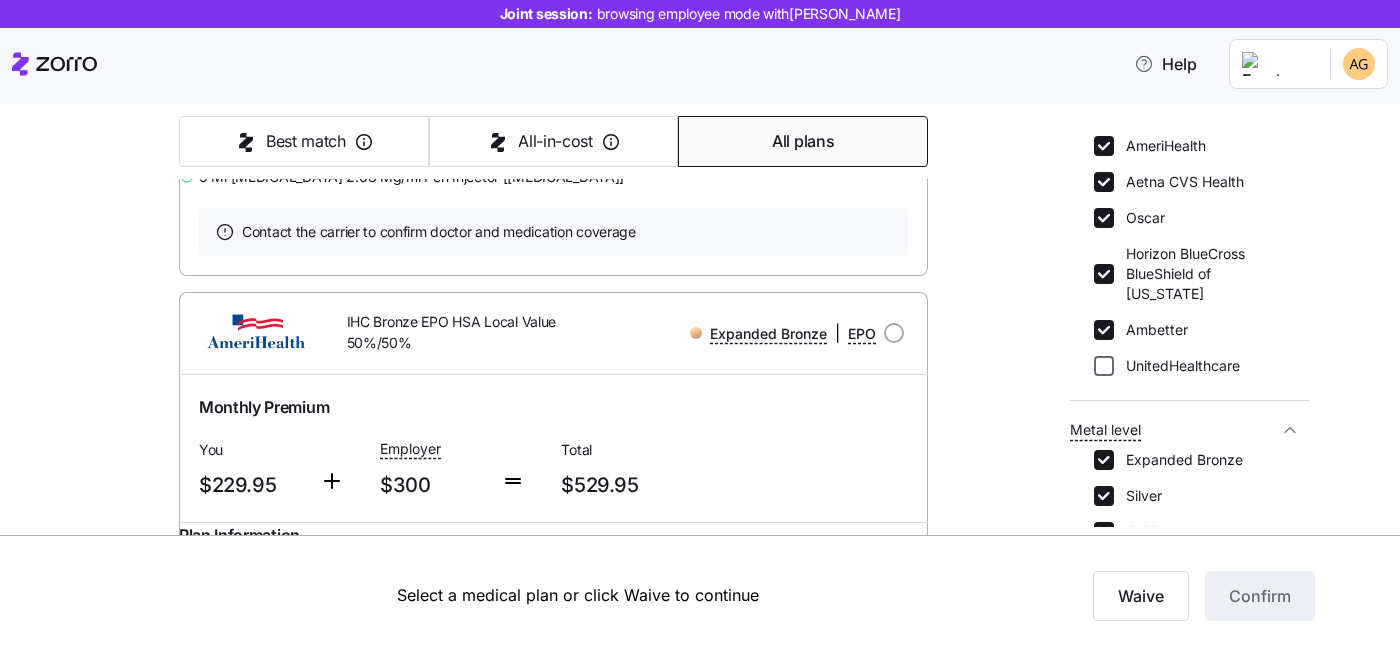 click on "UnitedHealthcare" at bounding box center [1104, 366] 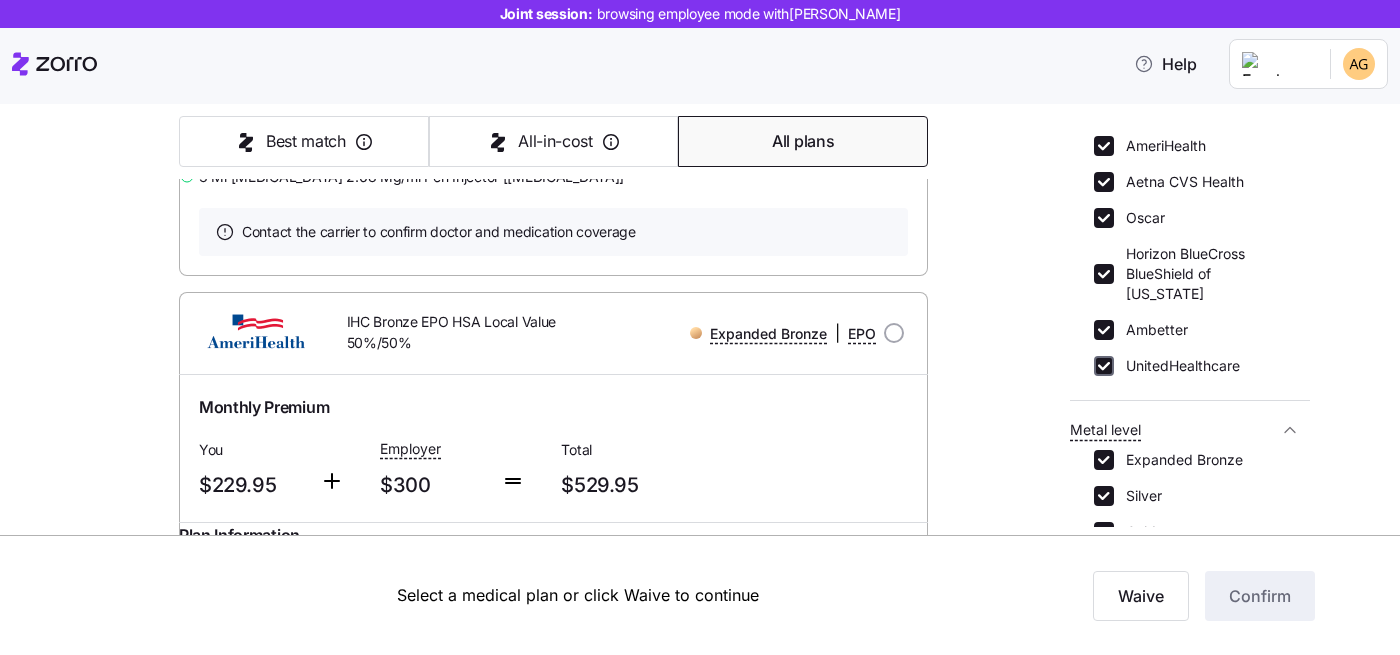 checkbox on "true" 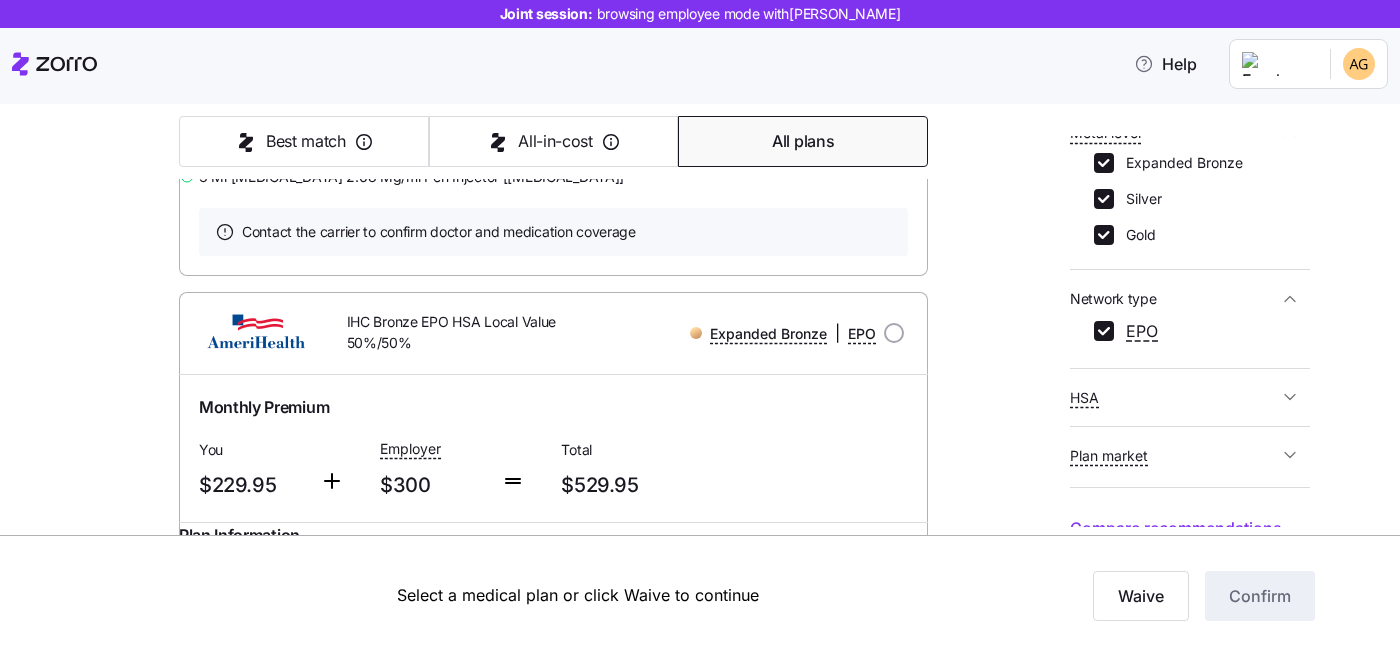 scroll, scrollTop: 572, scrollLeft: 0, axis: vertical 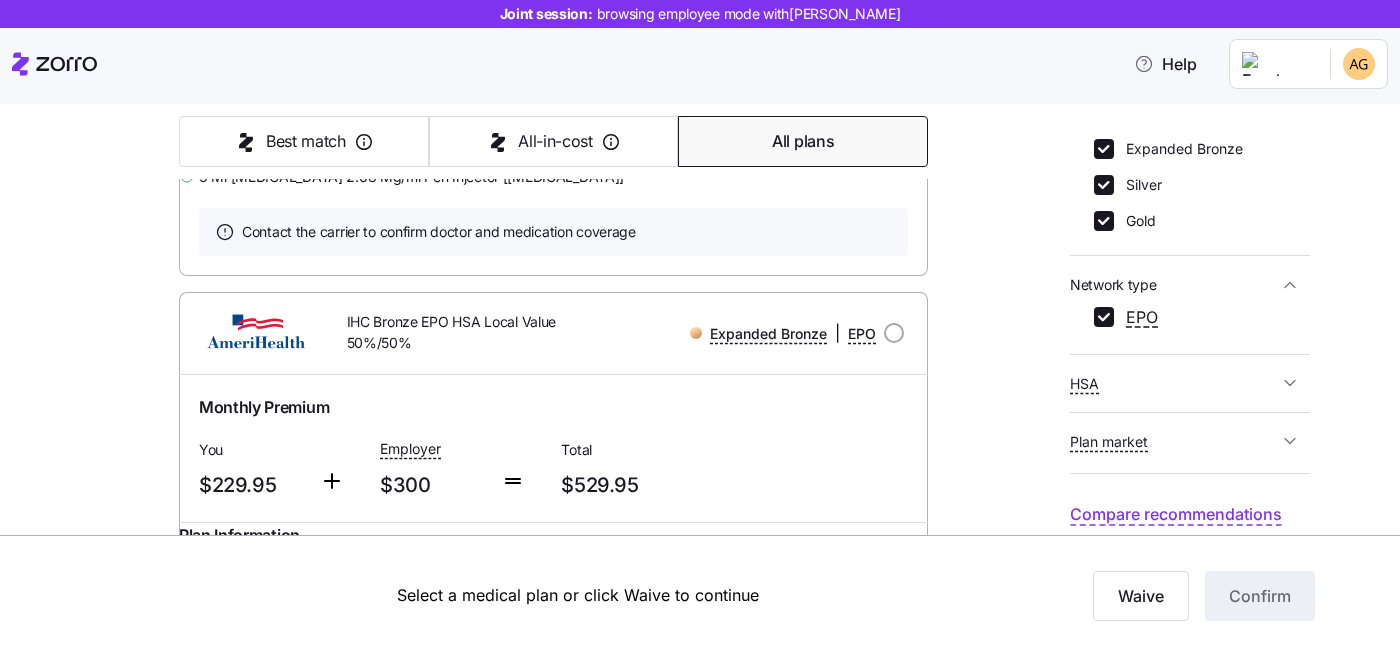 click 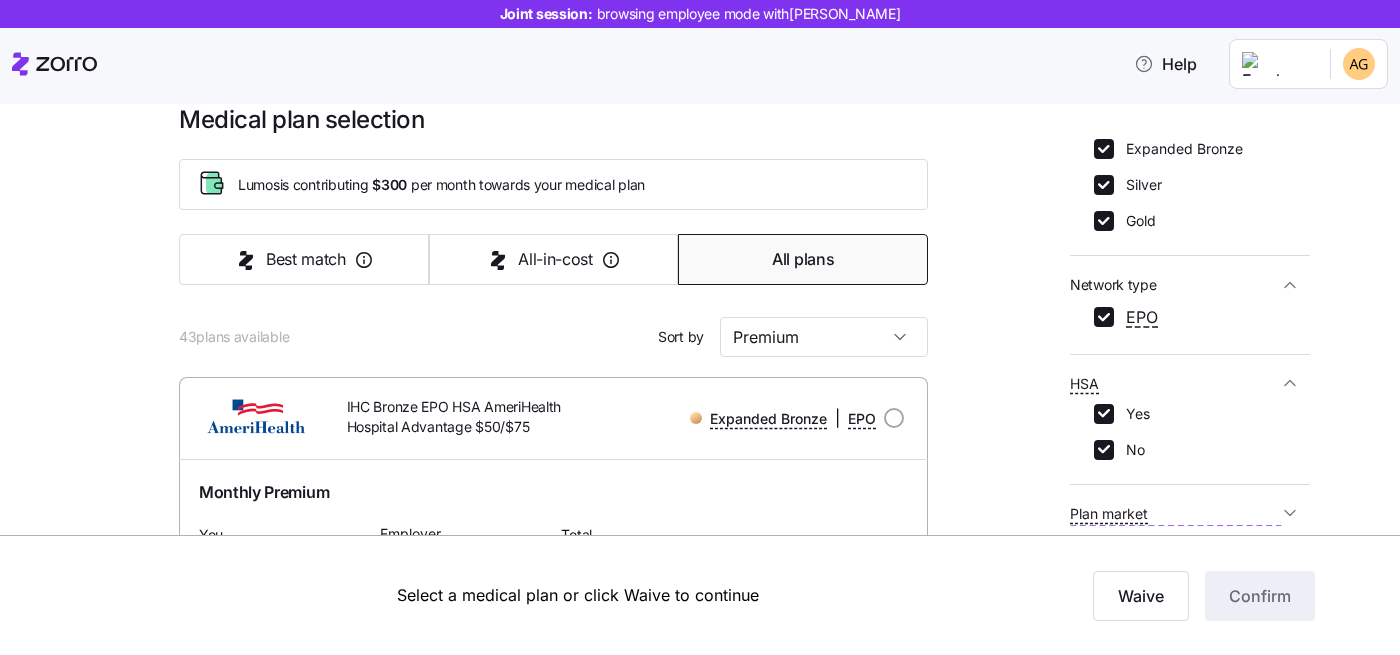 scroll, scrollTop: 0, scrollLeft: 0, axis: both 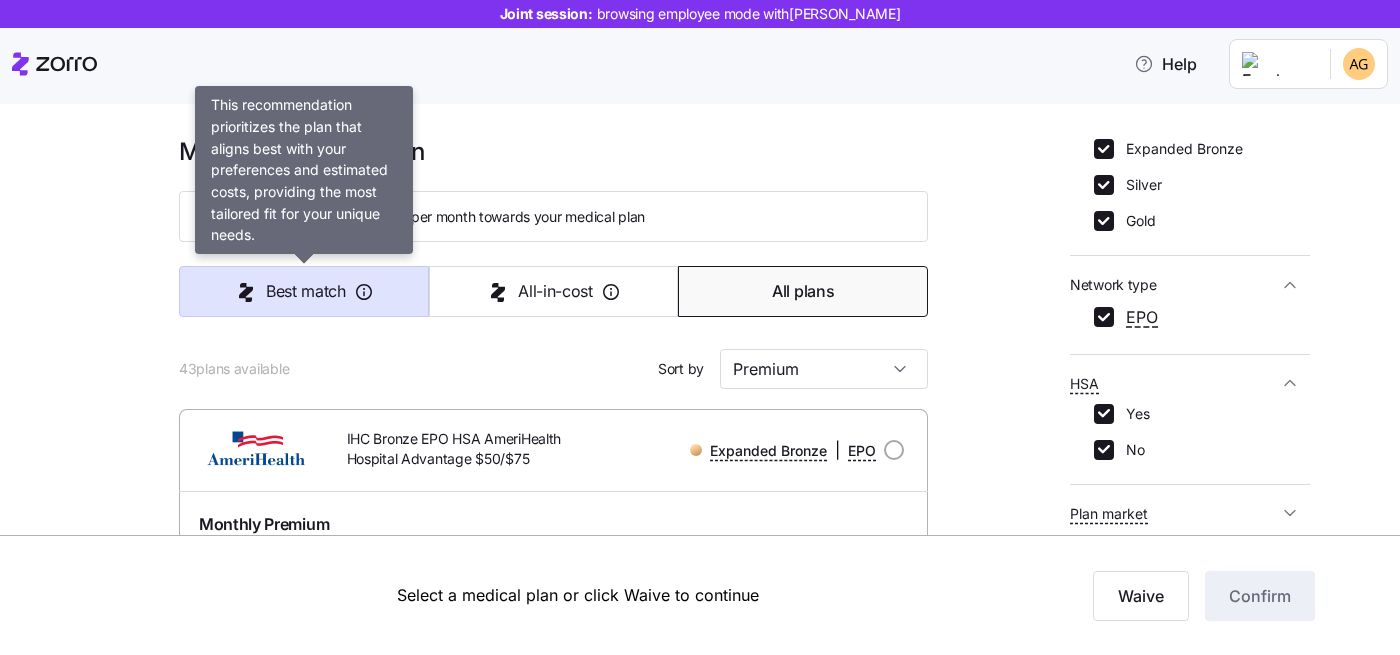 click on "Best match" at bounding box center [306, 291] 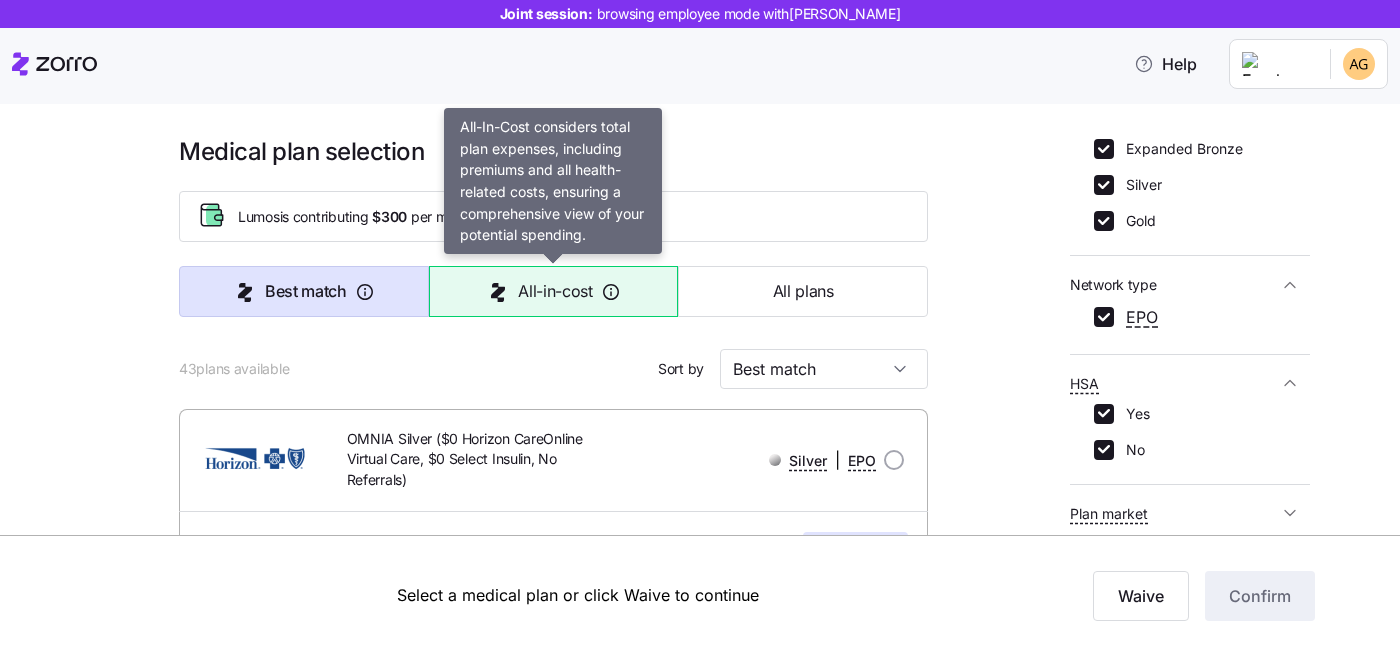 click on "All-in-cost" at bounding box center [555, 291] 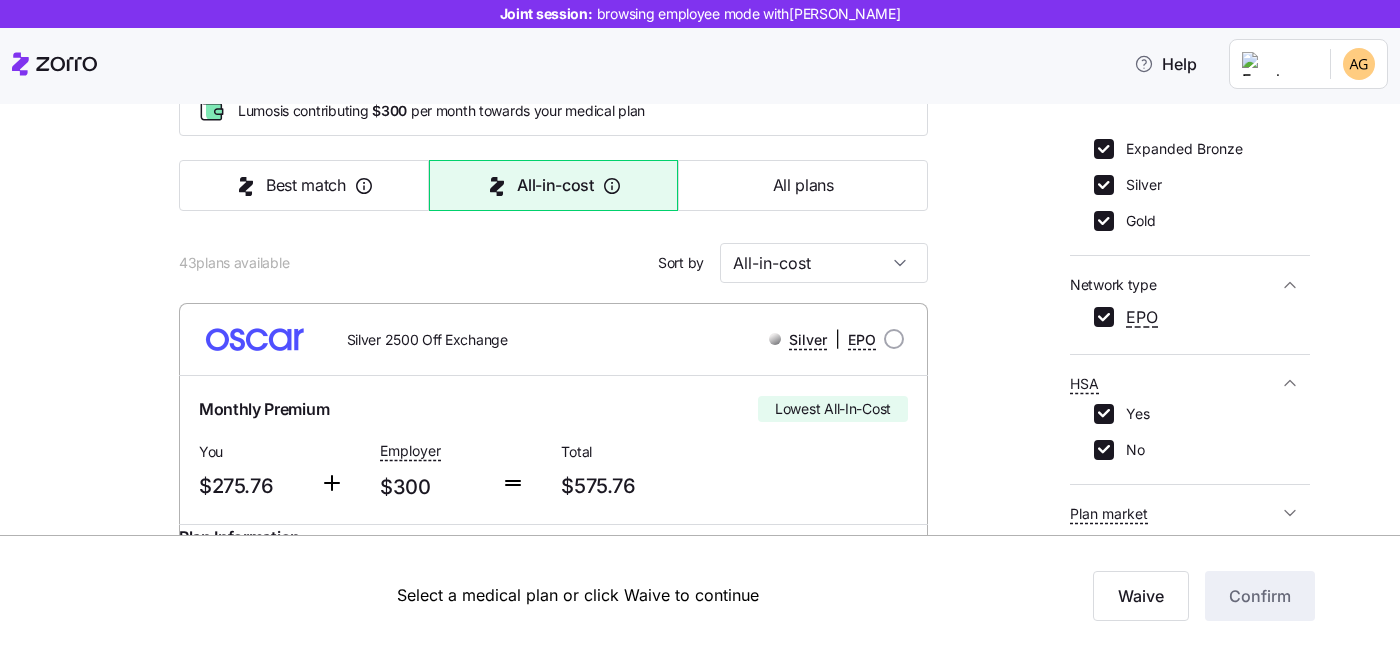 scroll, scrollTop: 109, scrollLeft: 0, axis: vertical 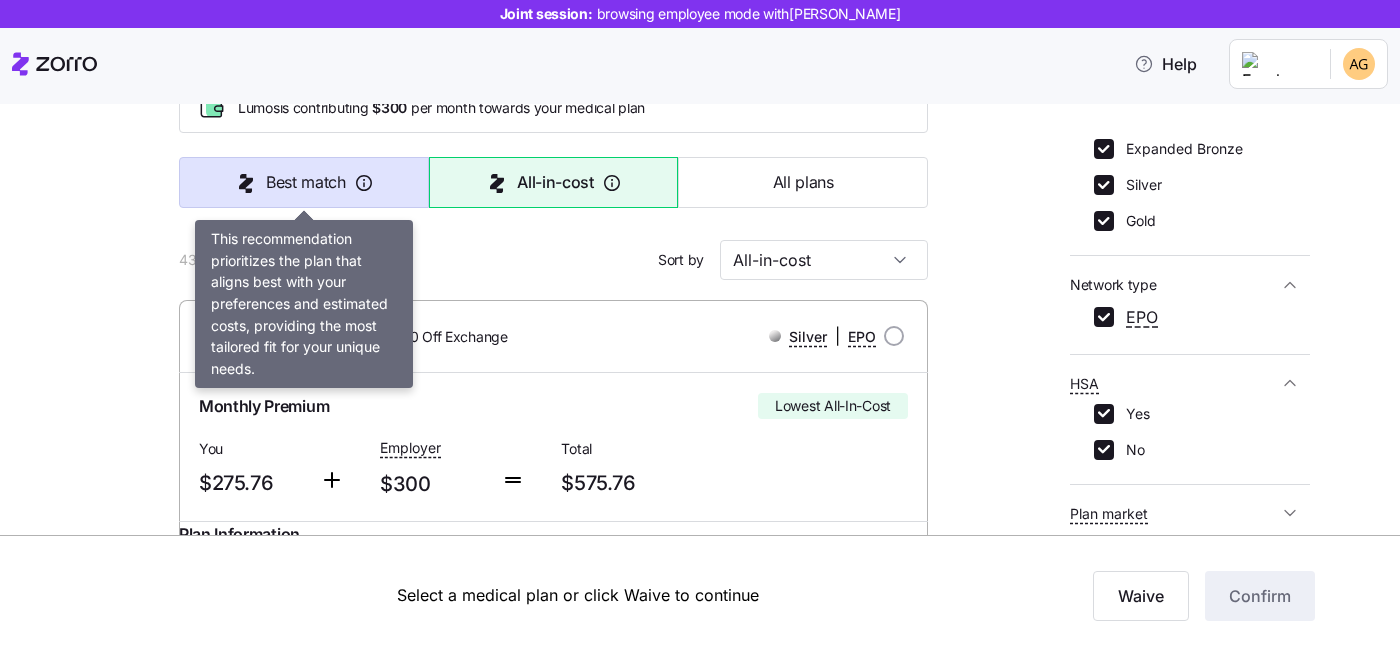 click on "Best match" at bounding box center [304, 182] 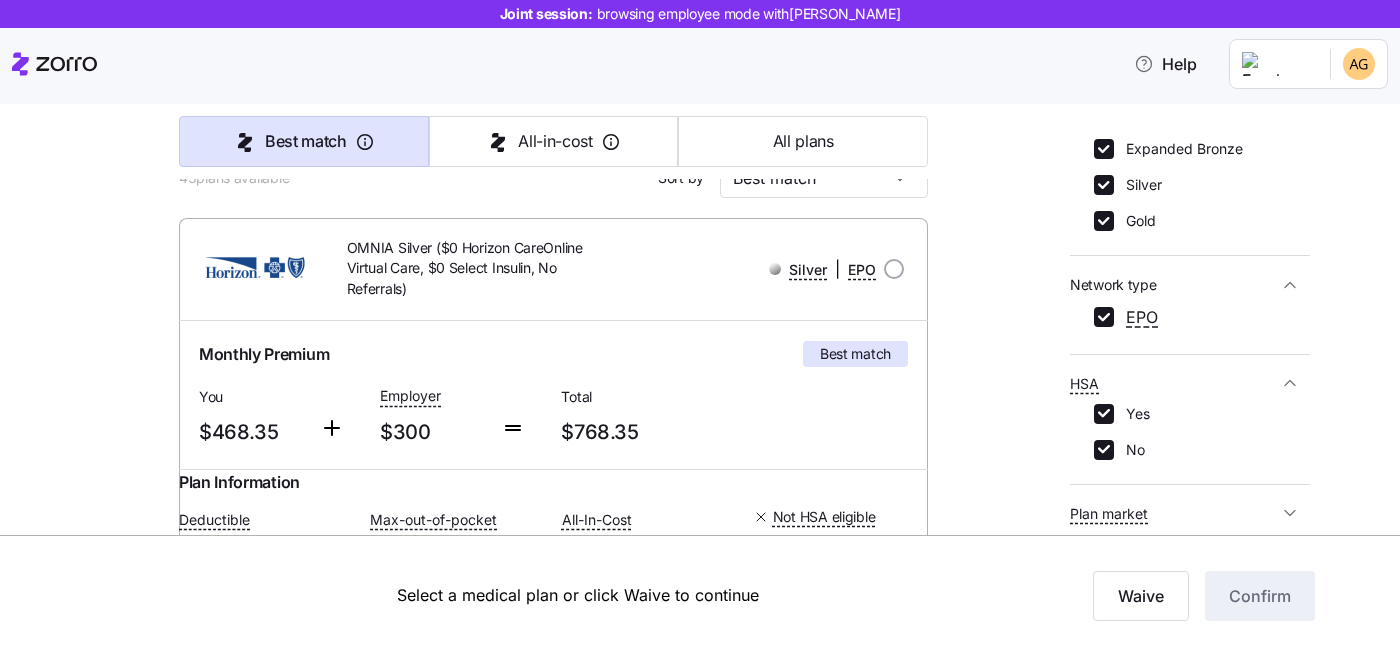 scroll, scrollTop: 190, scrollLeft: 0, axis: vertical 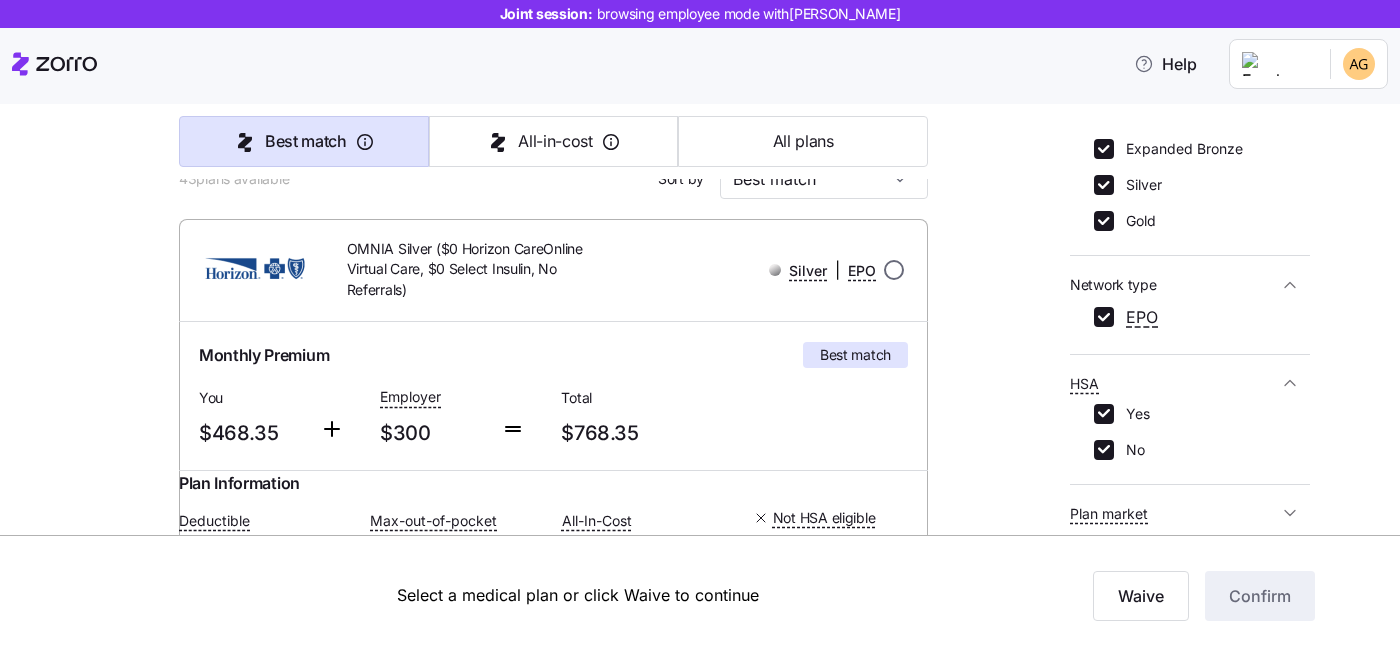 click at bounding box center [894, 270] 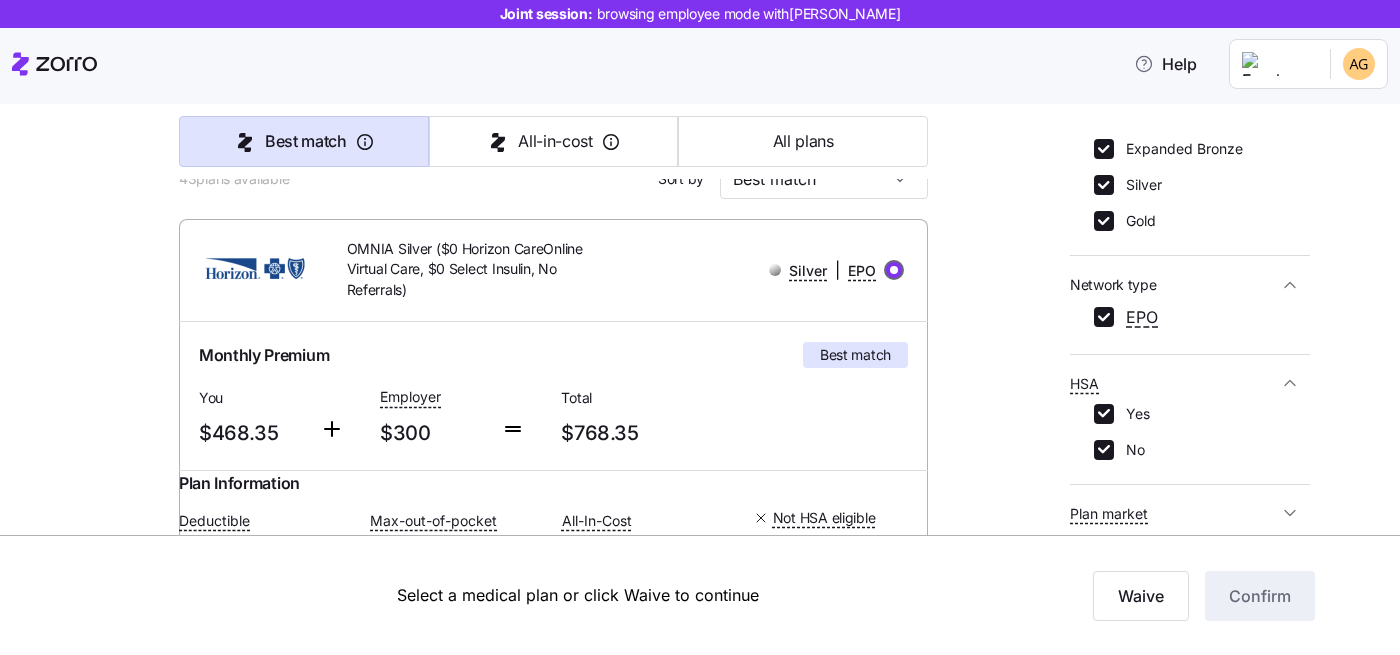 radio on "true" 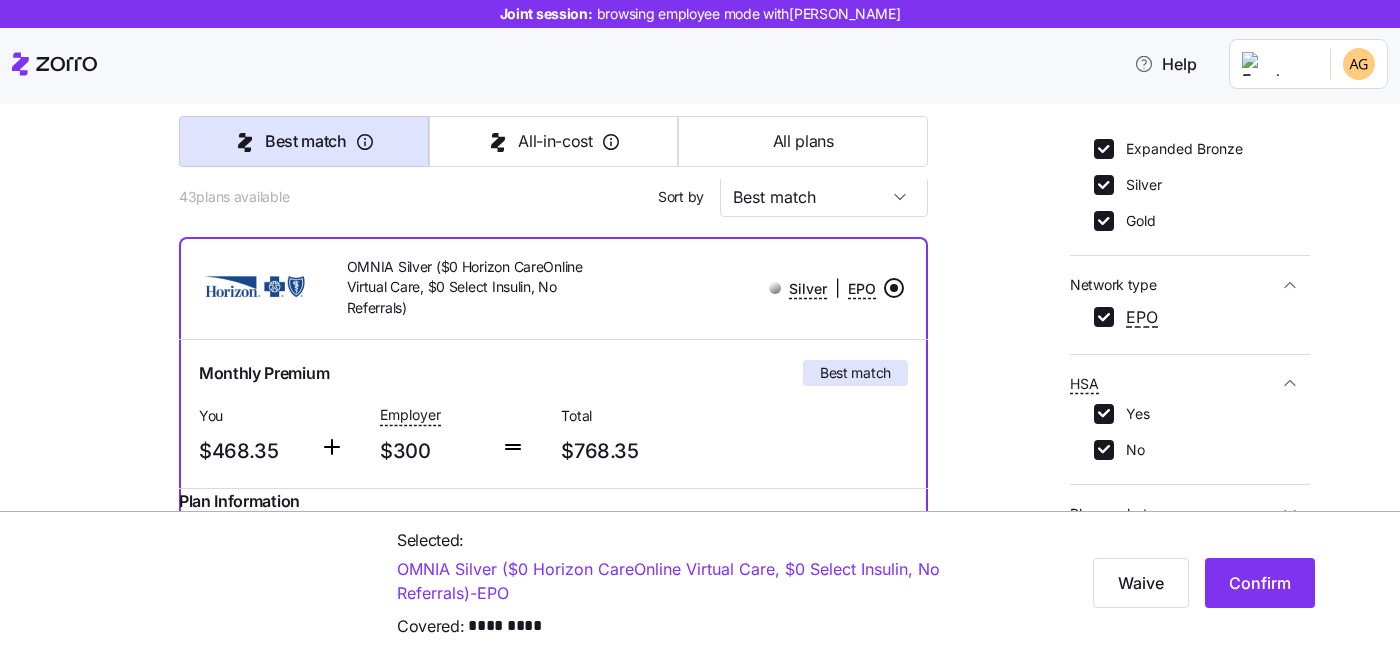 scroll, scrollTop: 175, scrollLeft: 0, axis: vertical 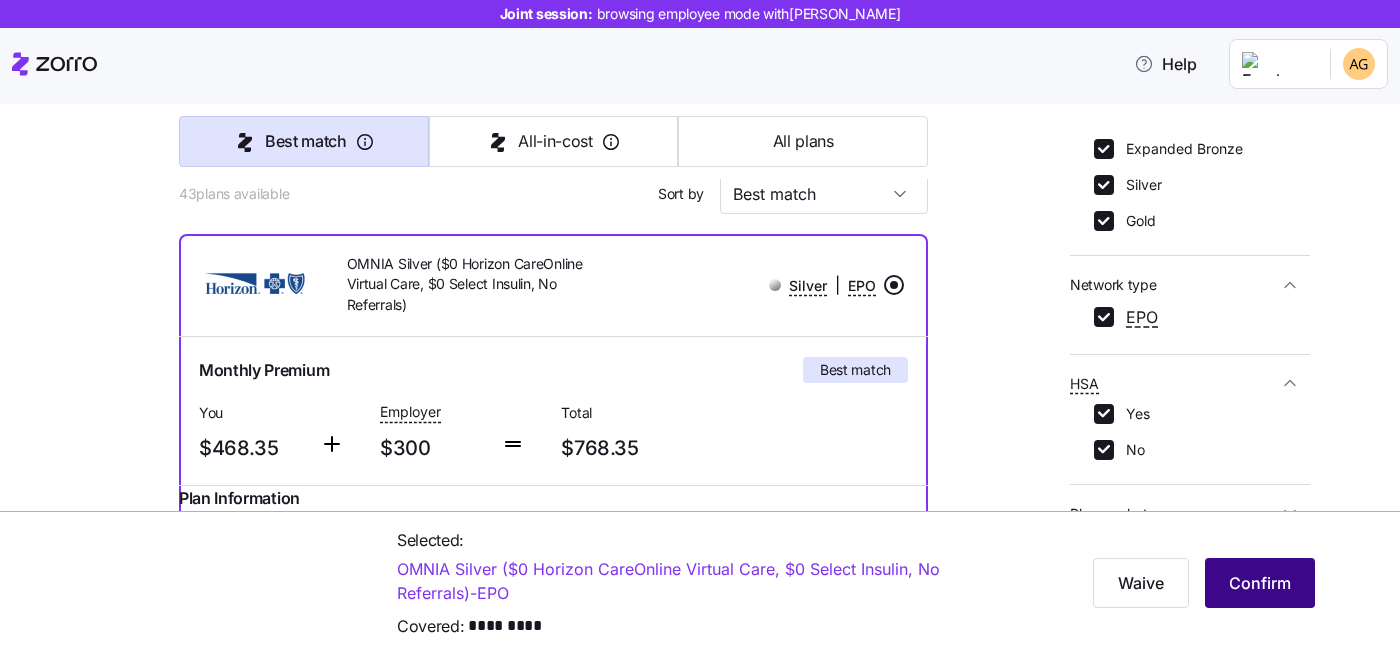 click on "Confirm" at bounding box center [1260, 583] 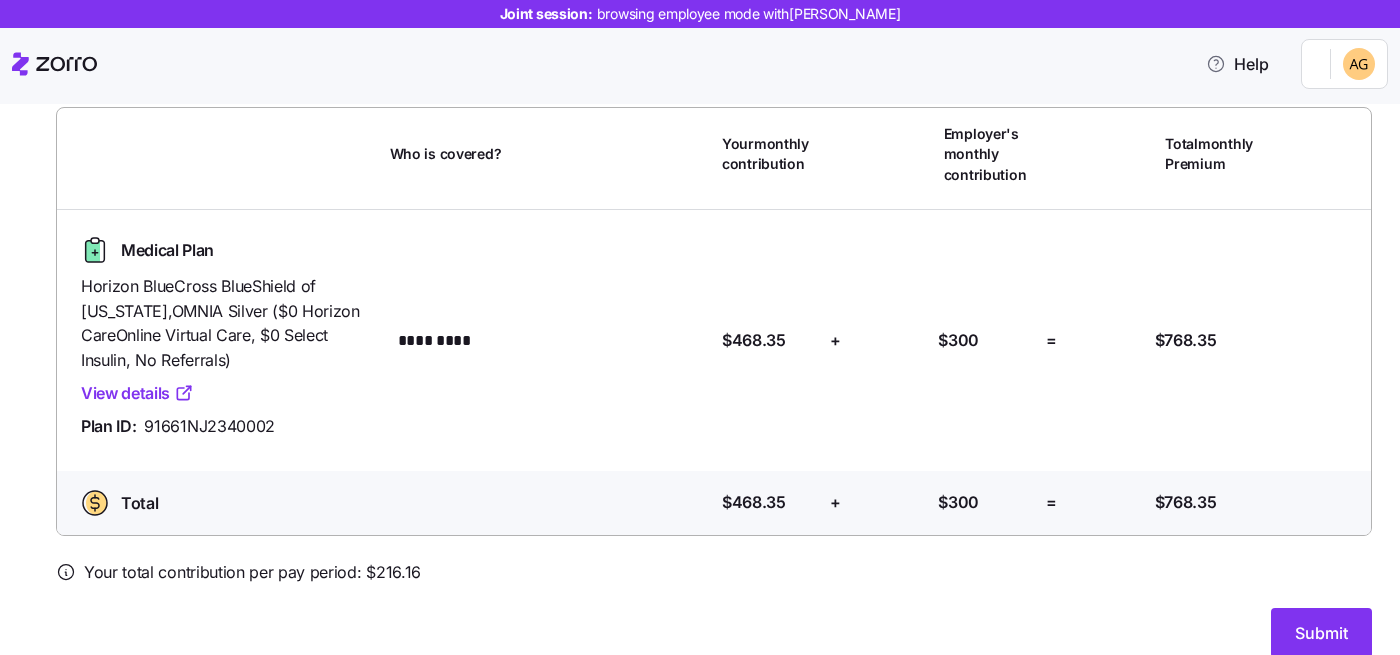 scroll, scrollTop: 172, scrollLeft: 0, axis: vertical 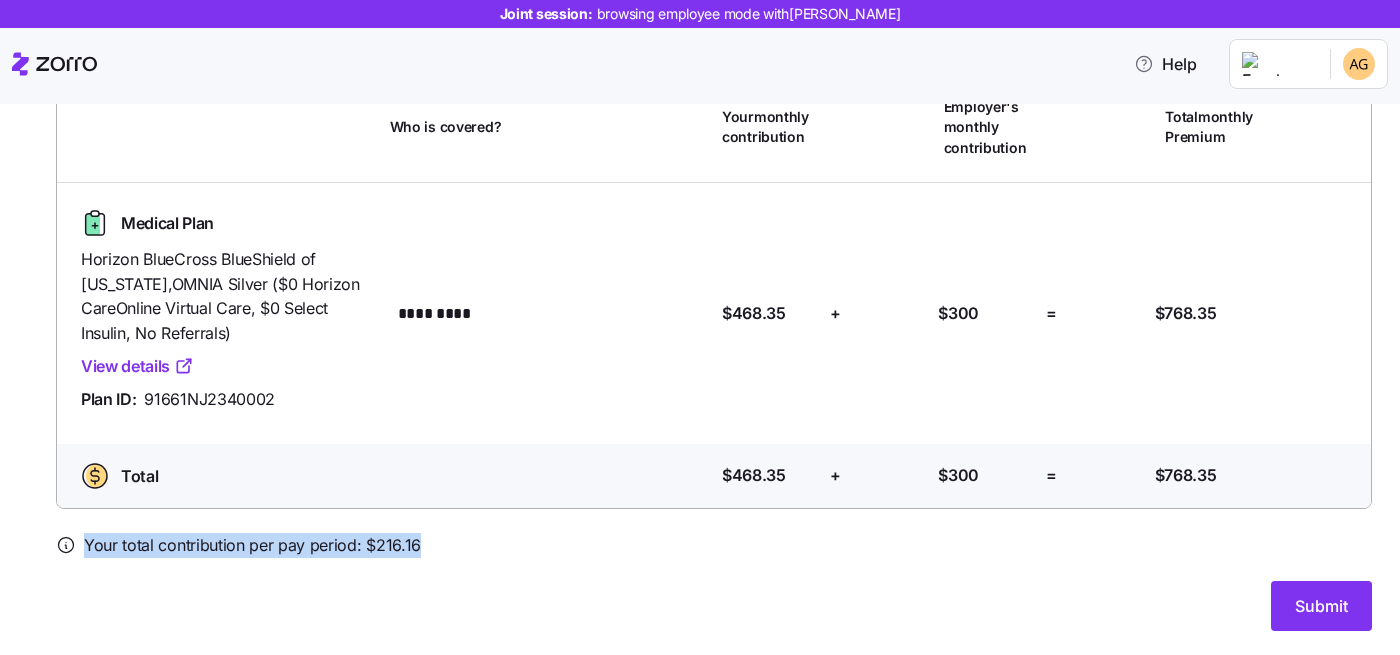 drag, startPoint x: 418, startPoint y: 549, endPoint x: 81, endPoint y: 547, distance: 337.00592 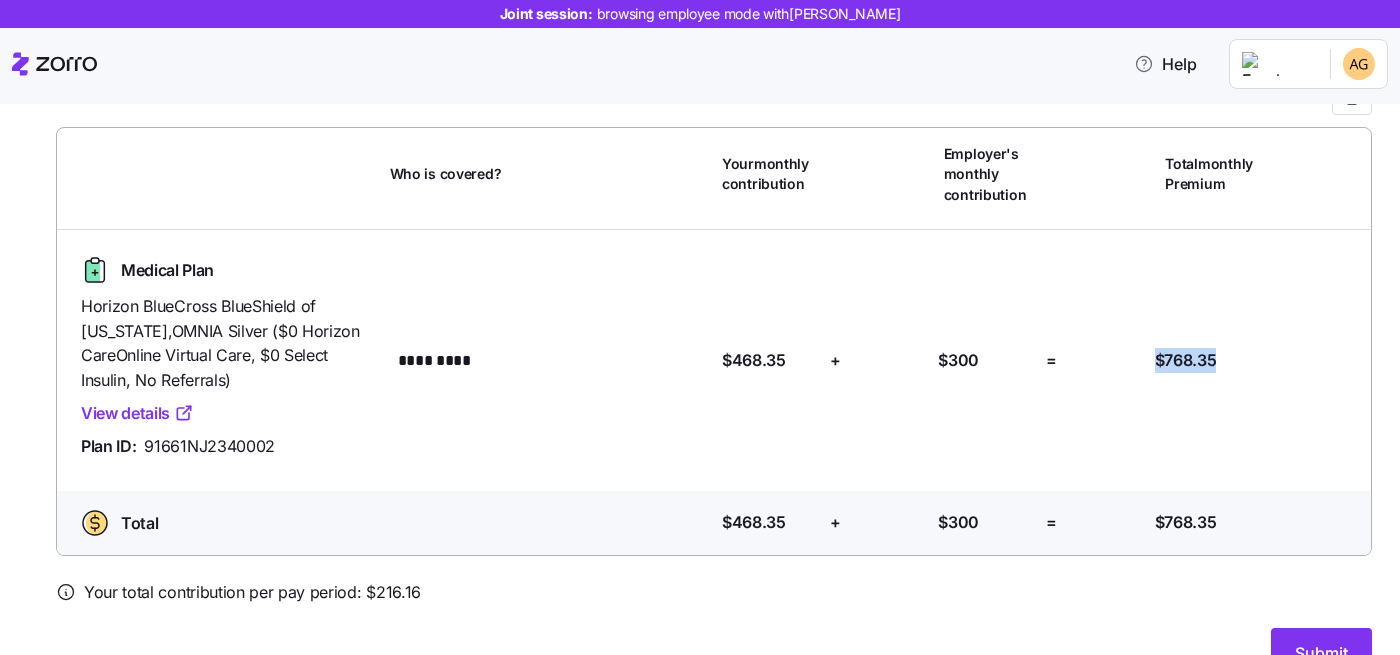 drag, startPoint x: 1218, startPoint y: 359, endPoint x: 1141, endPoint y: 370, distance: 77.781746 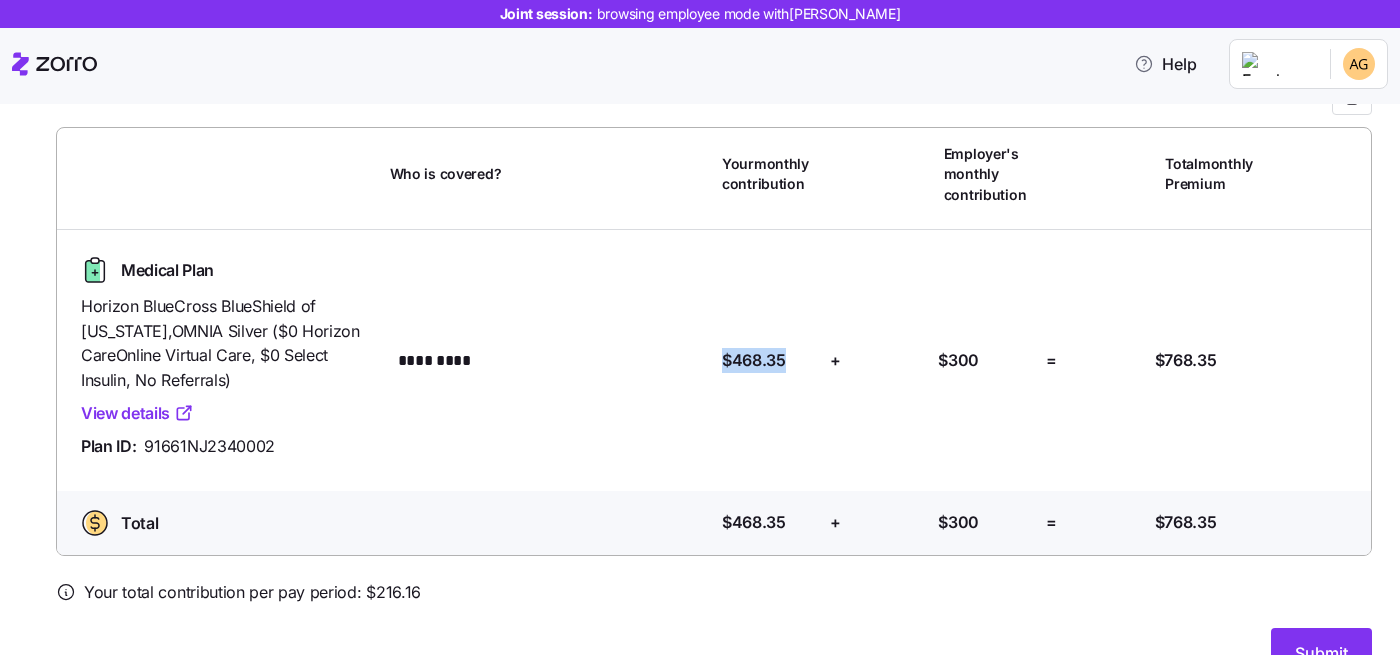 drag, startPoint x: 795, startPoint y: 359, endPoint x: 692, endPoint y: 356, distance: 103.04368 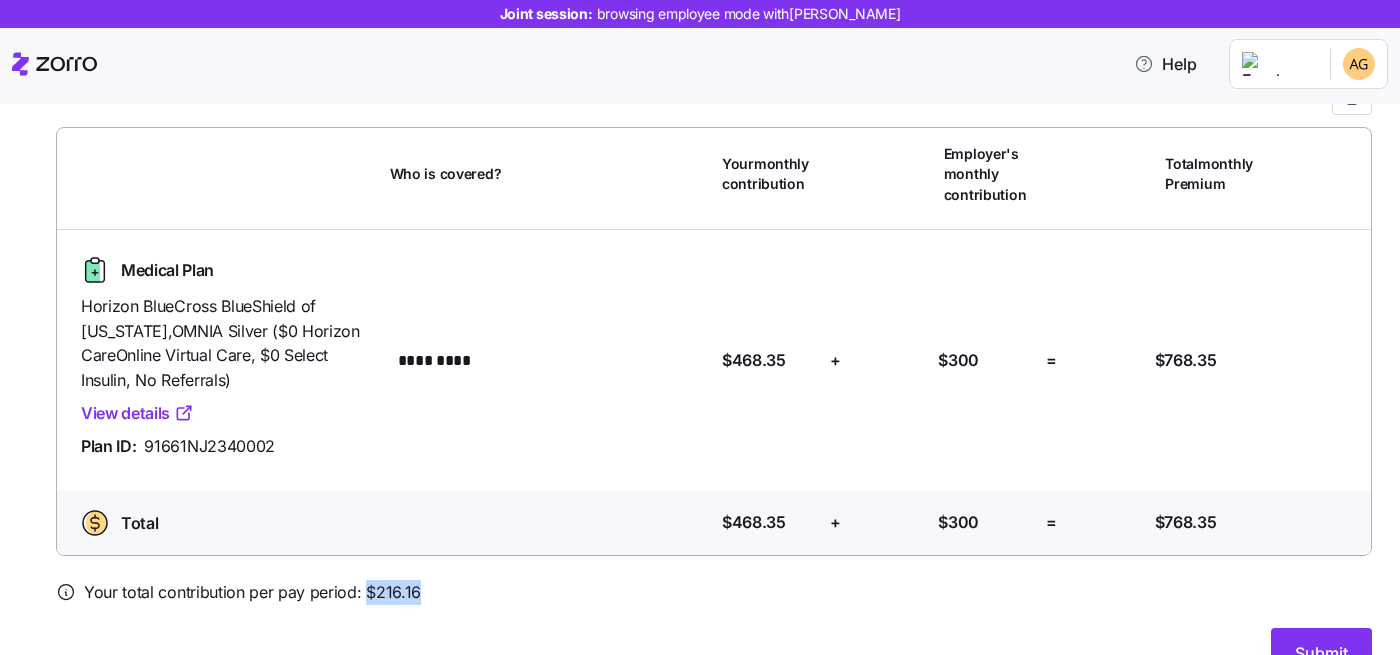drag, startPoint x: 426, startPoint y: 596, endPoint x: 362, endPoint y: 595, distance: 64.00781 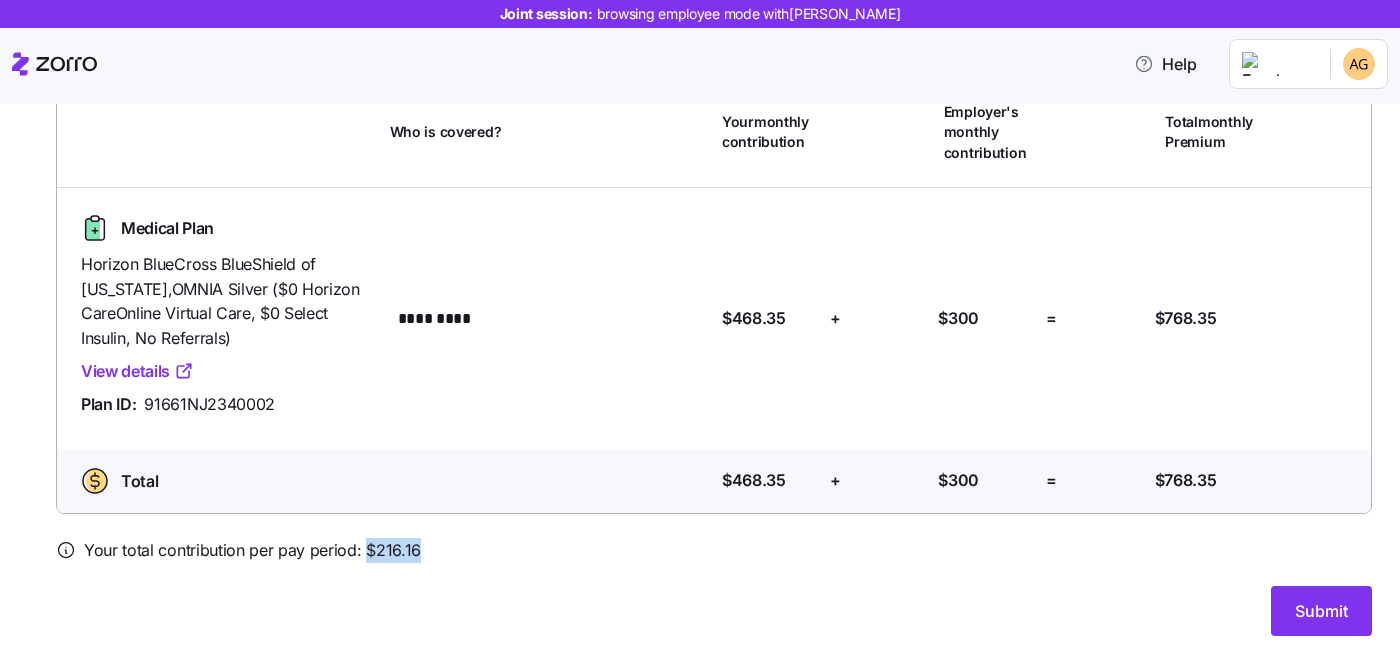 scroll, scrollTop: 172, scrollLeft: 0, axis: vertical 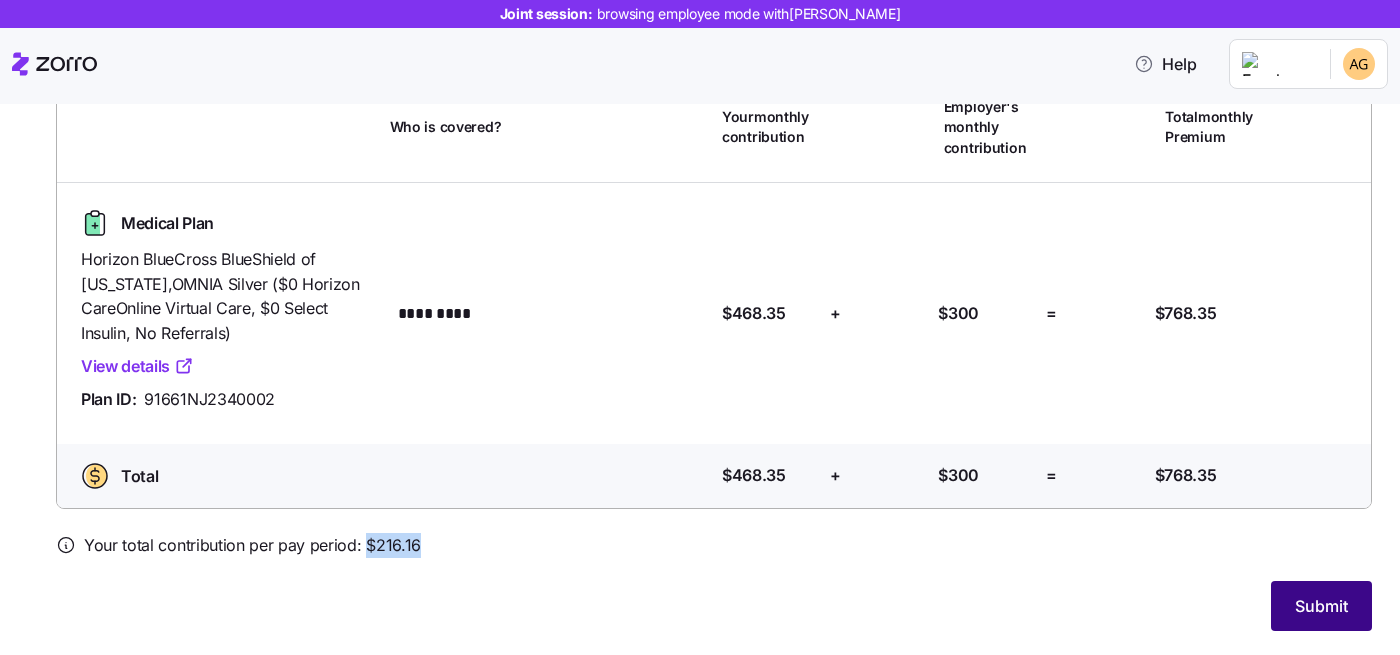 click on "Submit" at bounding box center (1321, 606) 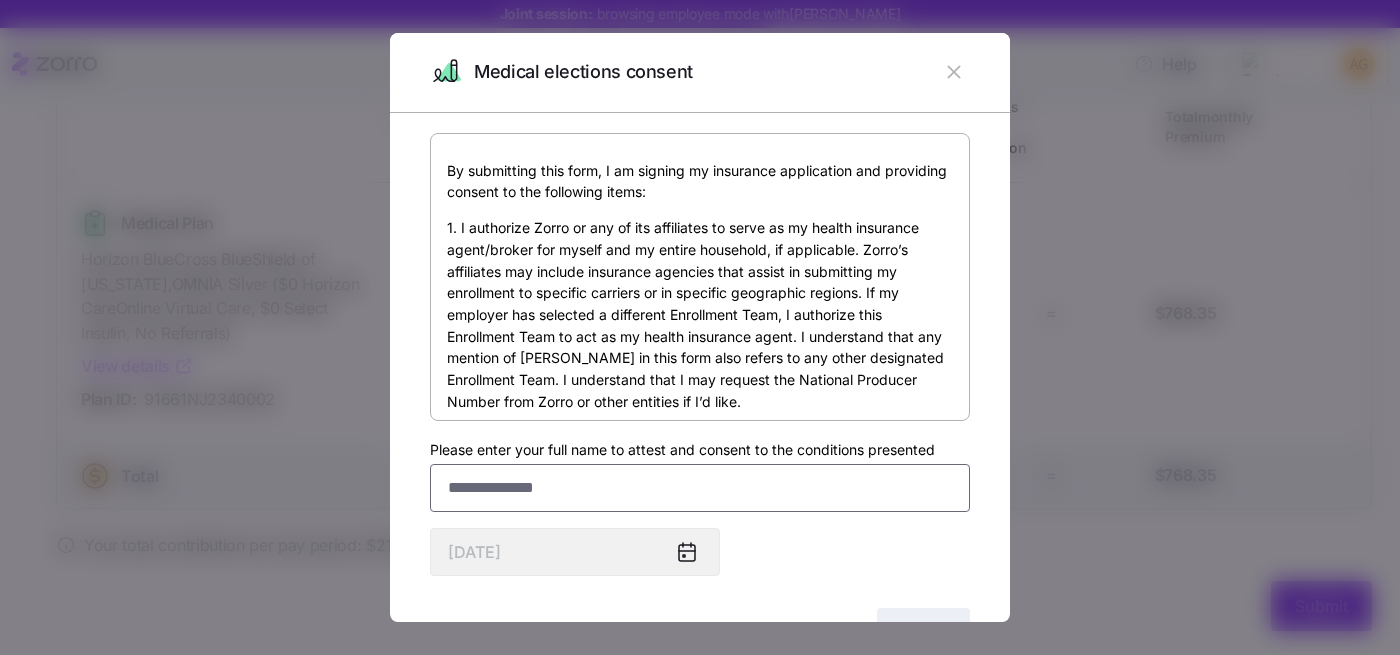 click on "Please enter your full name to attest and consent to the conditions presented" at bounding box center (700, 488) 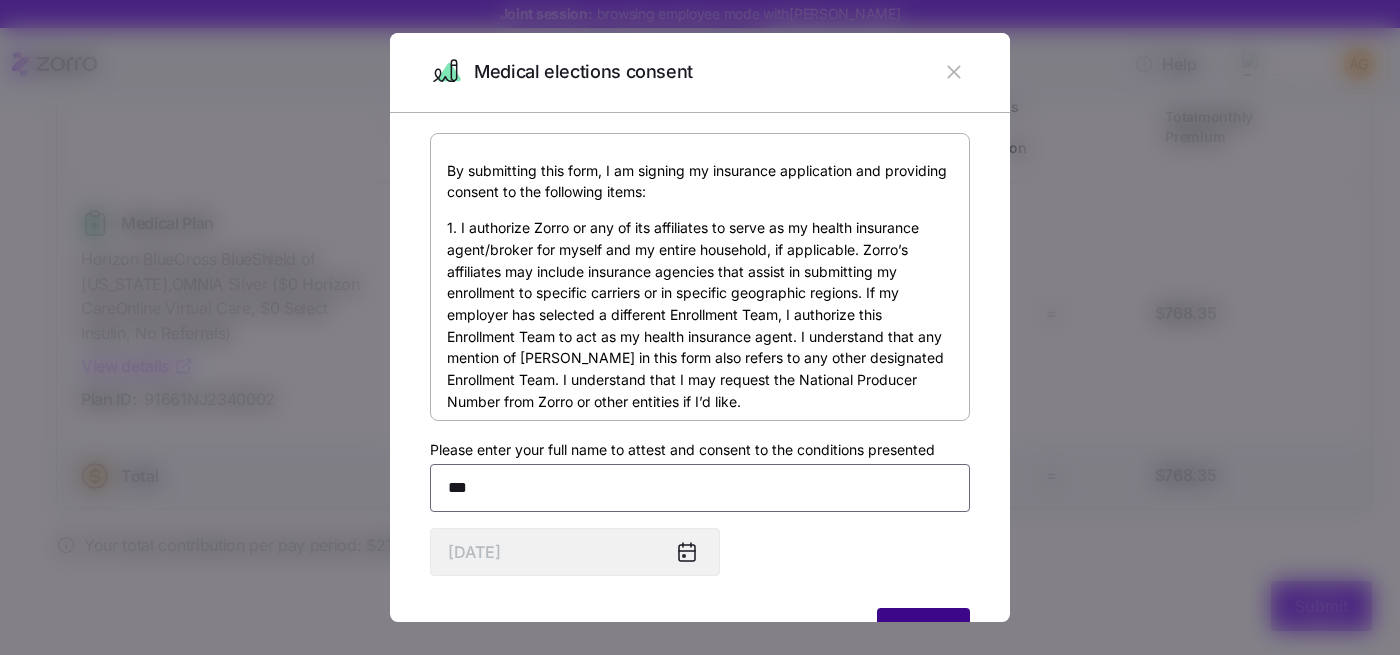 type on "***" 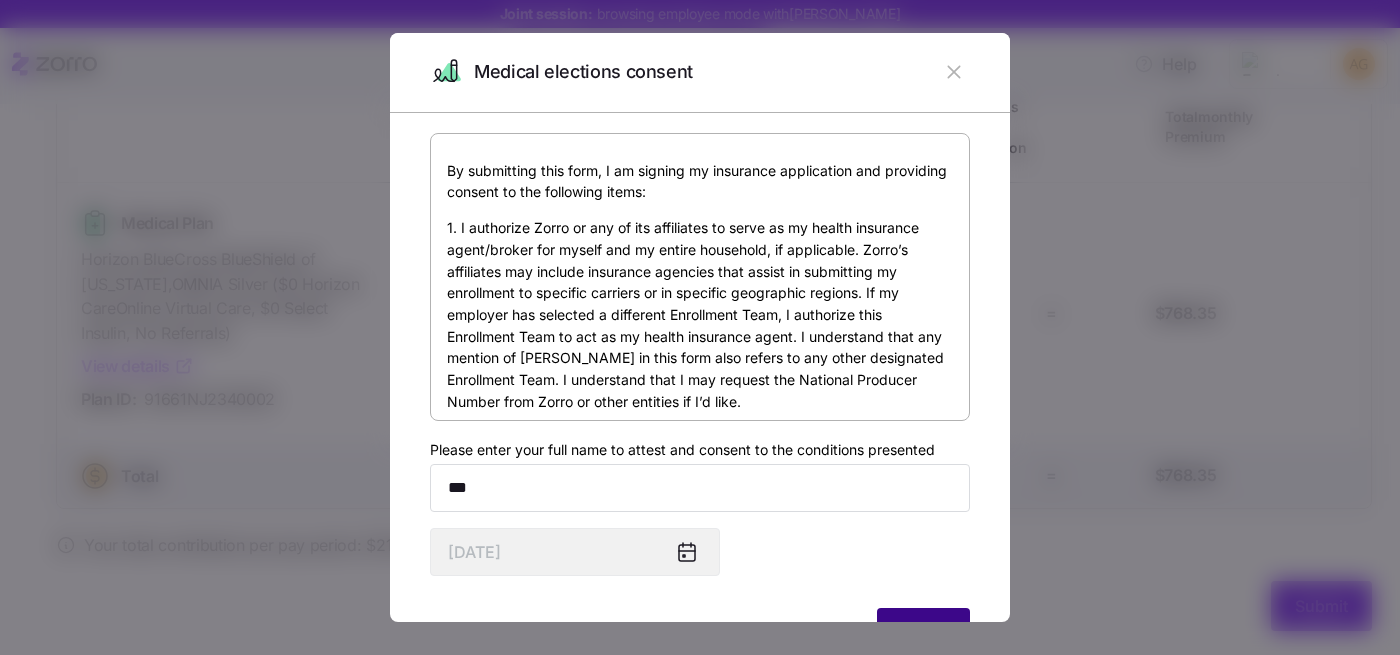 click on "Agree" at bounding box center [923, 633] 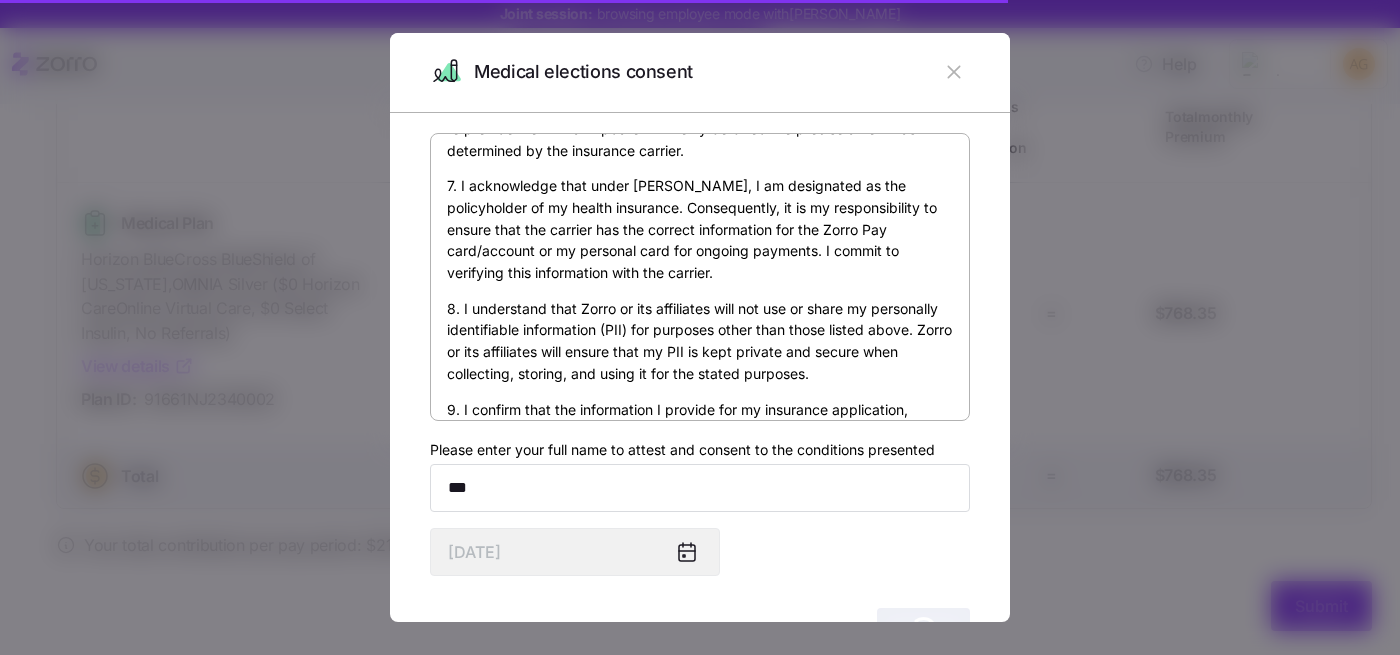 scroll, scrollTop: 1061, scrollLeft: 0, axis: vertical 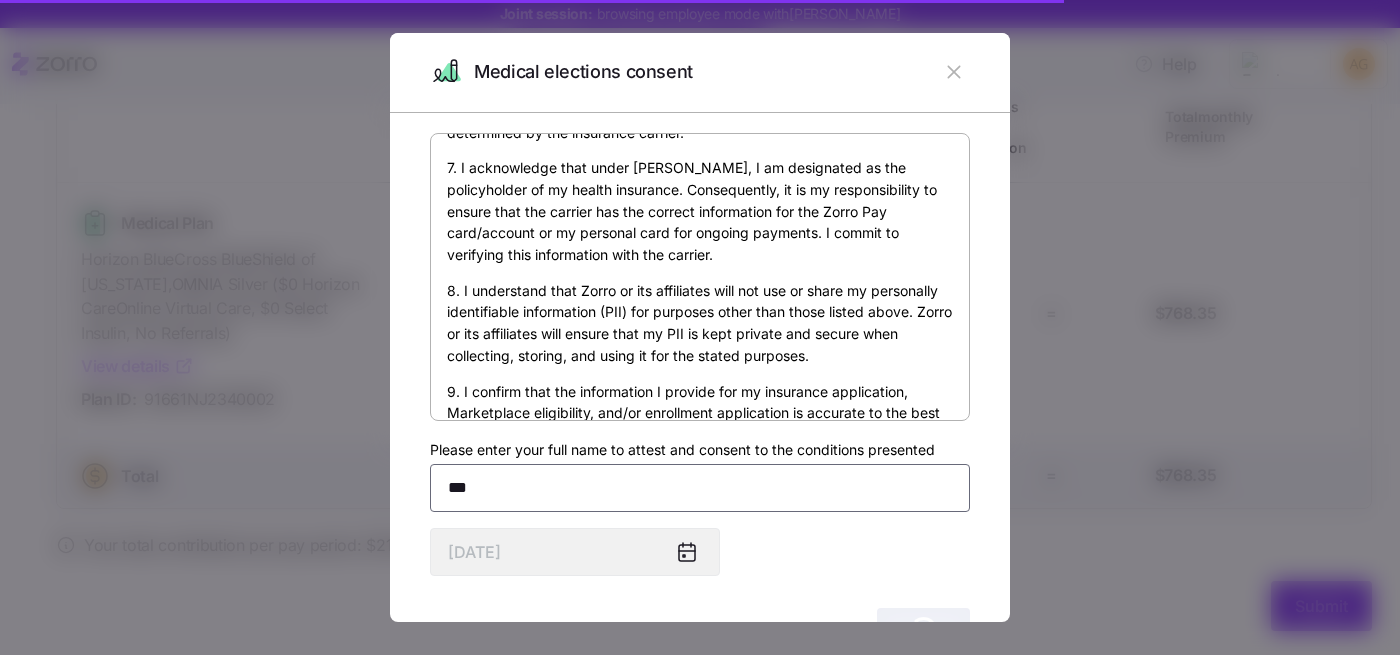 click on "***" at bounding box center [700, 488] 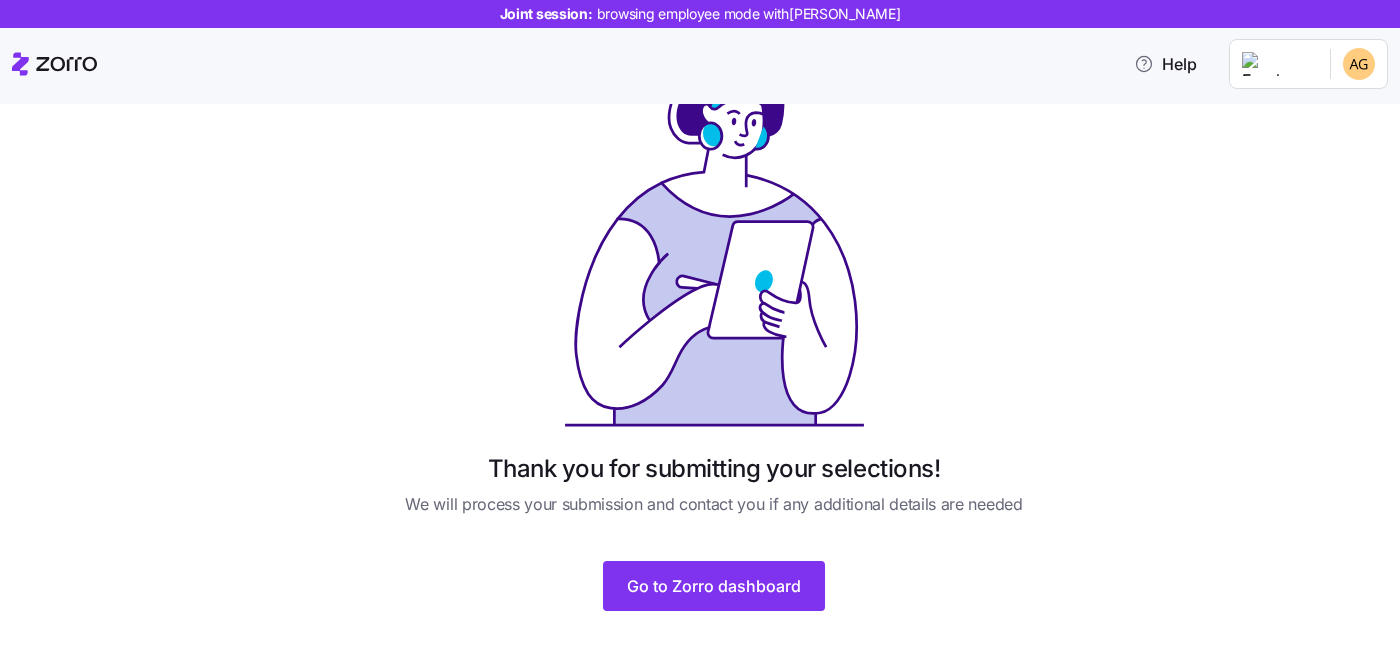 scroll, scrollTop: 83, scrollLeft: 0, axis: vertical 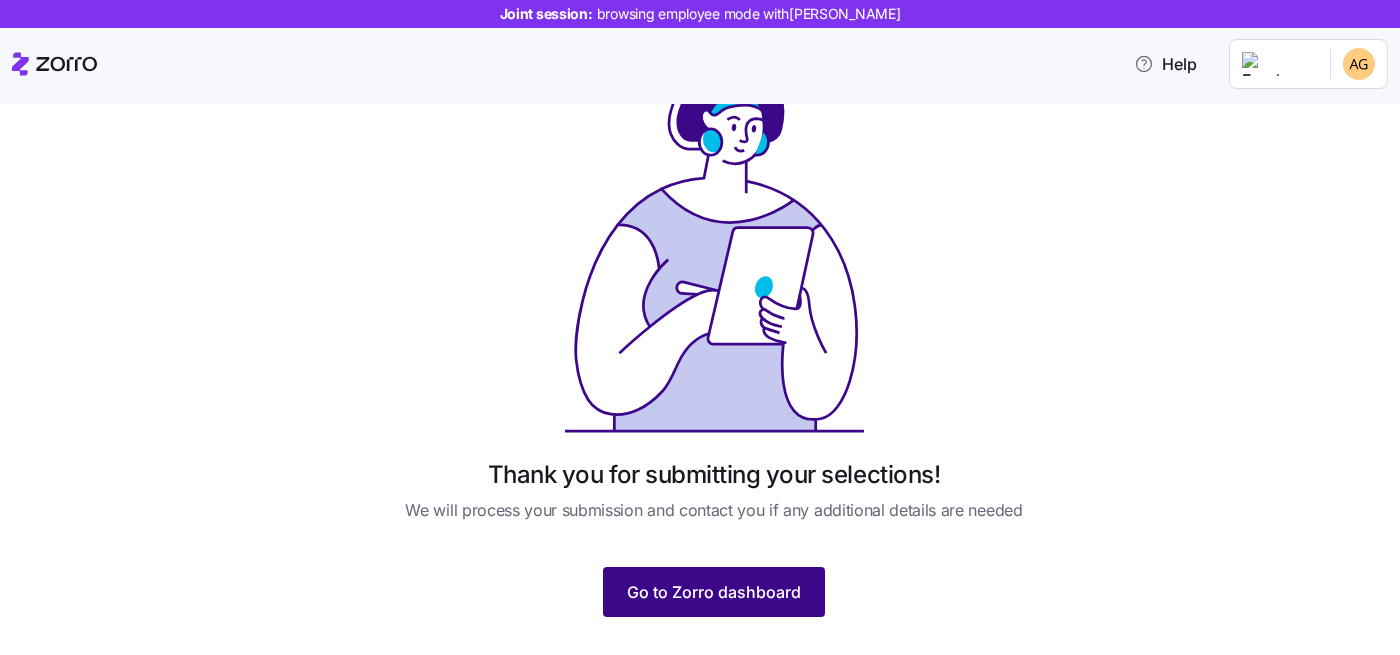 click on "Go to Zorro dashboard" at bounding box center [714, 592] 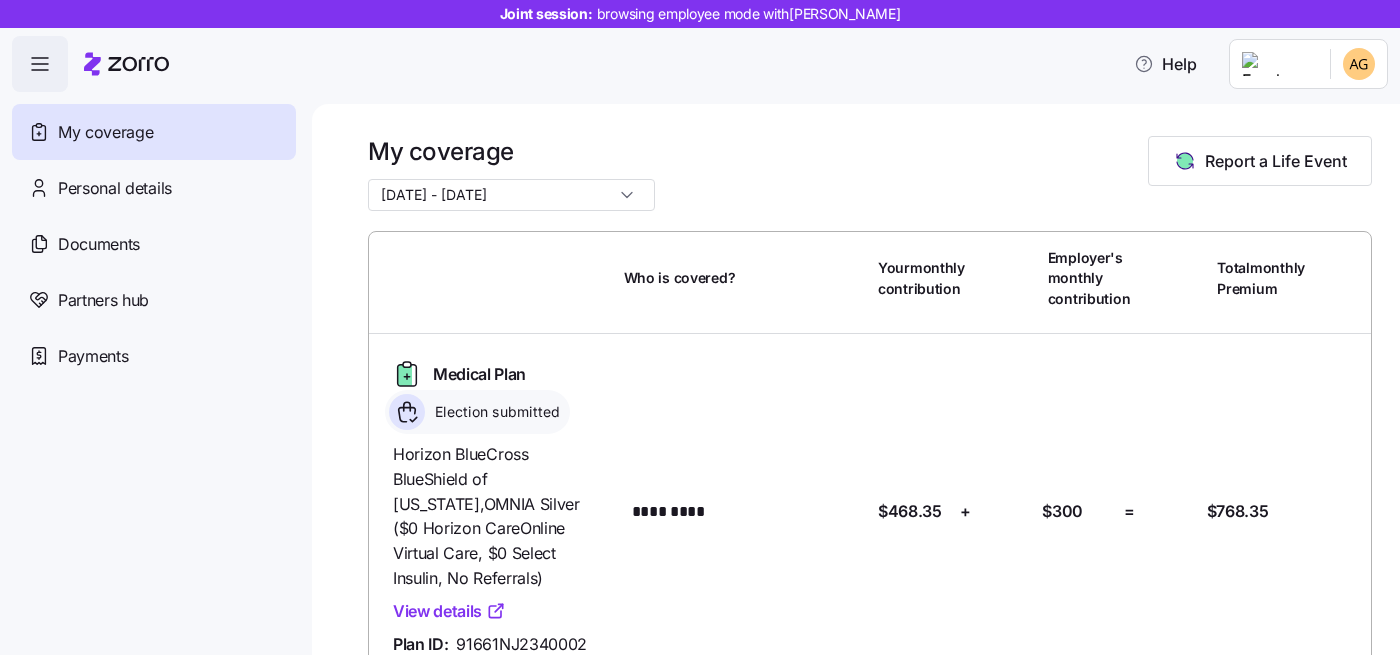 scroll, scrollTop: 97, scrollLeft: 0, axis: vertical 